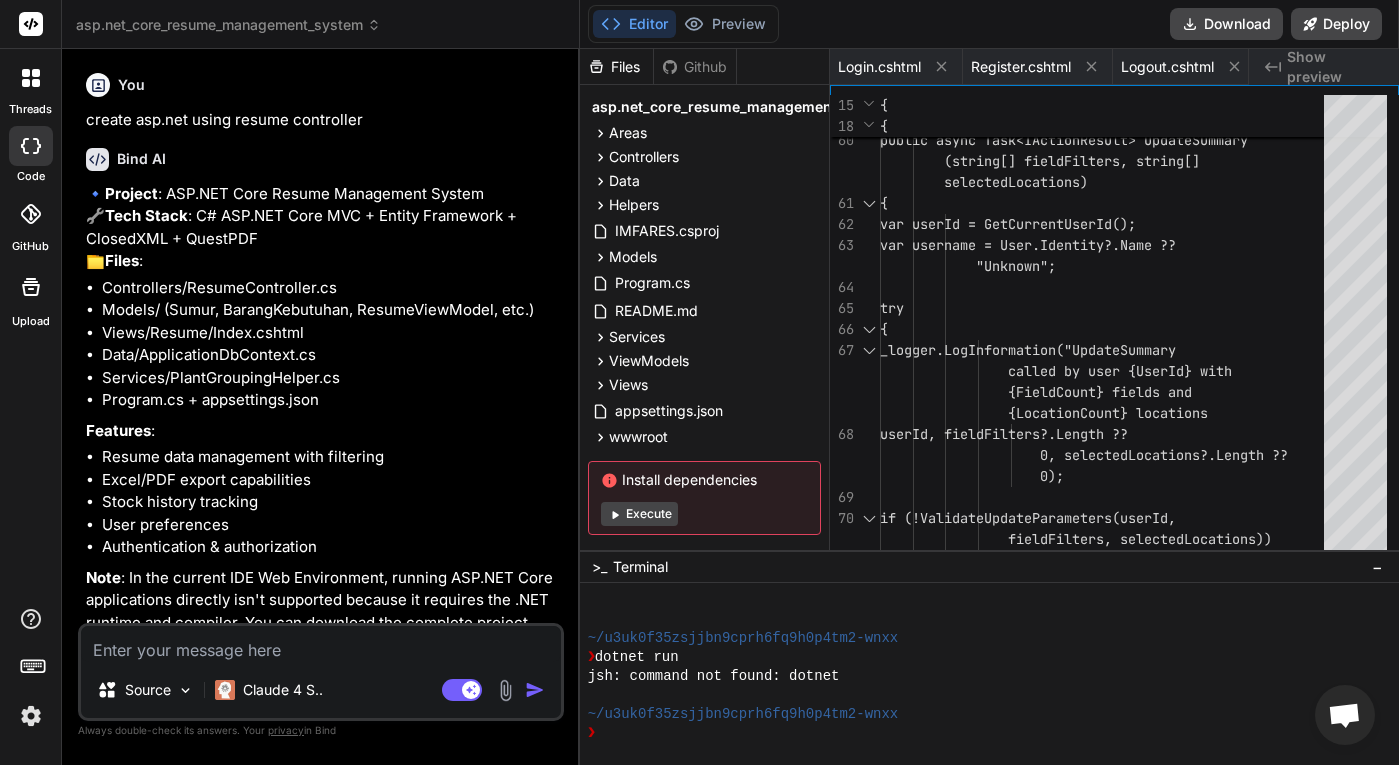 scroll, scrollTop: 0, scrollLeft: 0, axis: both 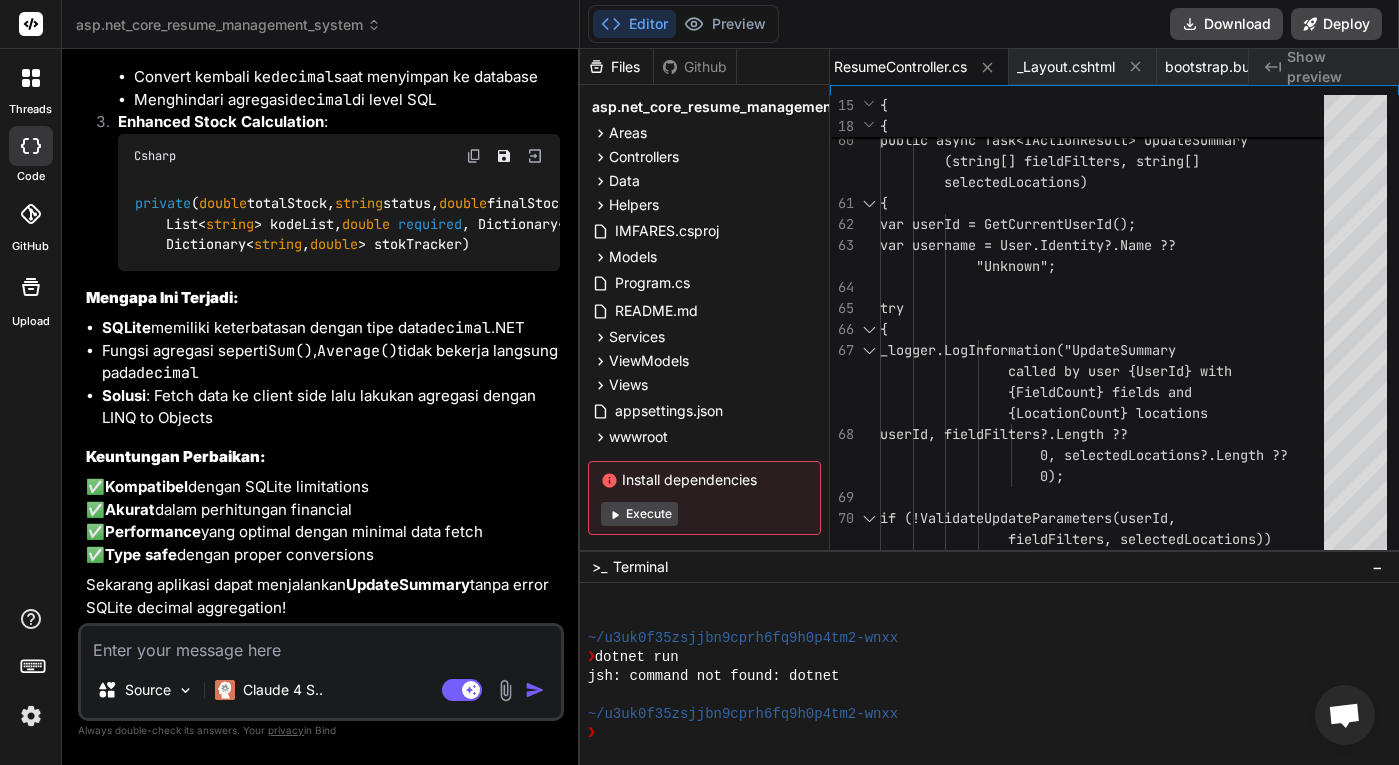 click 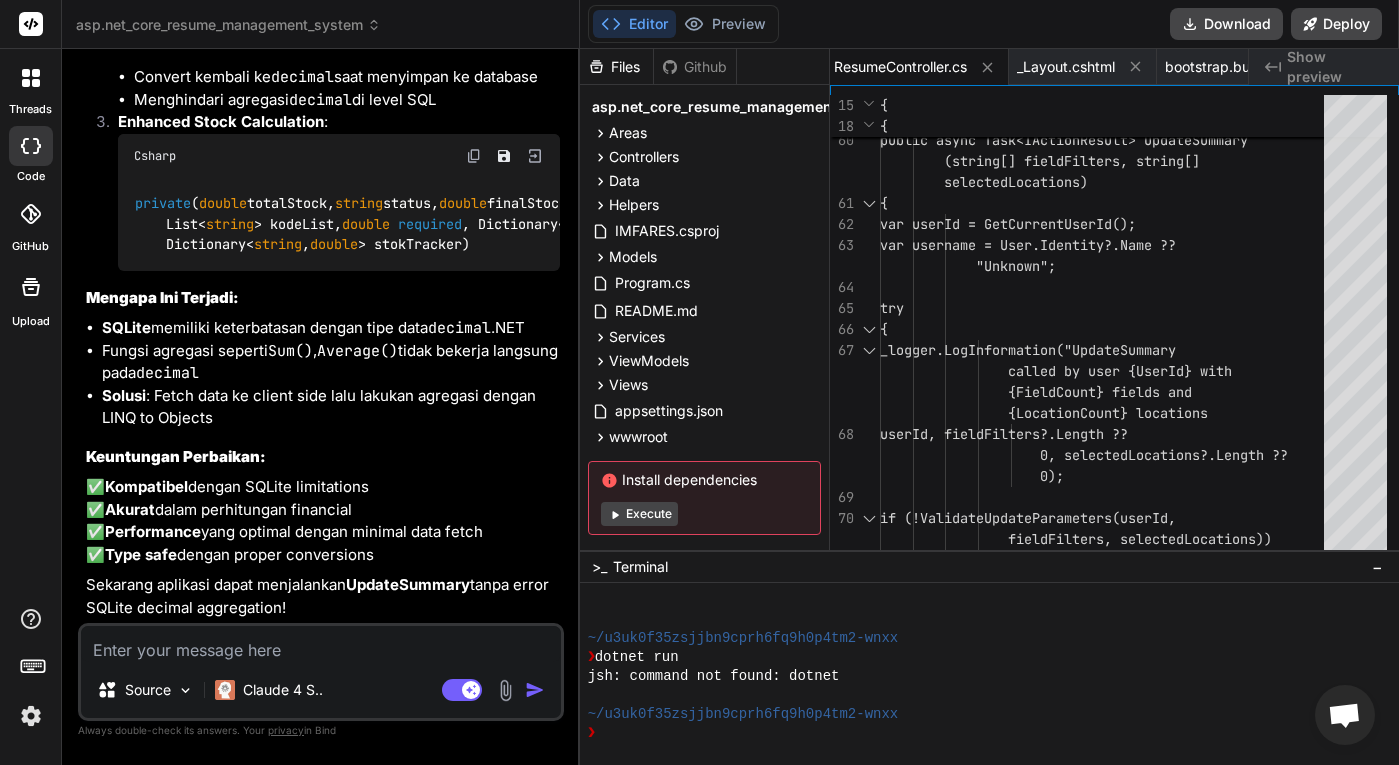 click at bounding box center (30, 24) 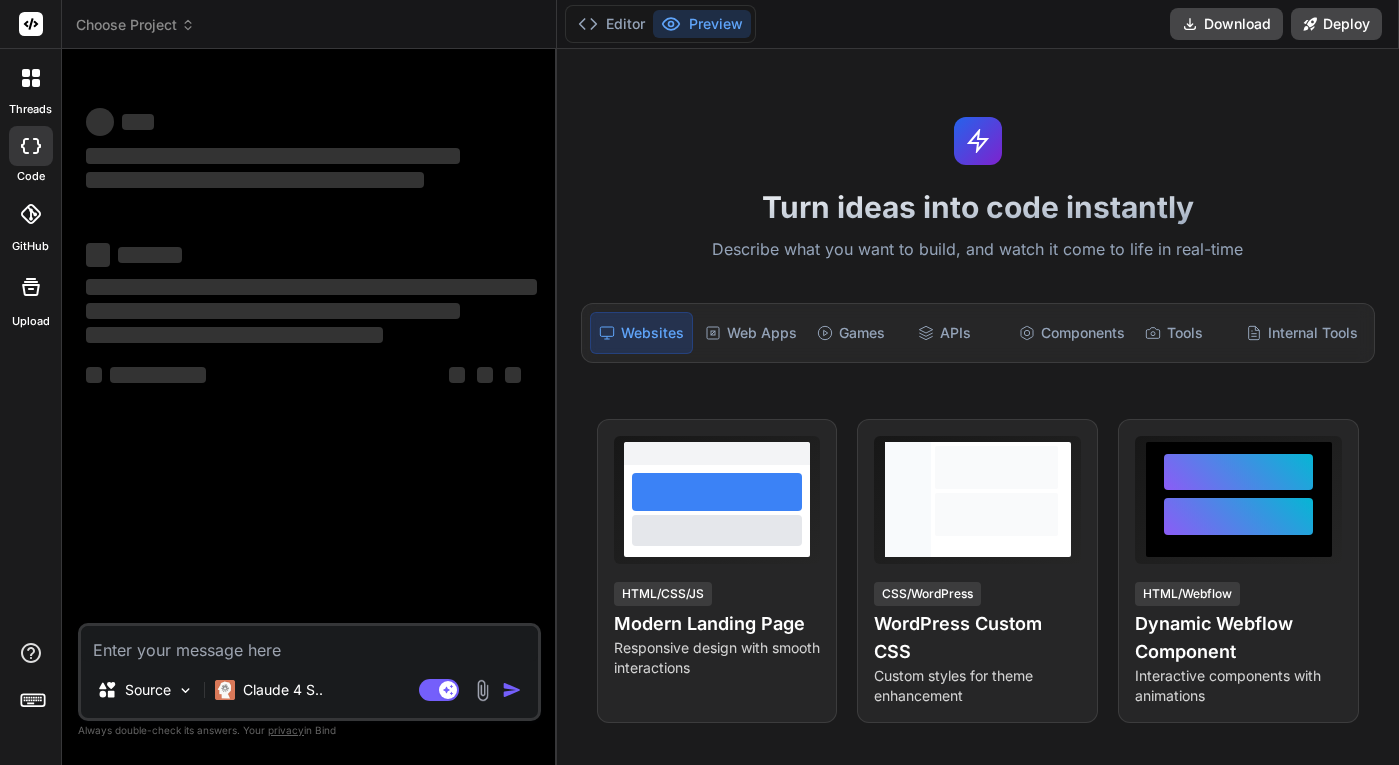 scroll, scrollTop: 0, scrollLeft: 0, axis: both 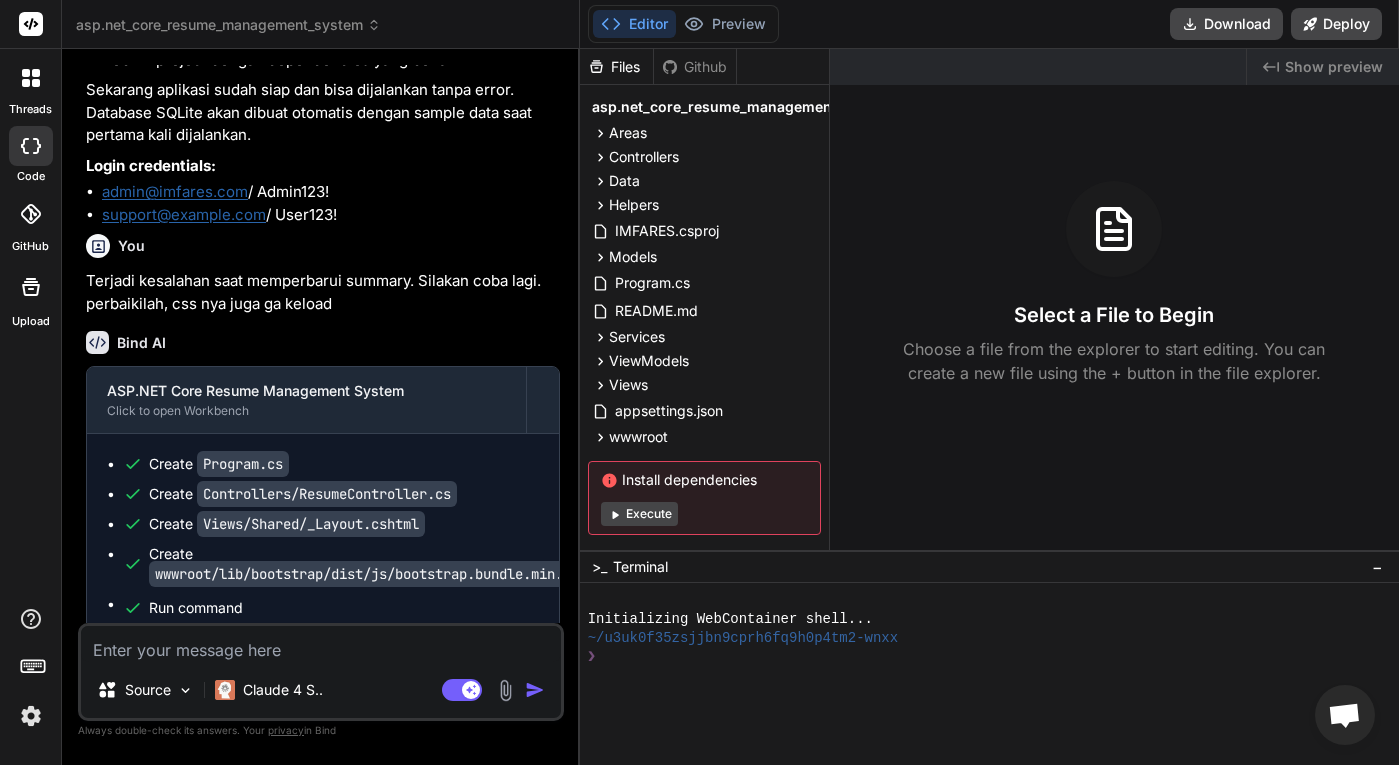 click 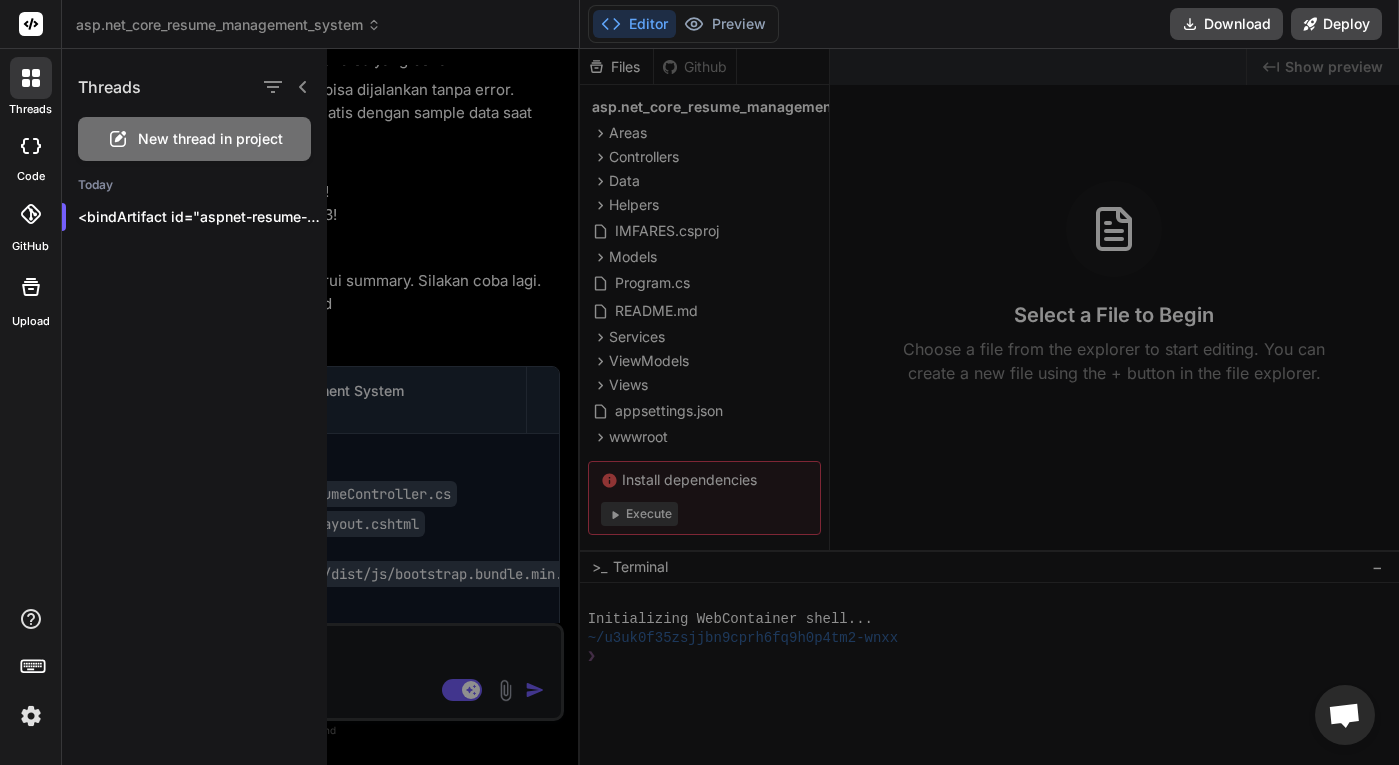 click on "New thread in project" at bounding box center (210, 139) 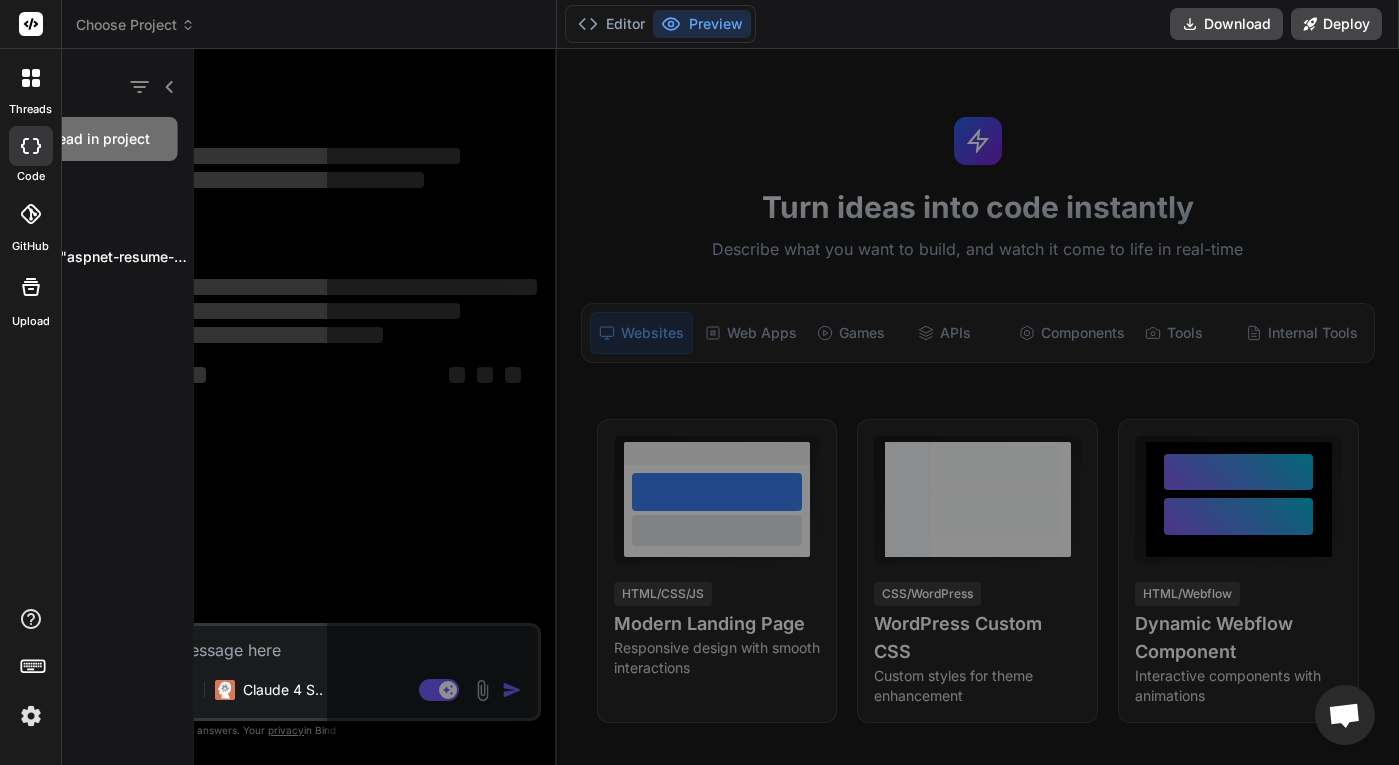 scroll, scrollTop: 0, scrollLeft: 0, axis: both 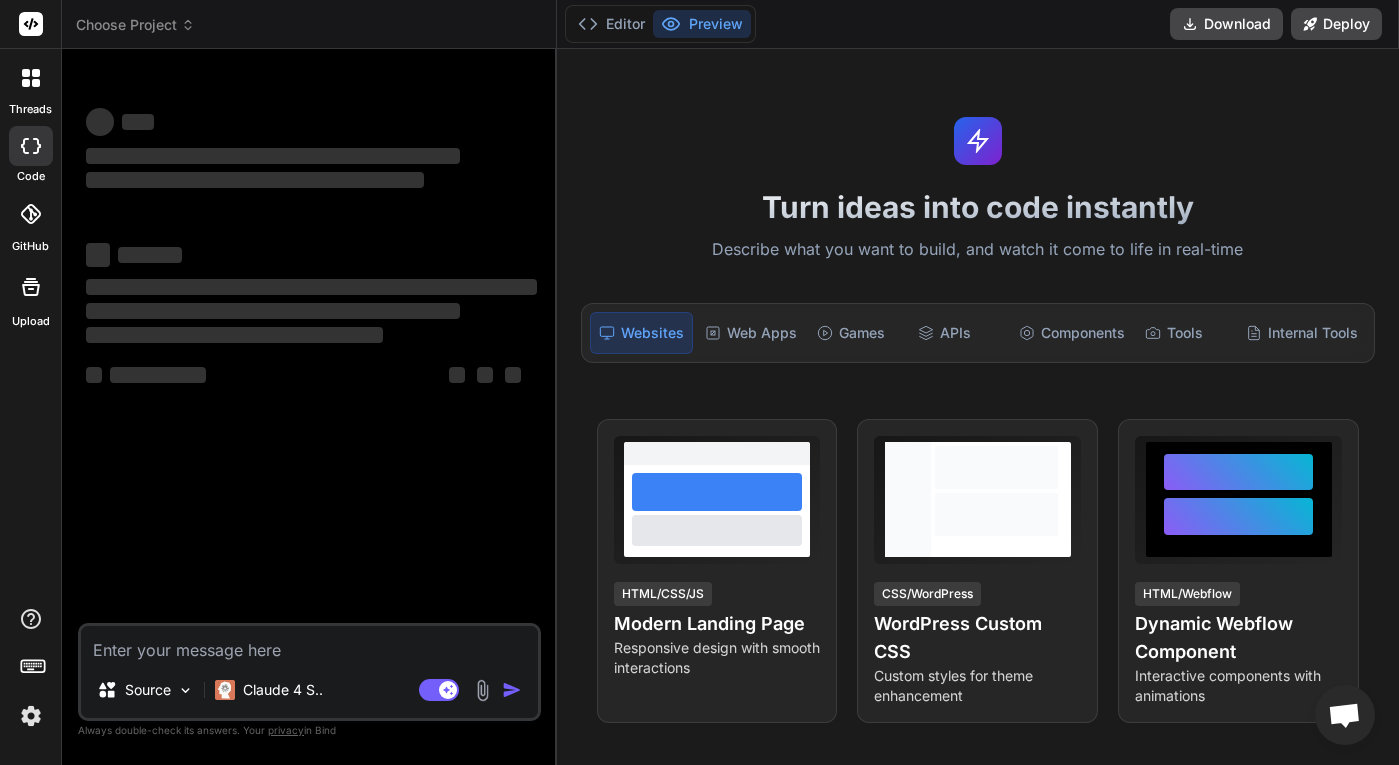 click at bounding box center (309, 644) 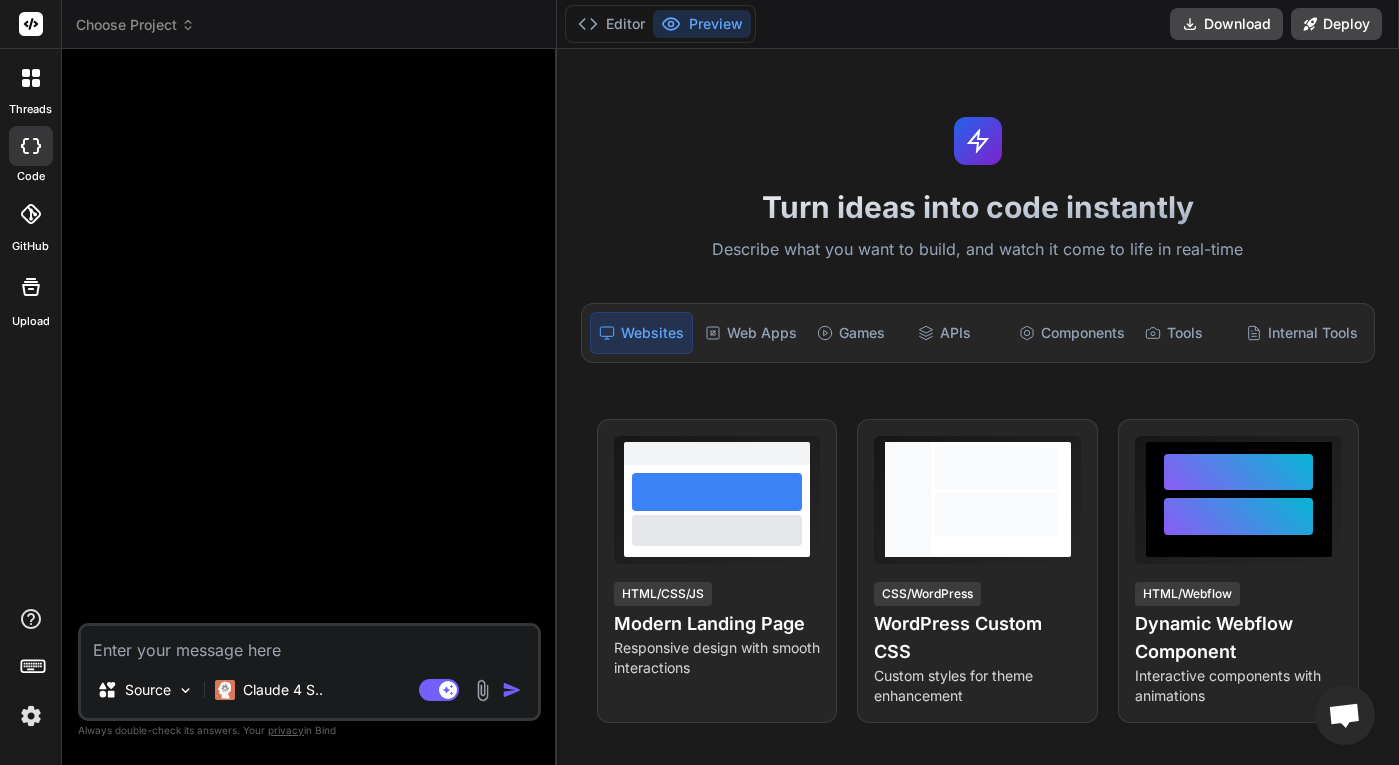 paste on "using System;
using System.Collections.Generic;
using System.Linq;
using System.Data;
using System.Data.SqlClient;
using System.Threading.Tasks;
using System.Web.UI;
using System.Web.UI.WebControls;
namespace ResumeSummaryApp
{
public partial class UpdateResumeSummary : Page
{
private string connectionString = System.Configuration.ConfigurationManager.ConnectionStrings["DefaultConnection"].ConnectionString;
// Data Models
public class TabelSumur
{
public int Id { get; set; }
// ASPX Page Code
/*
<%@ Page Language="C#" AutoEventWireup="true" CodeBehind="UpdateResumeSummary.aspx.cs"
Inherits="ResumeSummaryApp.UpdateResumeSummary" %>
<!DOCTYPE html>
<html>
<head runat="server">
<title>Update Resume Summary</title>
<link href="https://cdn.jsdelivr.net/npm/bootstrap@5.1.3/dist/css/bootstrap.min.css"
rel="stylesheet">
<script src="https://cdn.jsdelivr.net/npm/bootstrap@5.1.3/dist/js/bo..." 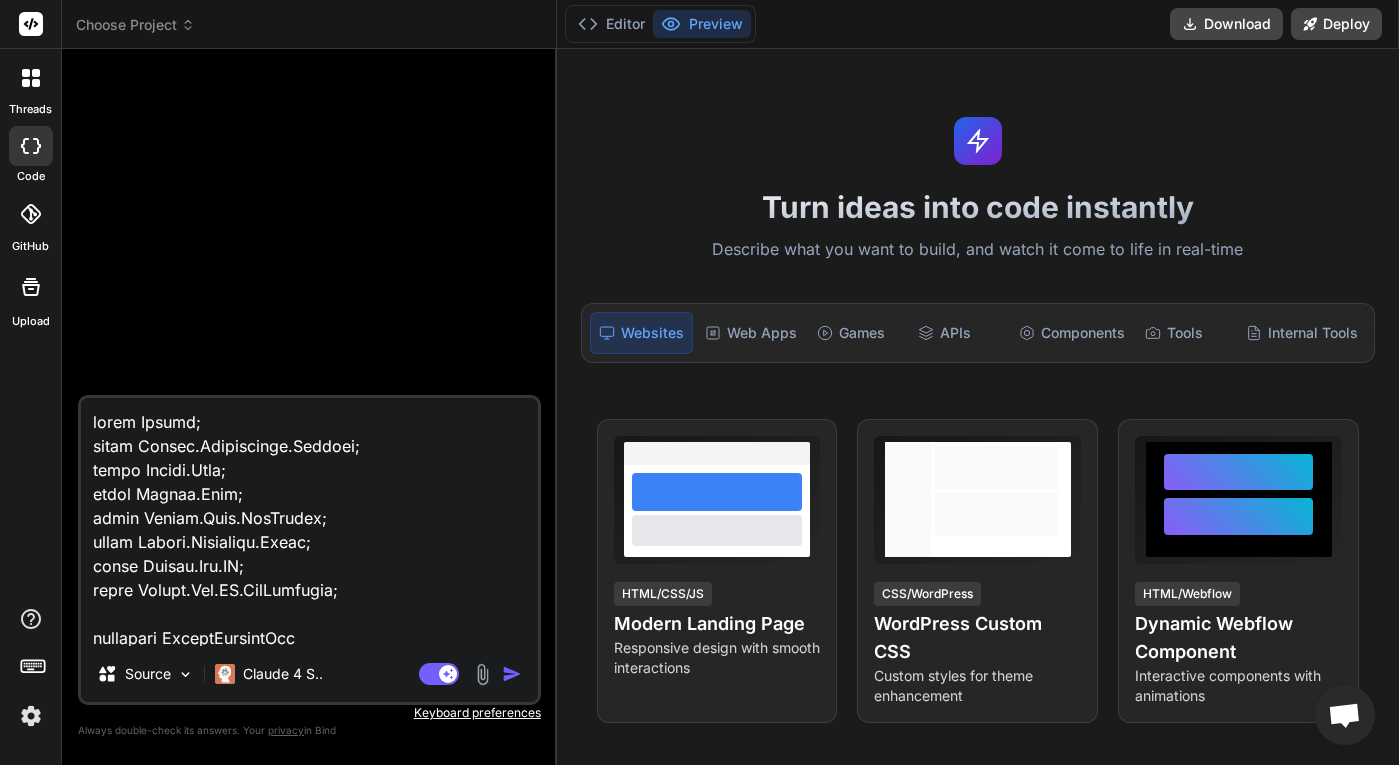 scroll, scrollTop: 23689, scrollLeft: 0, axis: vertical 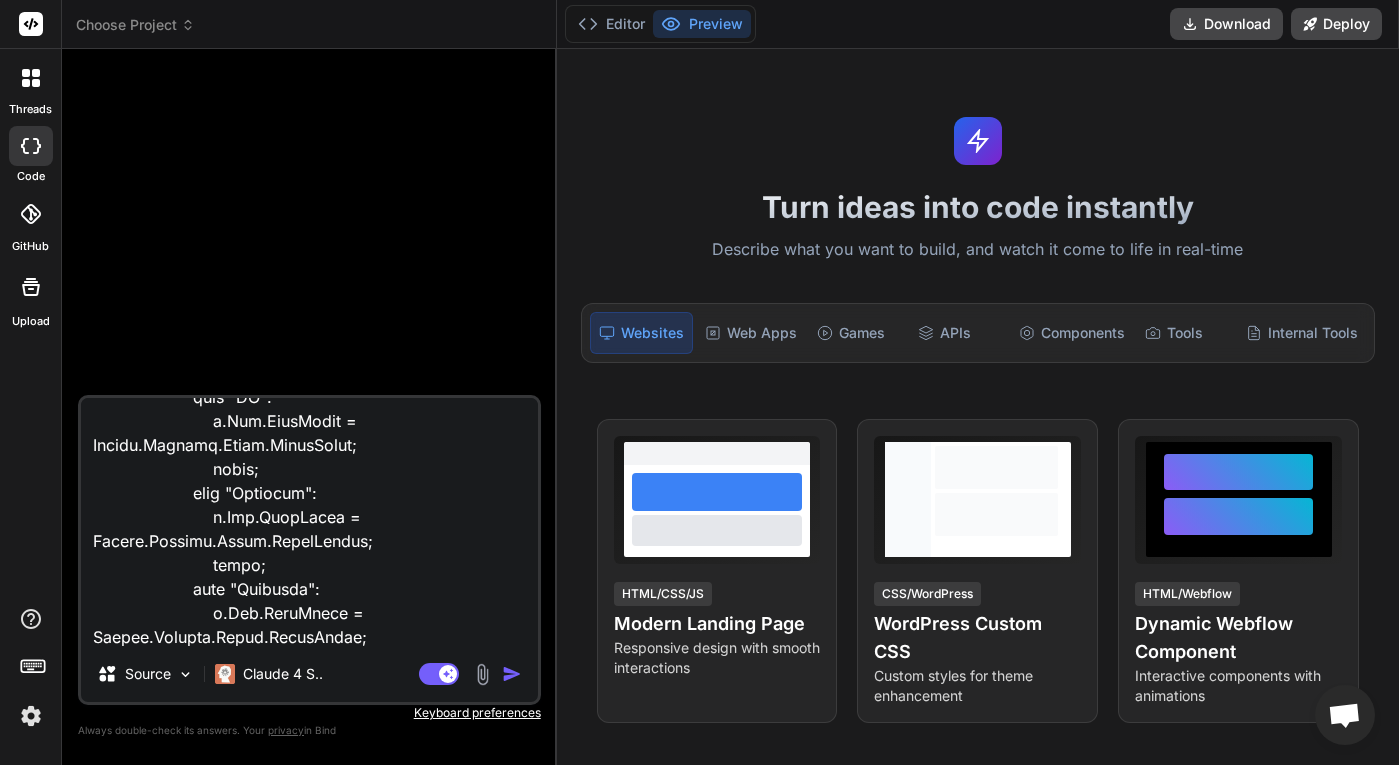 type on "using System;
using System.Collections.Generic;
using System.Linq;
using System.Data;
using System.Data.SqlClient;
using System.Threading.Tasks;
using System.Web.UI;
using System.Web.UI.WebControls;
namespace ResumeSummaryApp
{
public partial class UpdateResumeSummary : Page
{
private string connectionString = System.Configuration.ConfigurationManager.ConnectionStrings["DefaultConnection"].ConnectionString;
// Data Models
public class TabelSumur
{
public int Id { get; set; }
// ASPX Page Code
/*
<%@ Page Language="C#" AutoEventWireup="true" CodeBehind="UpdateResumeSummary.aspx.cs"
Inherits="ResumeSummaryApp.UpdateResumeSummary" %>
<!DOCTYPE html>
<html>
<head runat="server">
<title>Update Resume Summary</title>
<link href="https://cdn.jsdelivr.net/npm/bootstrap@5.1.3/dist/css/bootstrap.min.css"
rel="stylesheet">
<script src="https://cdn.jsdelivr.net/npm/bootstrap@5.1.3/dist/js/bo..." 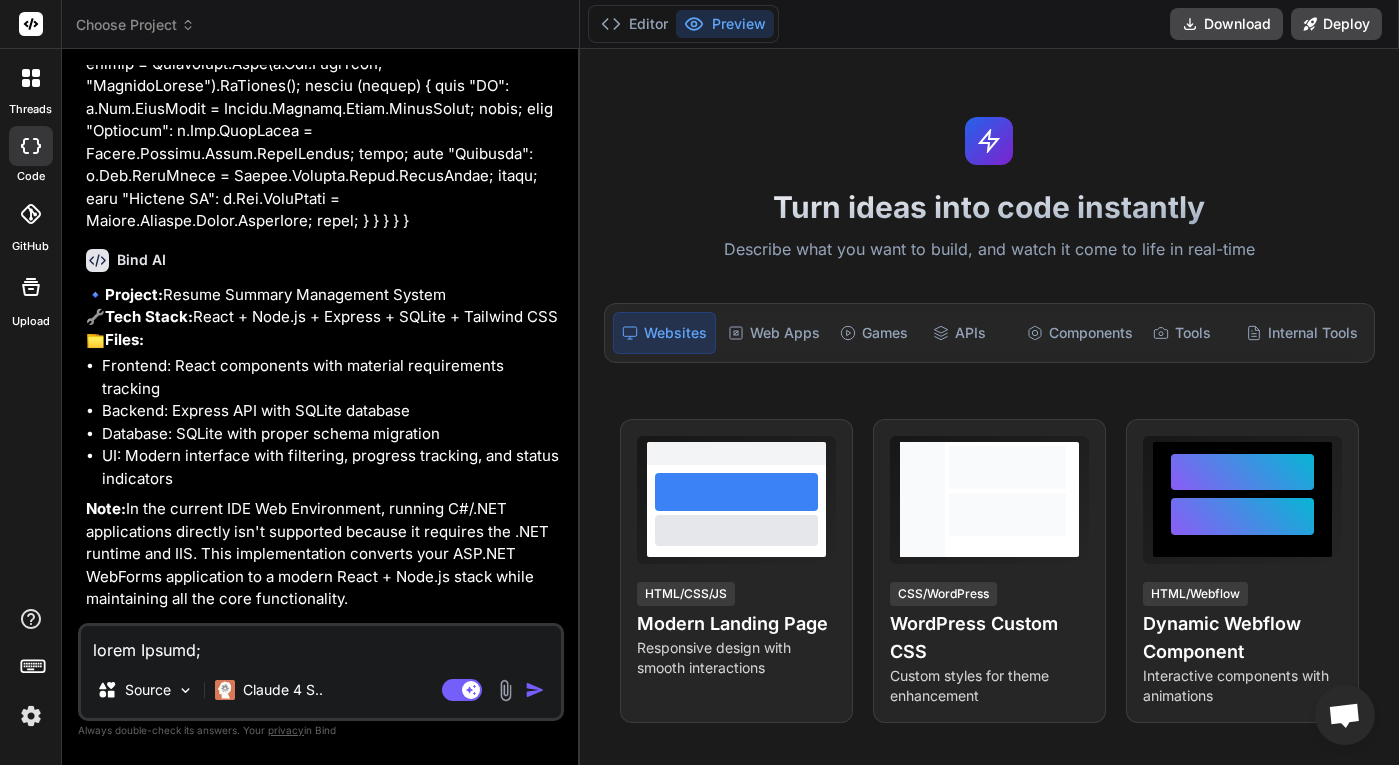 scroll, scrollTop: 8528, scrollLeft: 0, axis: vertical 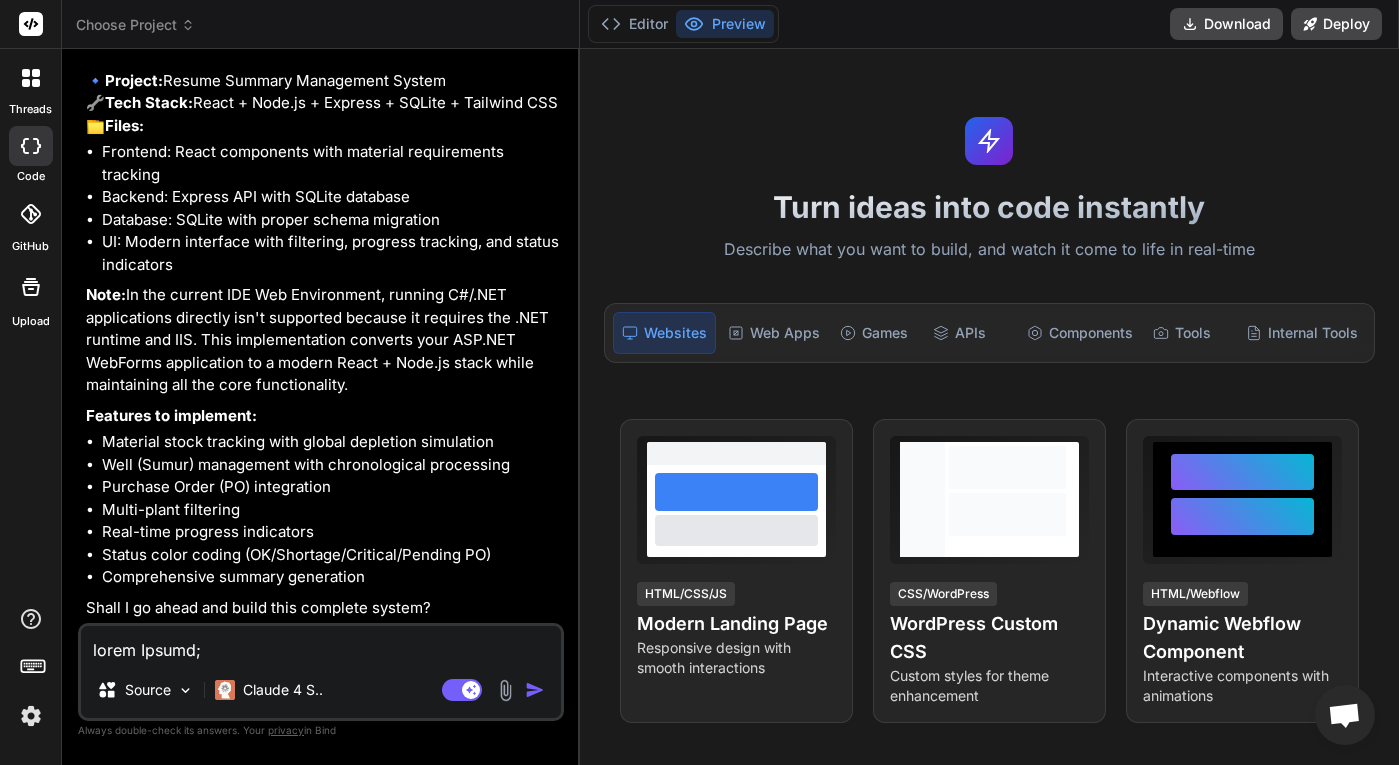 type on "x" 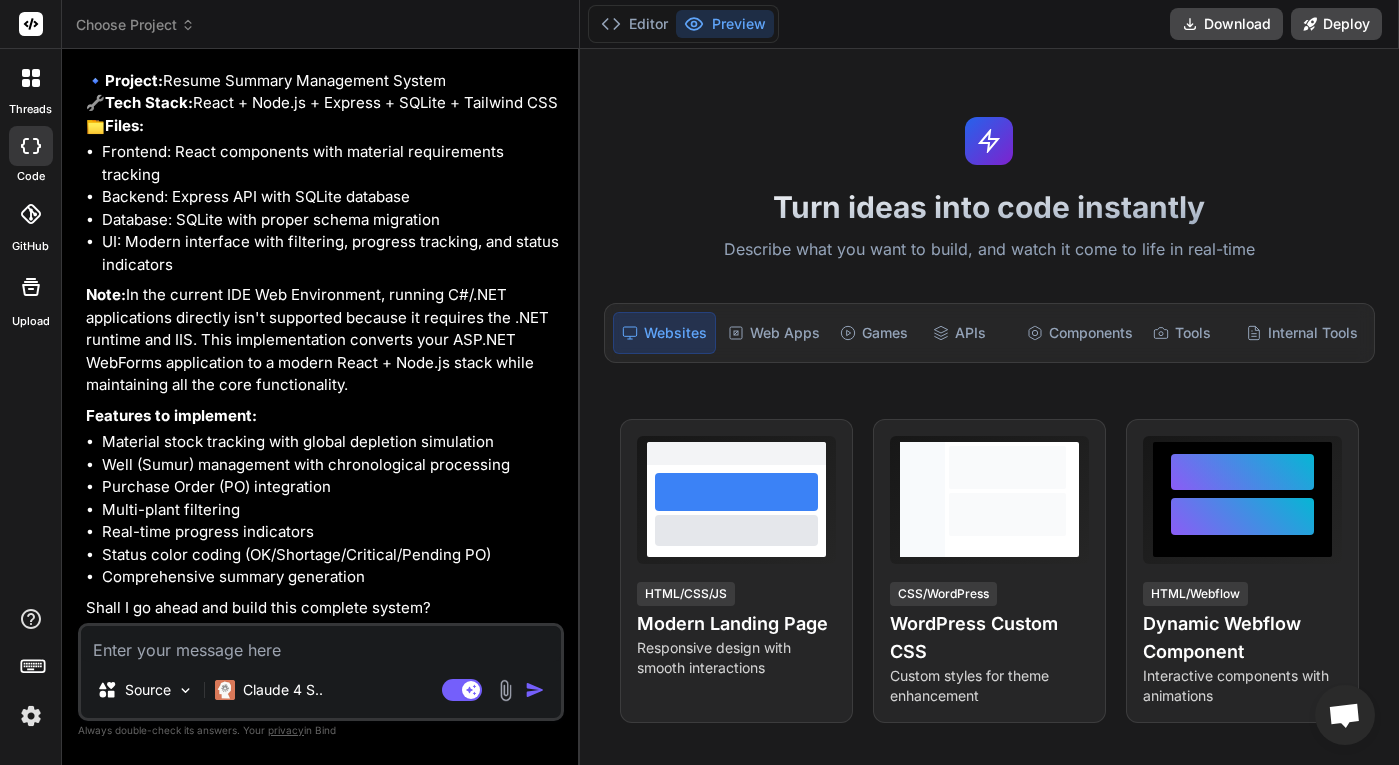type on "g" 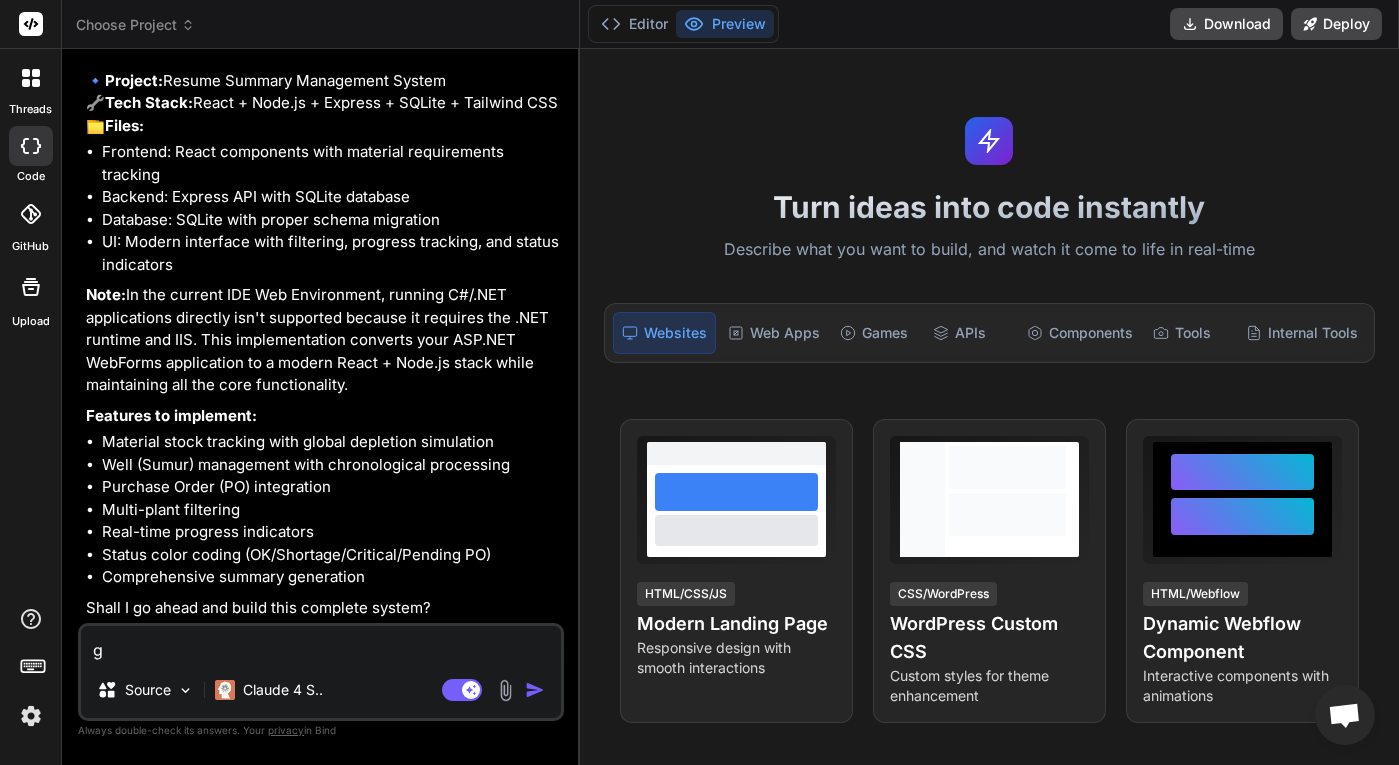 type on "gu" 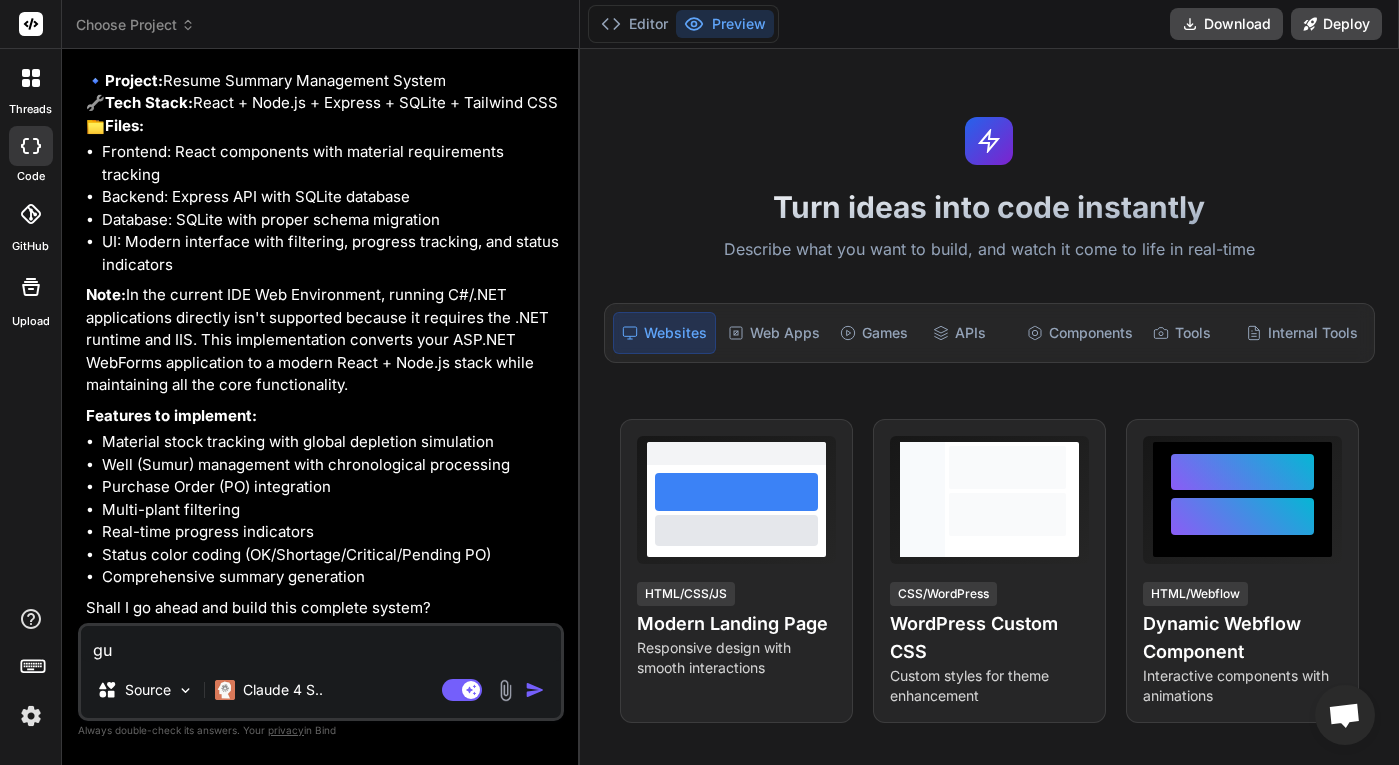type on "gun" 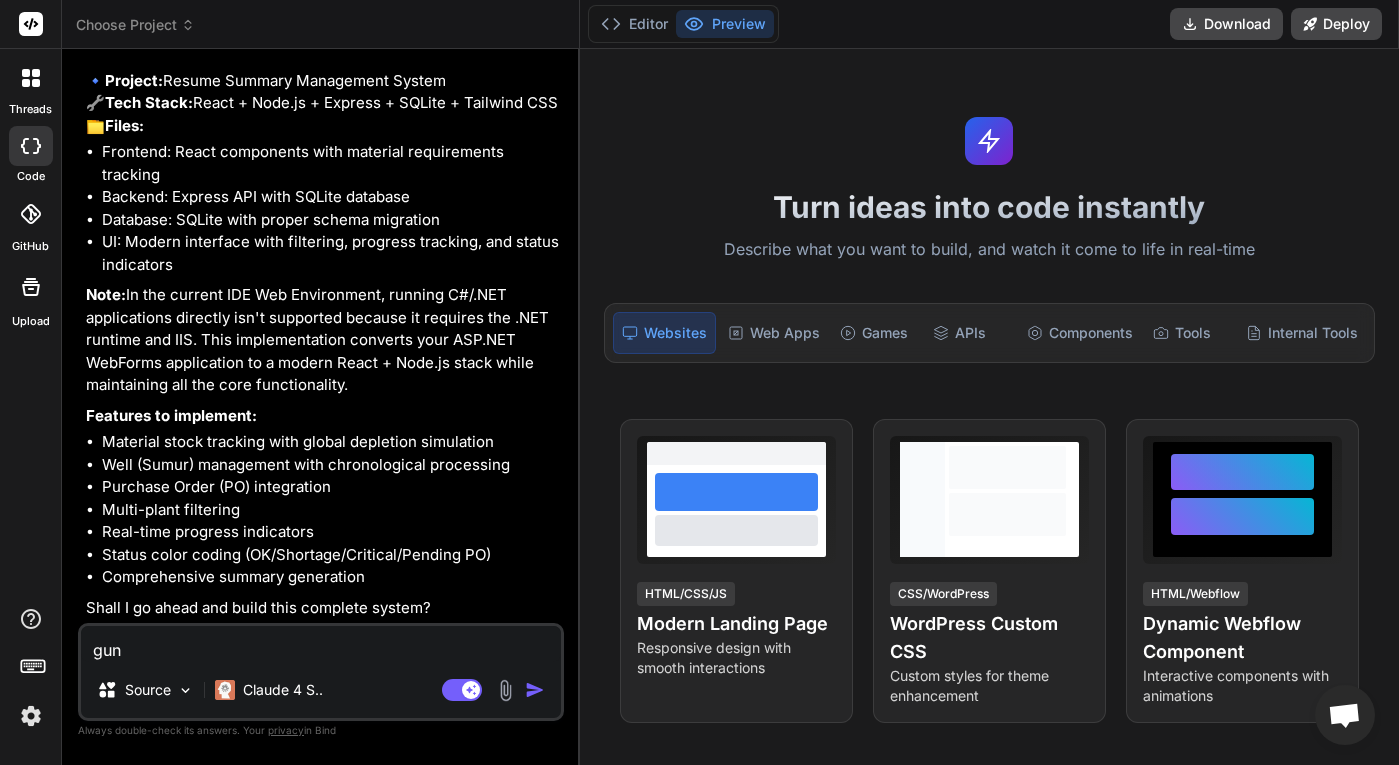 type on "guna" 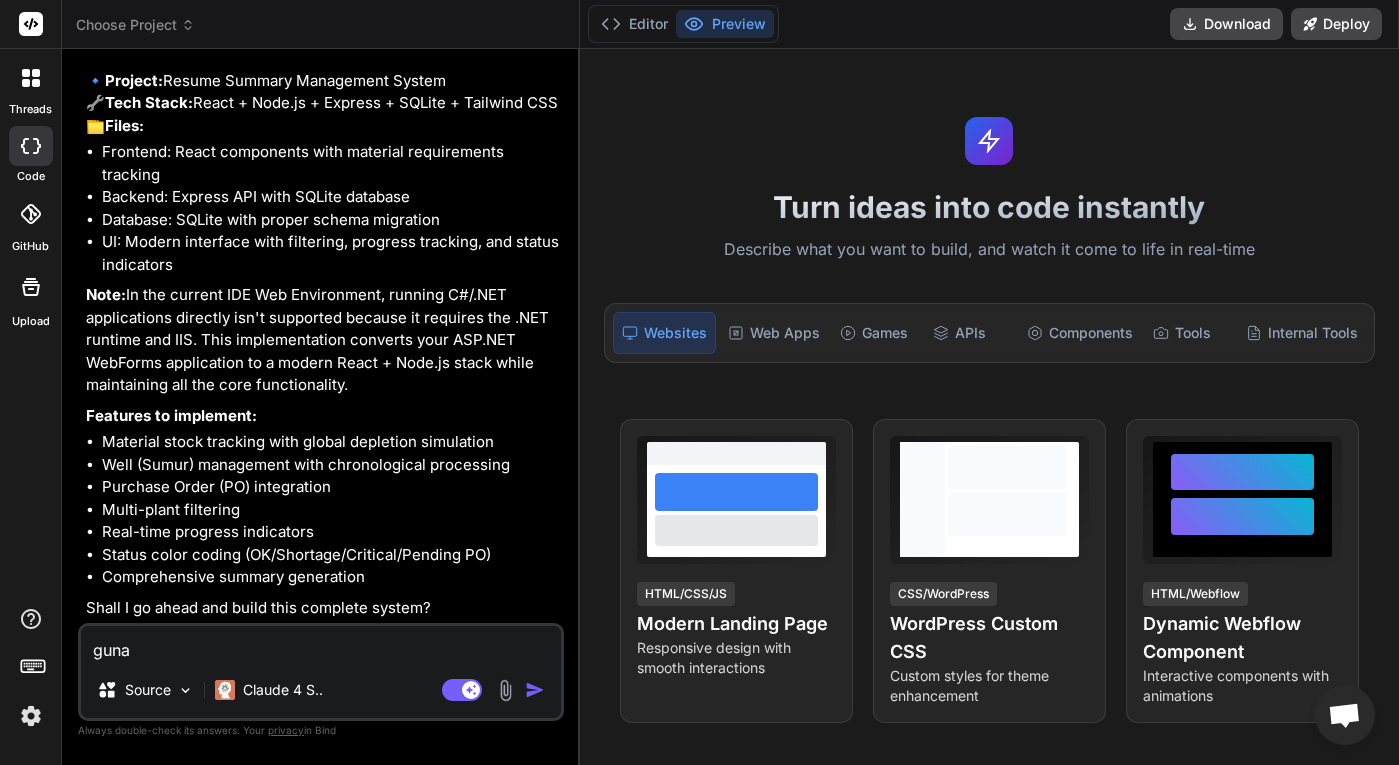 type on "gunak" 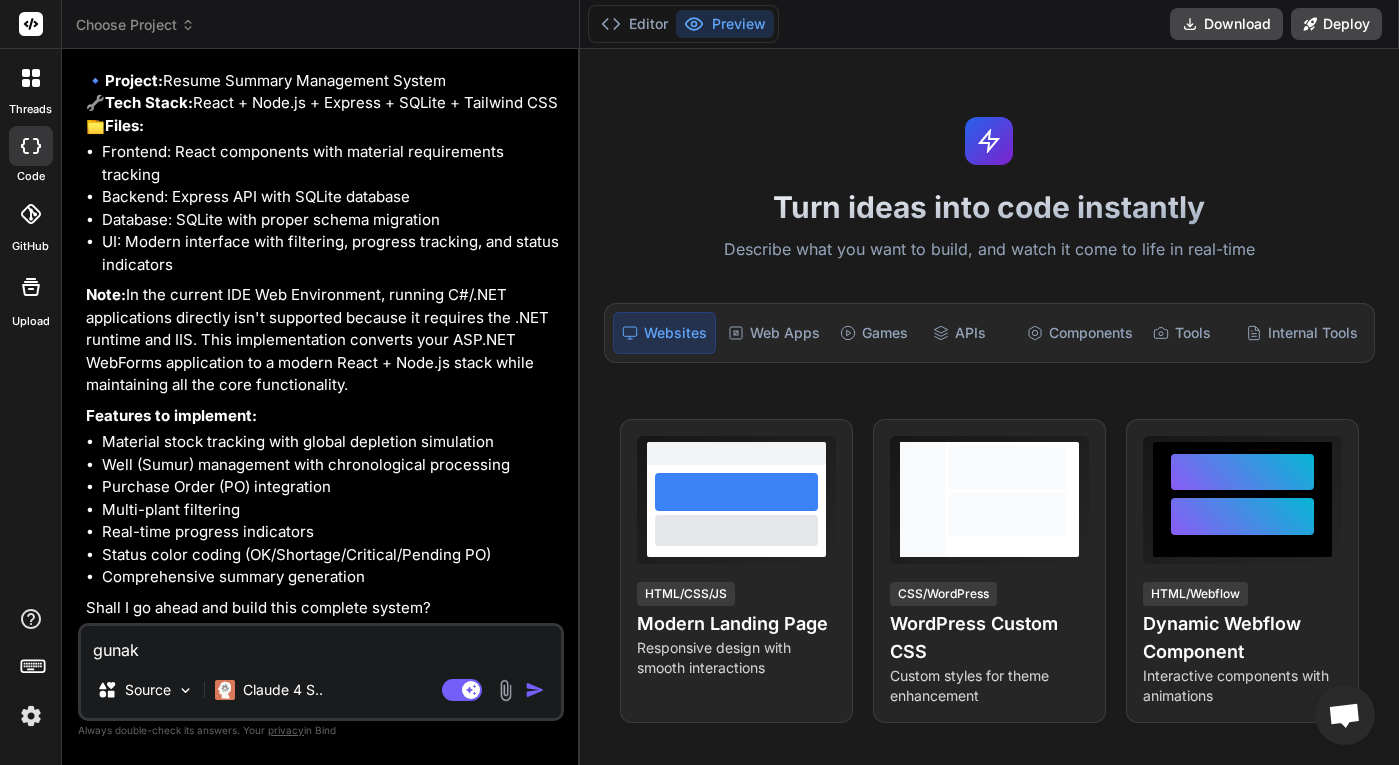 type on "gunaka" 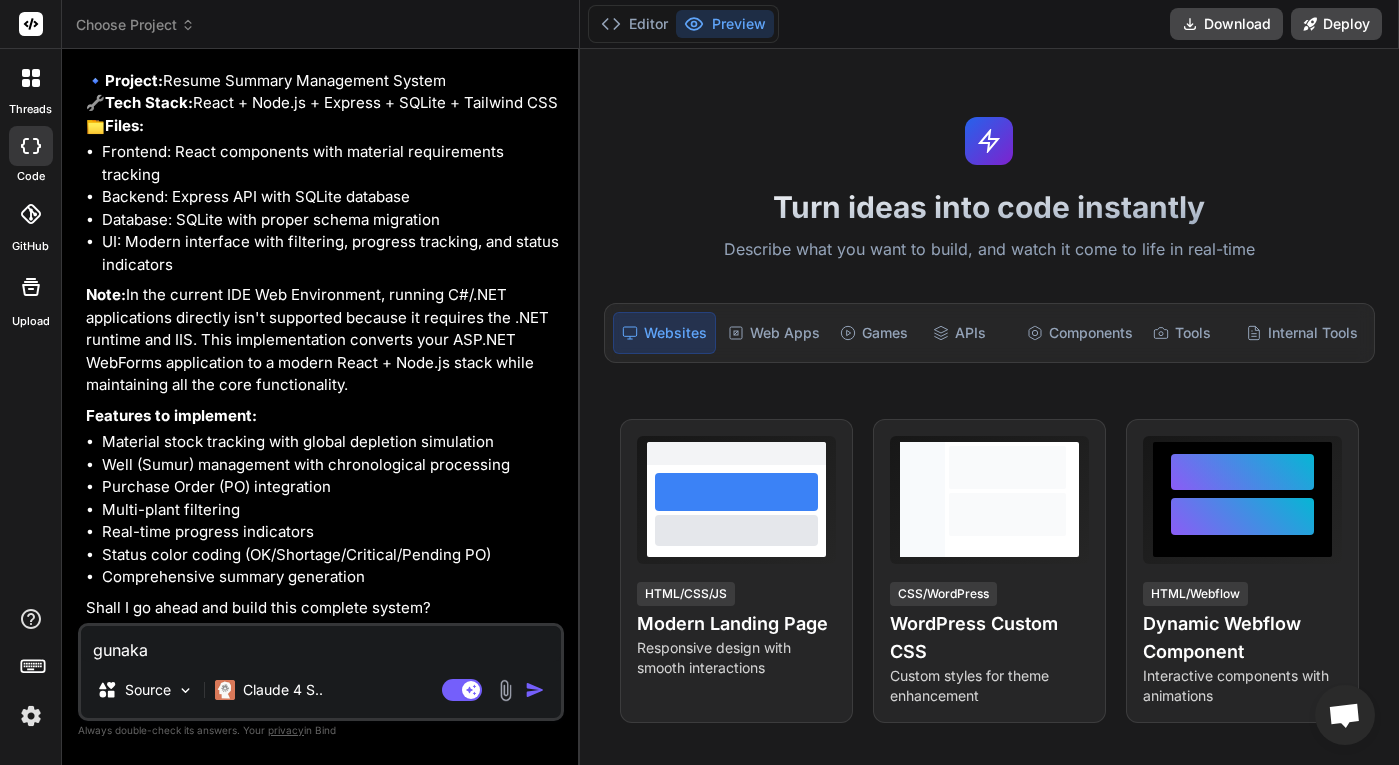 type on "gunakan" 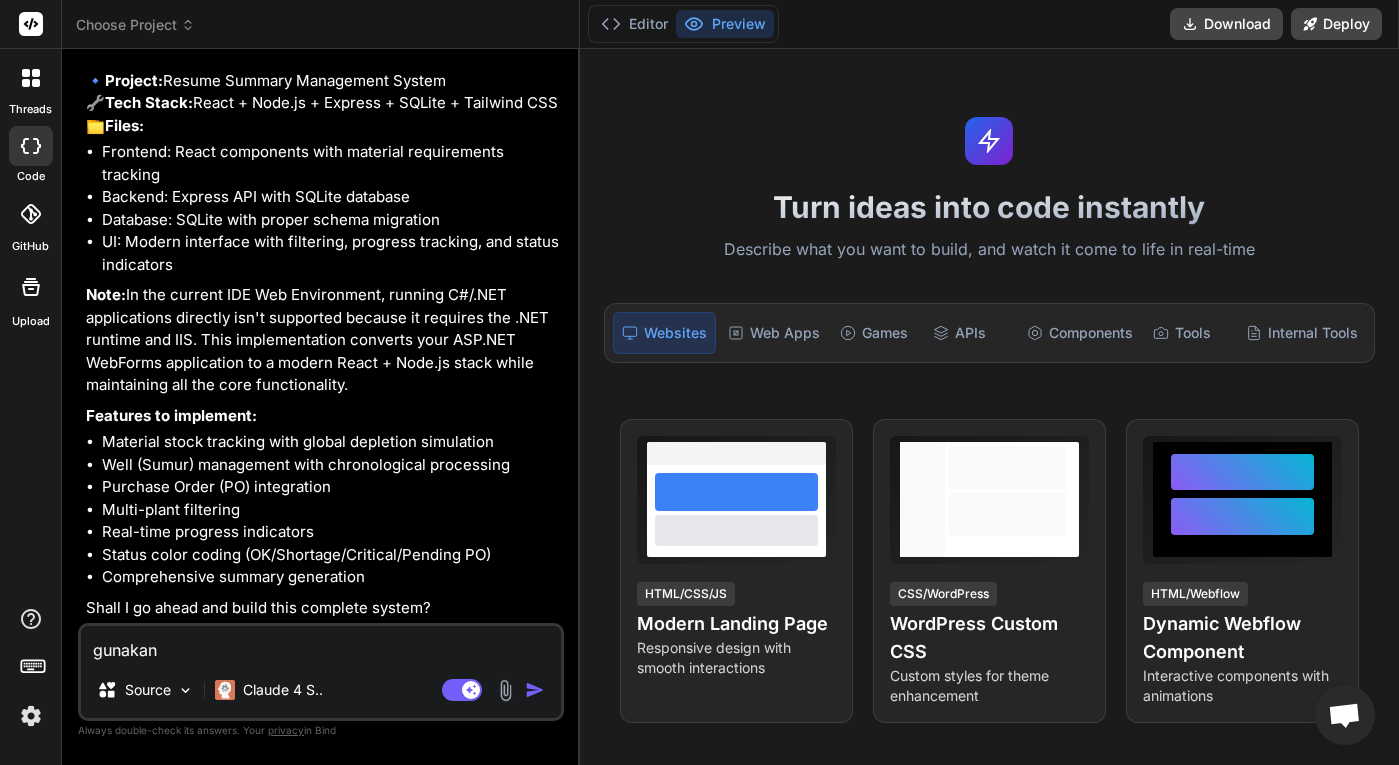 type on "gunakan" 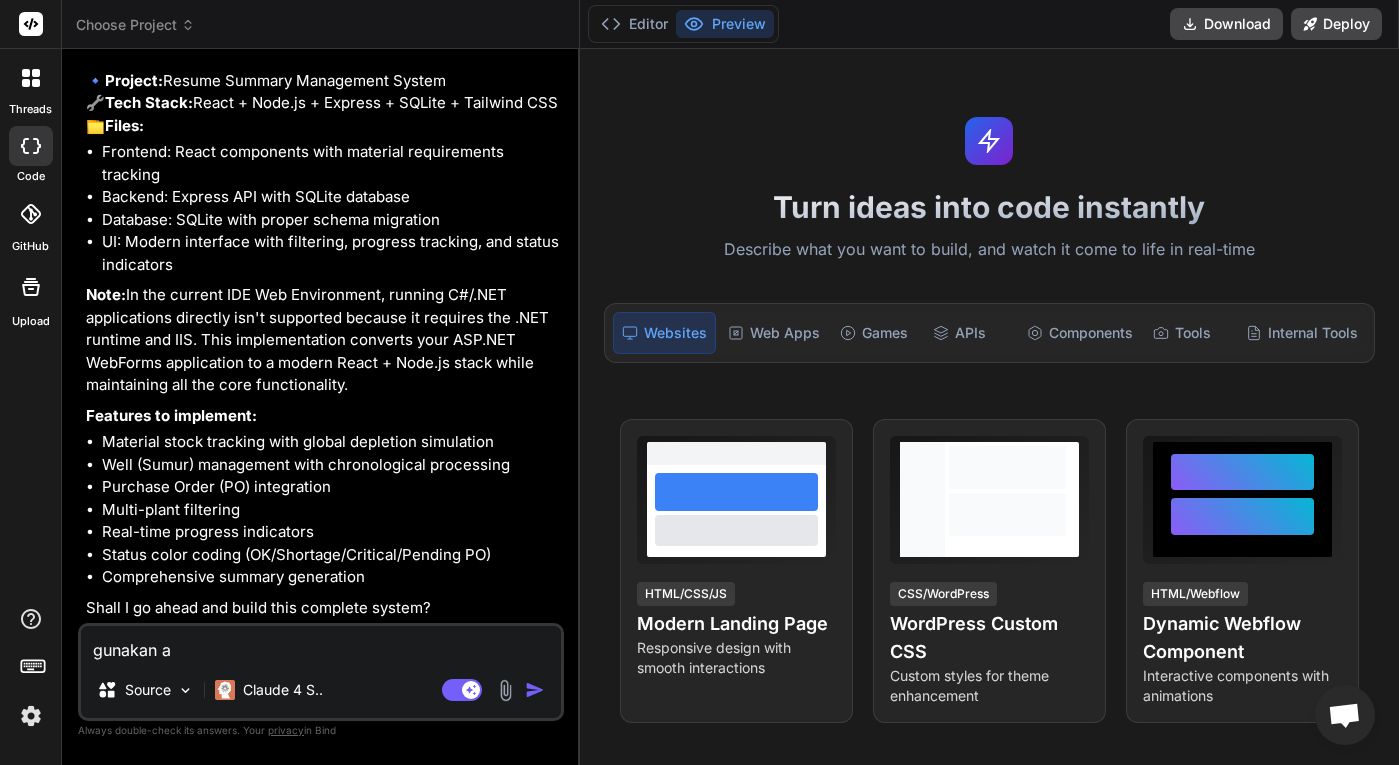 type on "gunakan as" 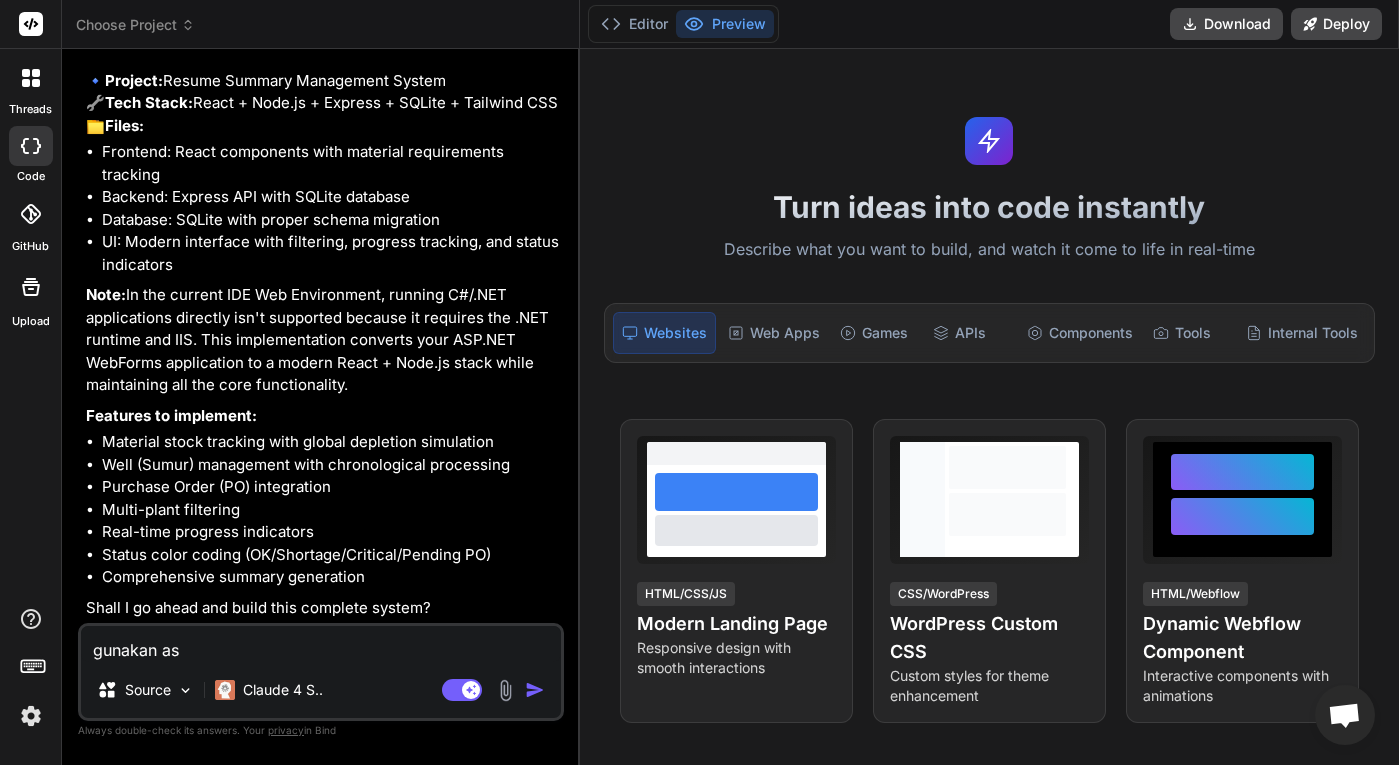 type on "gunakan asp" 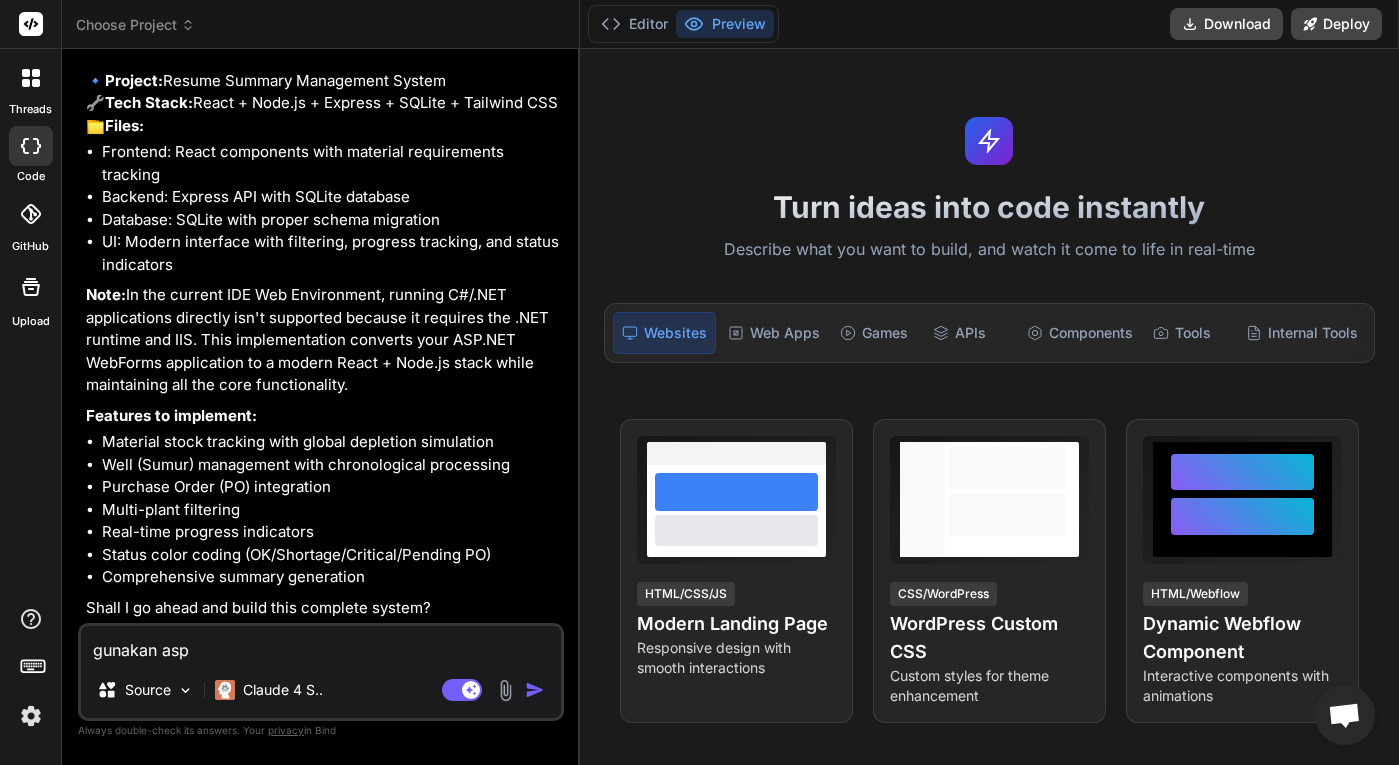 type on "gunakan asp." 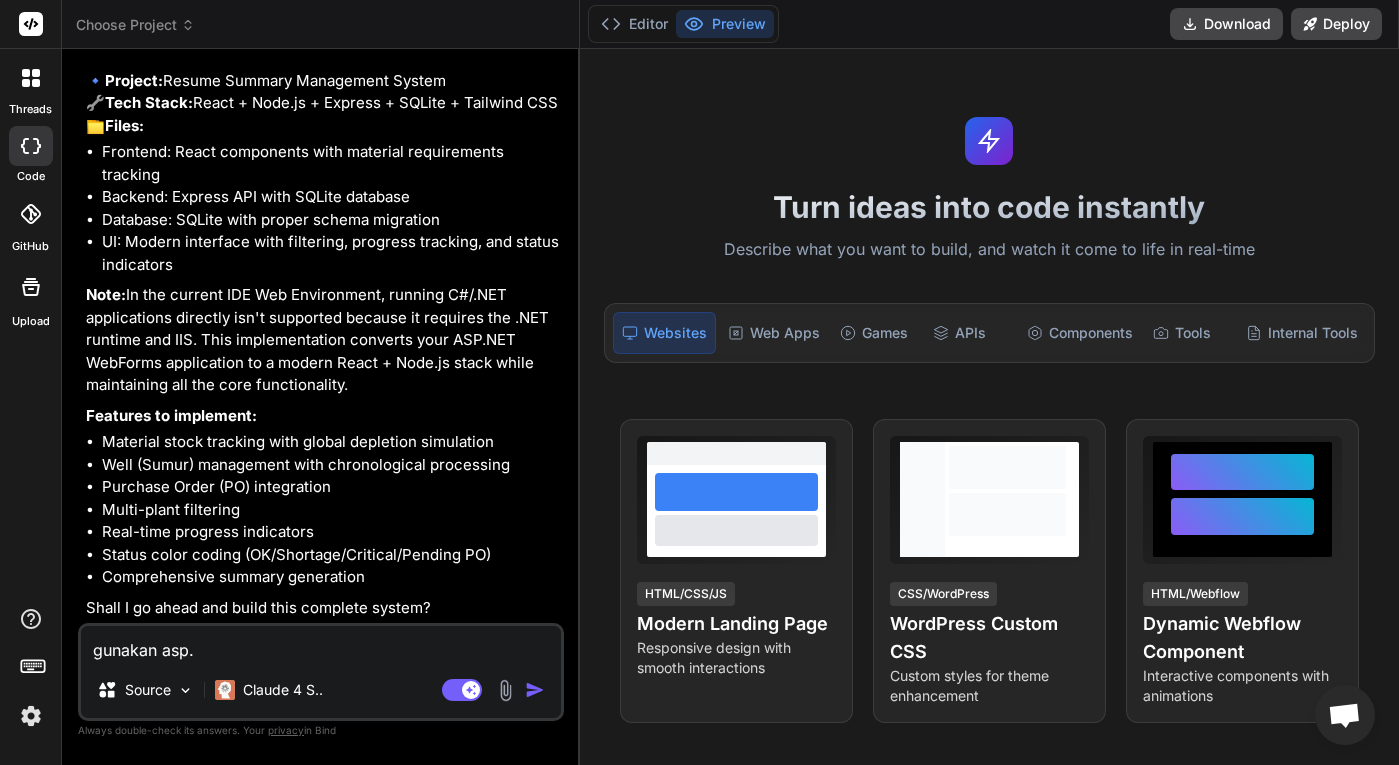 type on "gunakan asp.n" 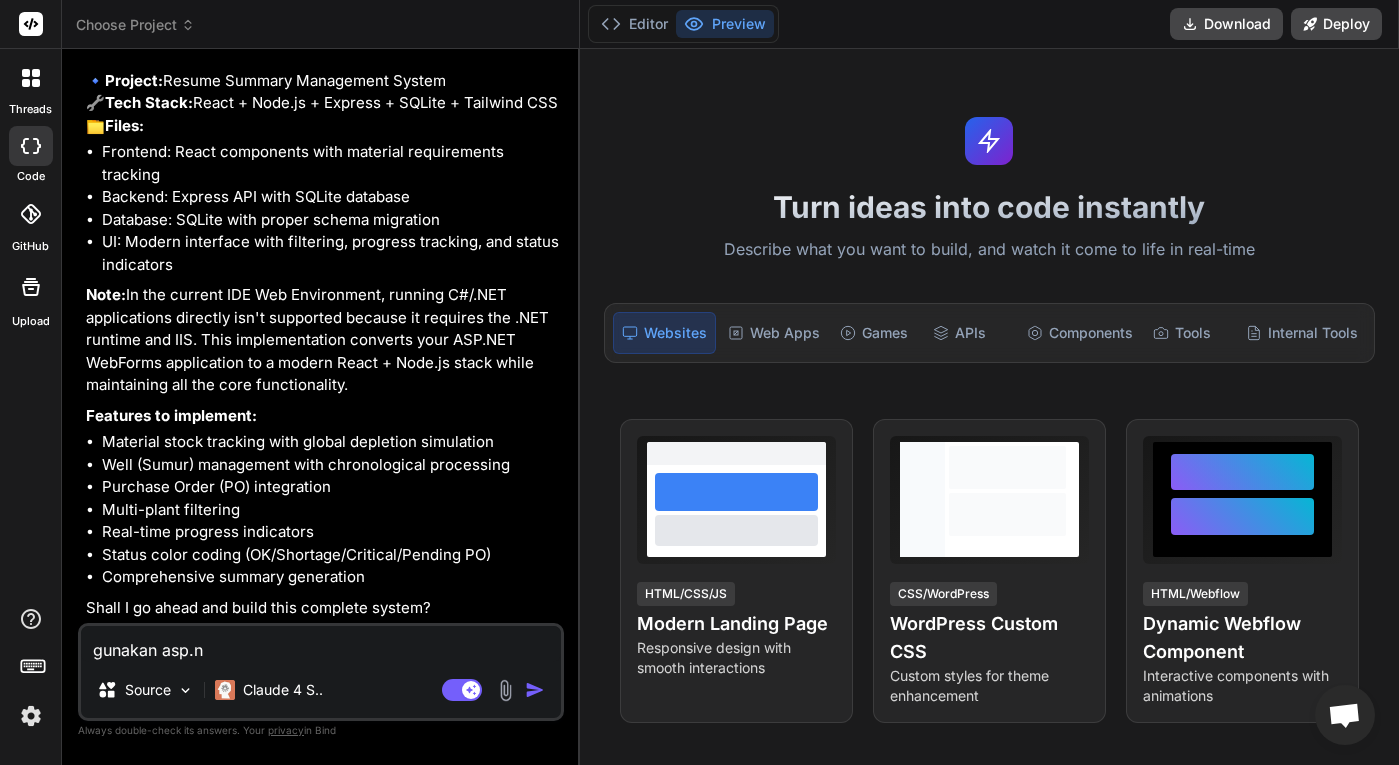 type on "gunakan asp.ne" 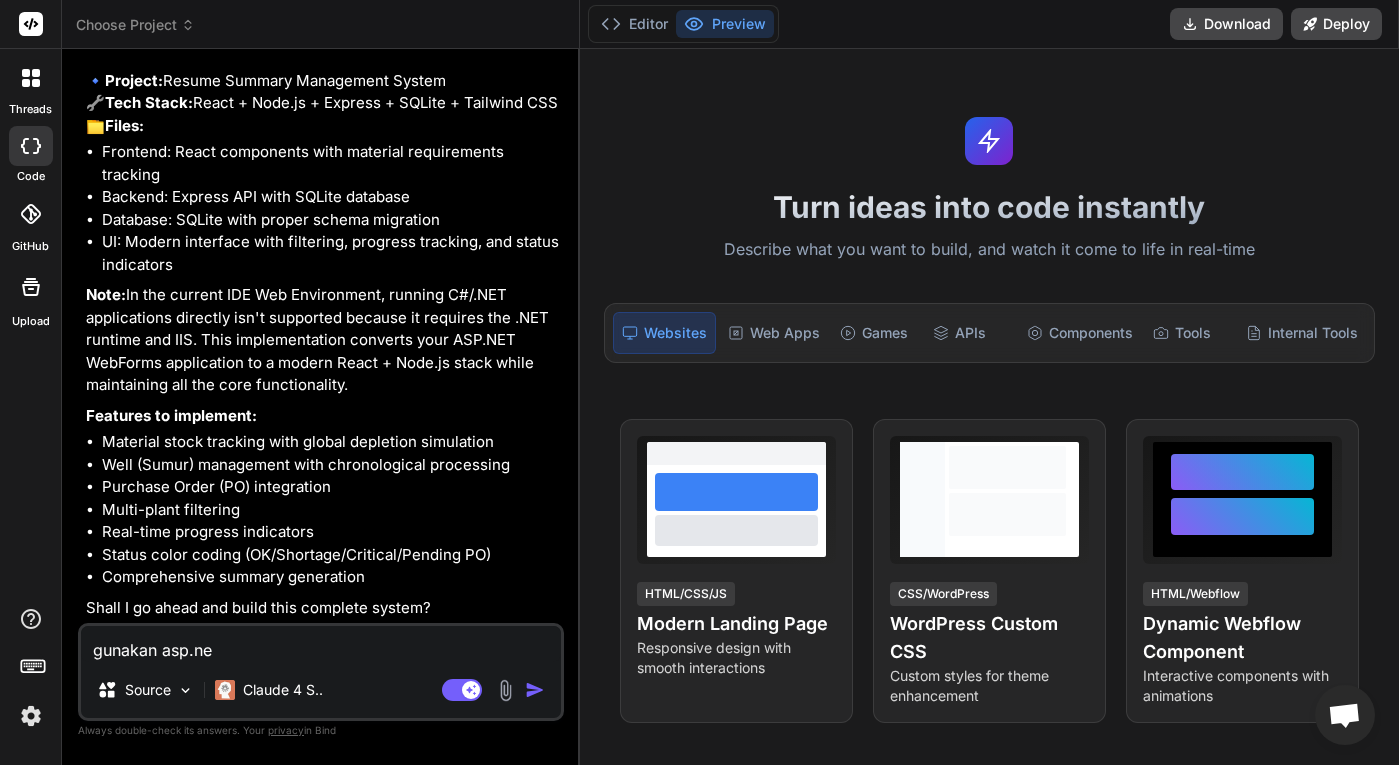 type on "gunakan asp.net" 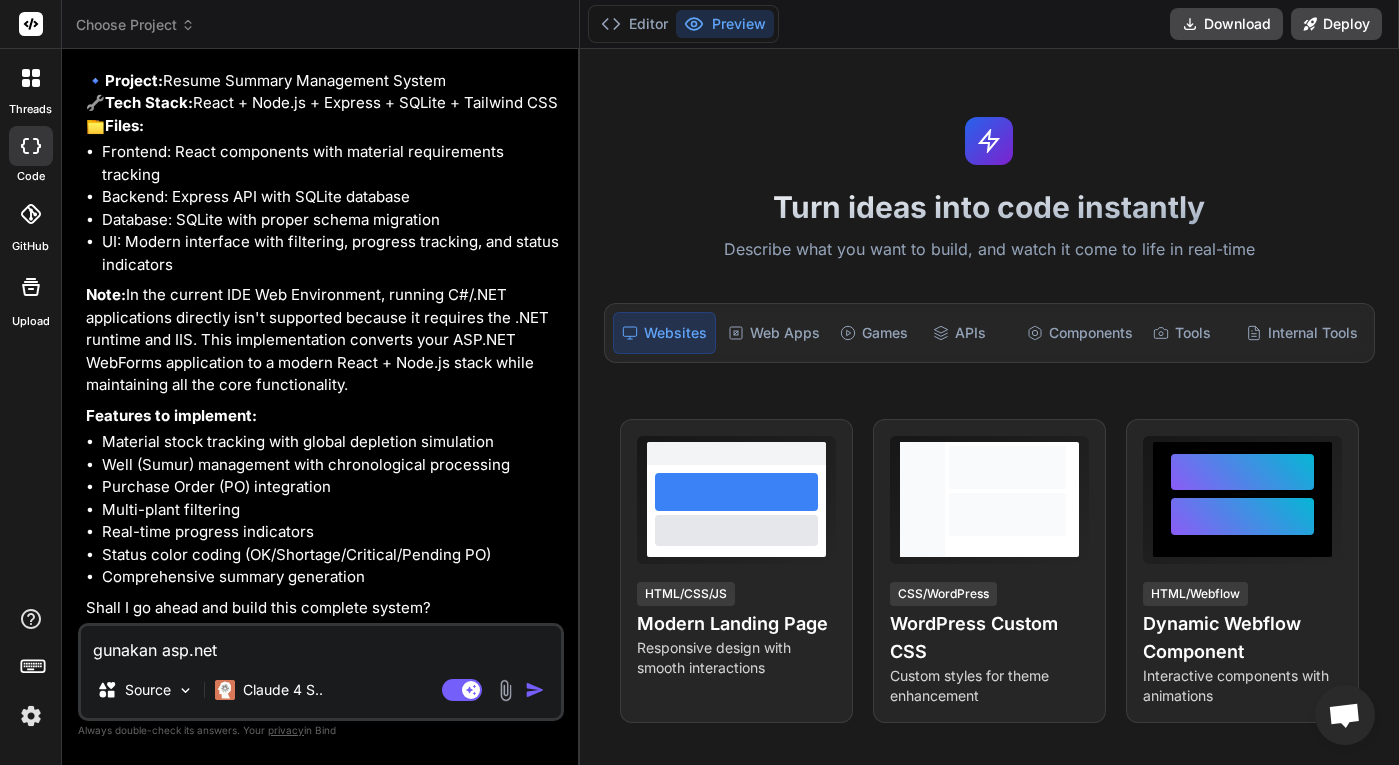 type on "x" 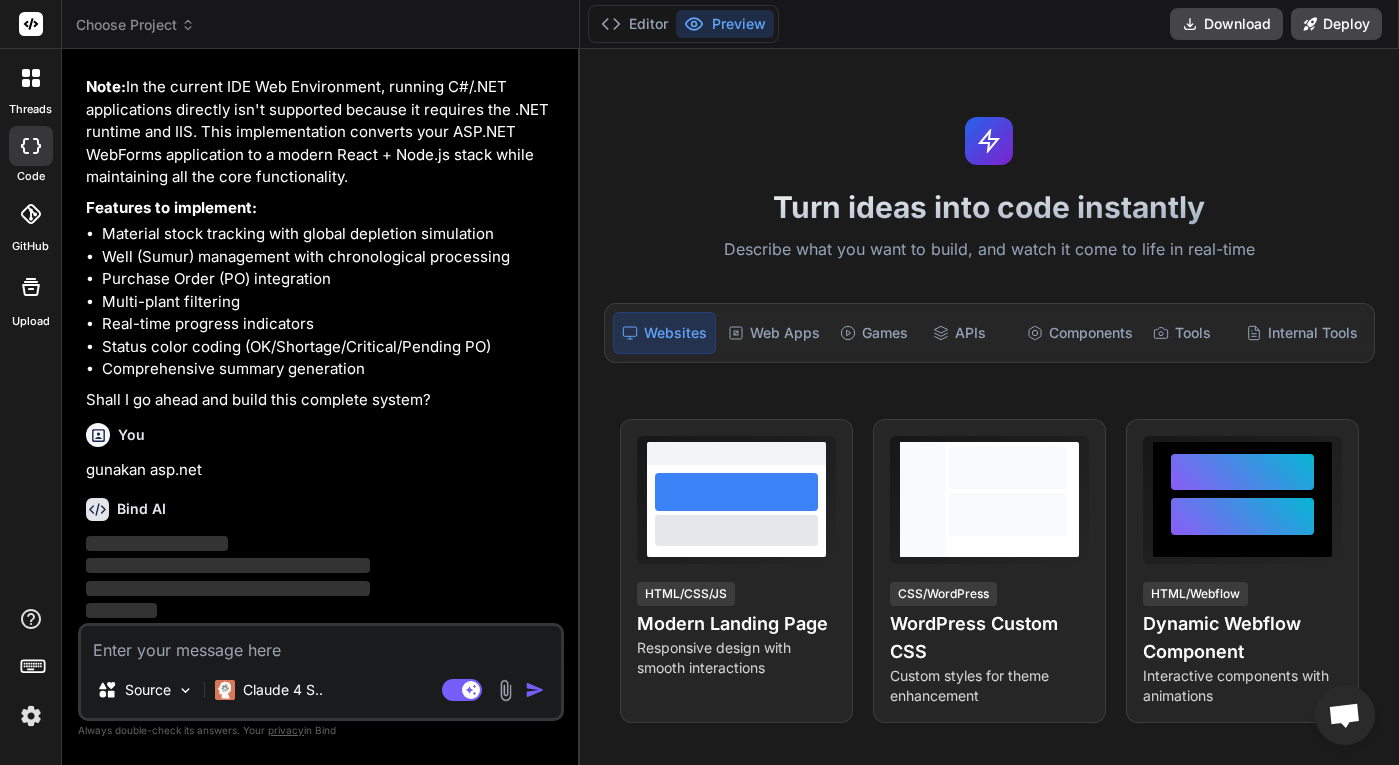 scroll, scrollTop: 8735, scrollLeft: 0, axis: vertical 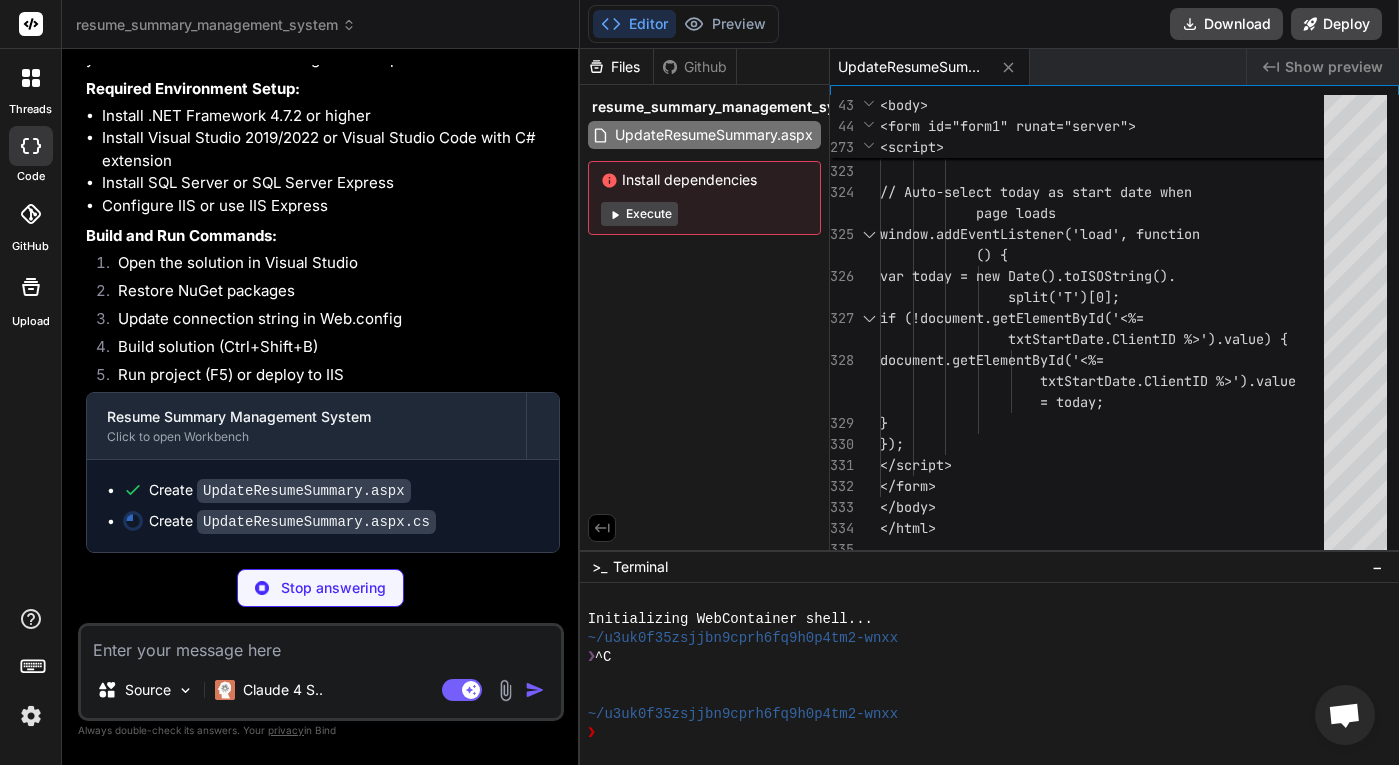 type on "x" 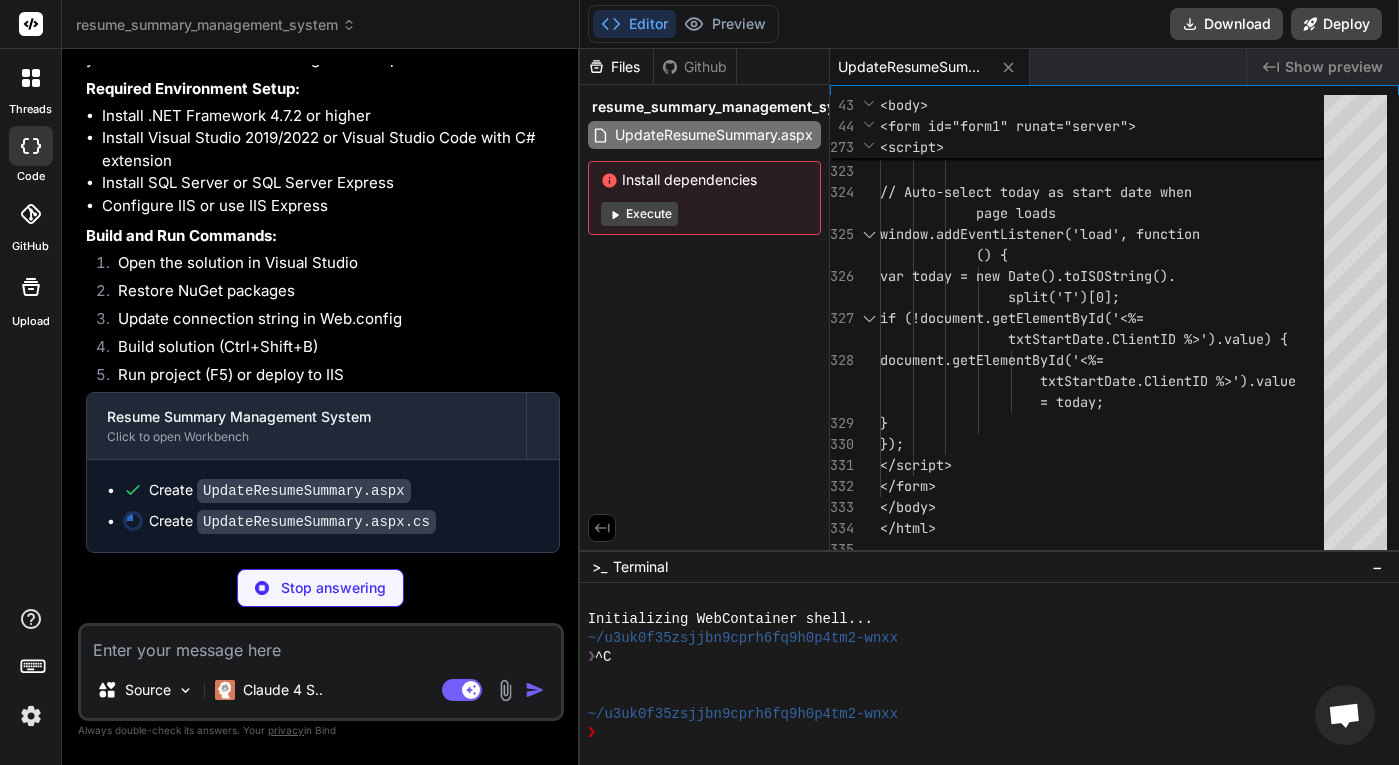 type on "lblMessage.Text = message;
lblMessage.CssClass = cssClass;
lblMessage.Visible = true;
}
}
}" 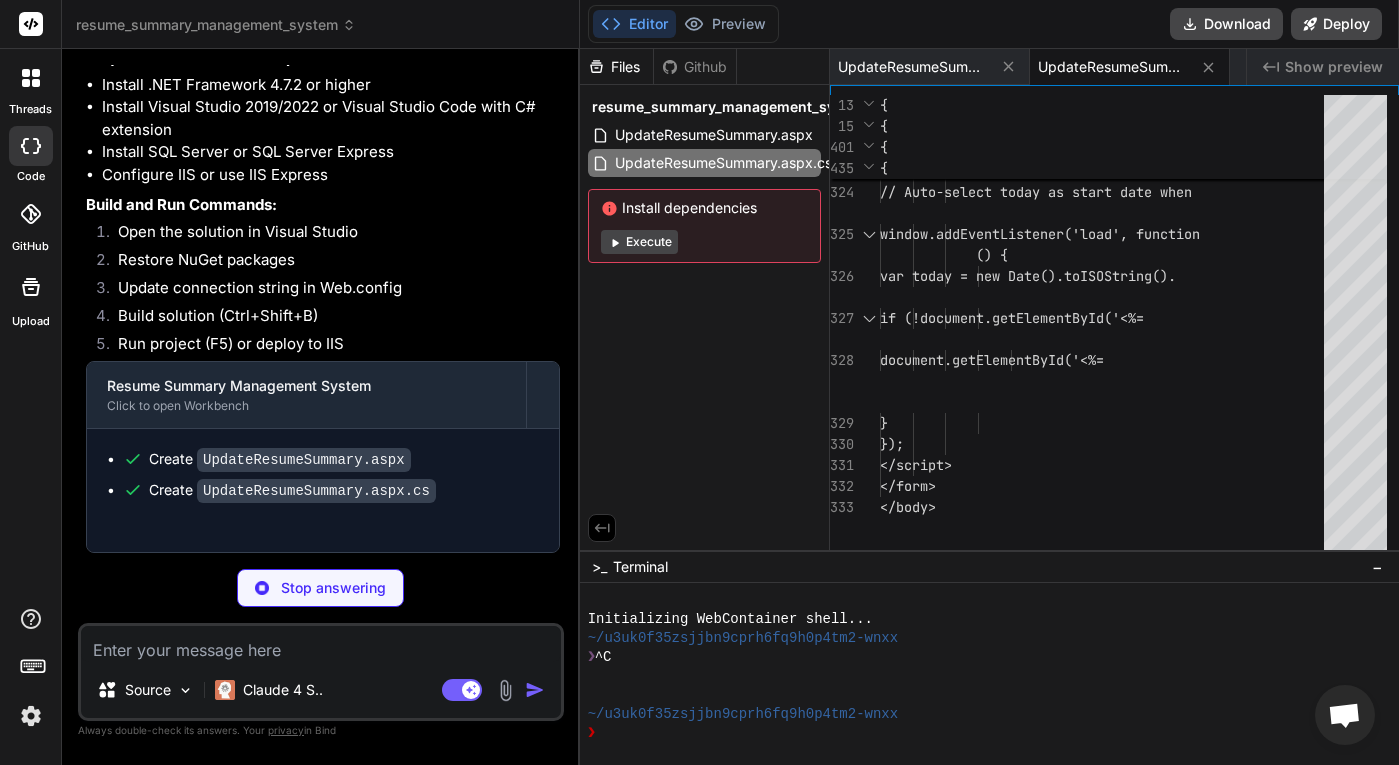 type on "x" 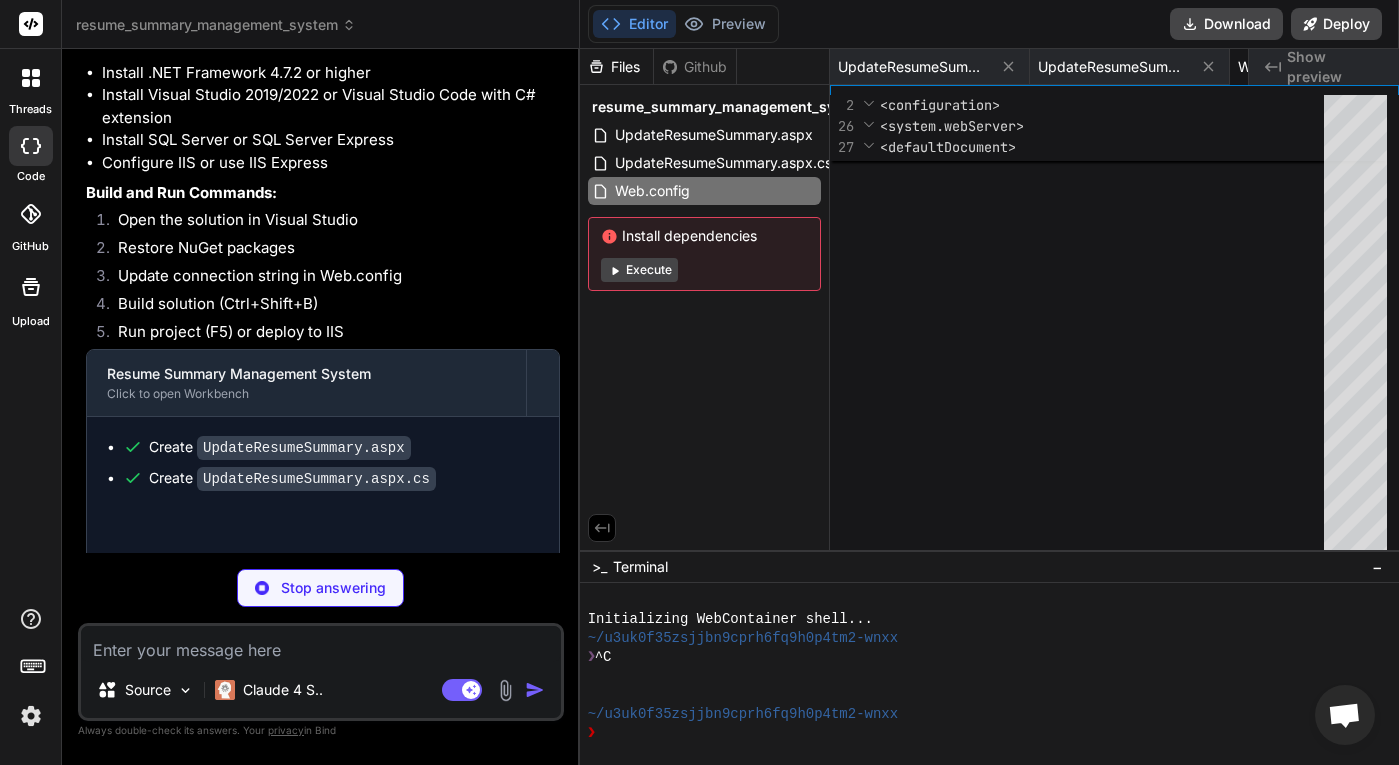 type on "x" 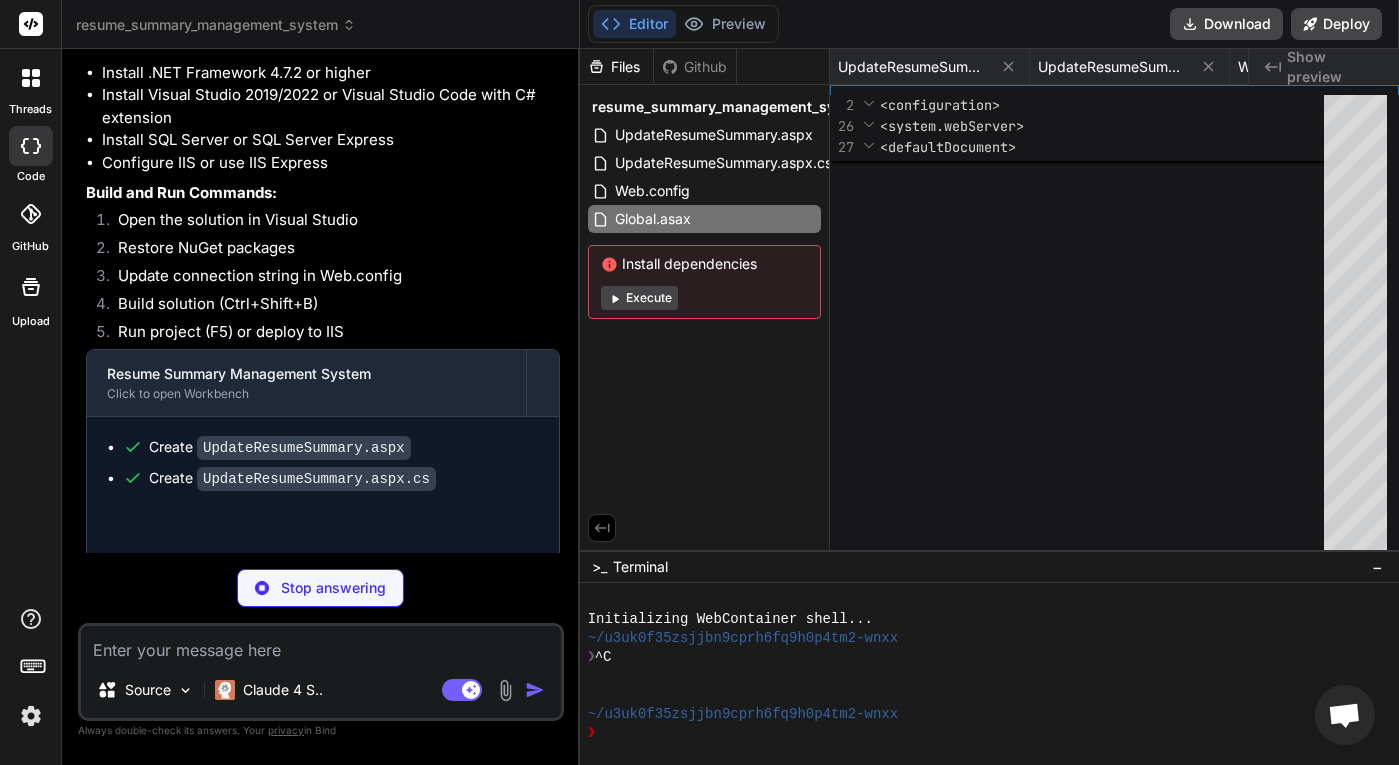 type on "x" 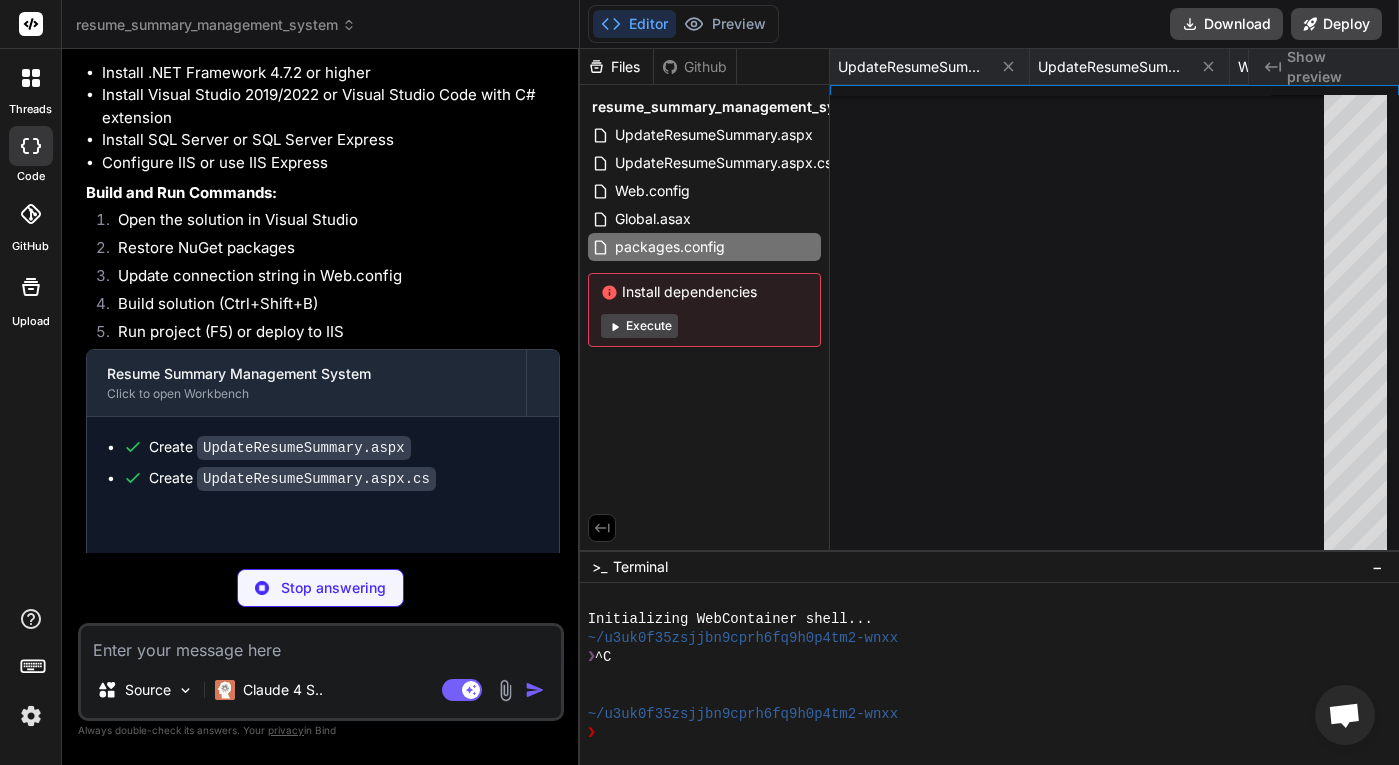 type on "x" 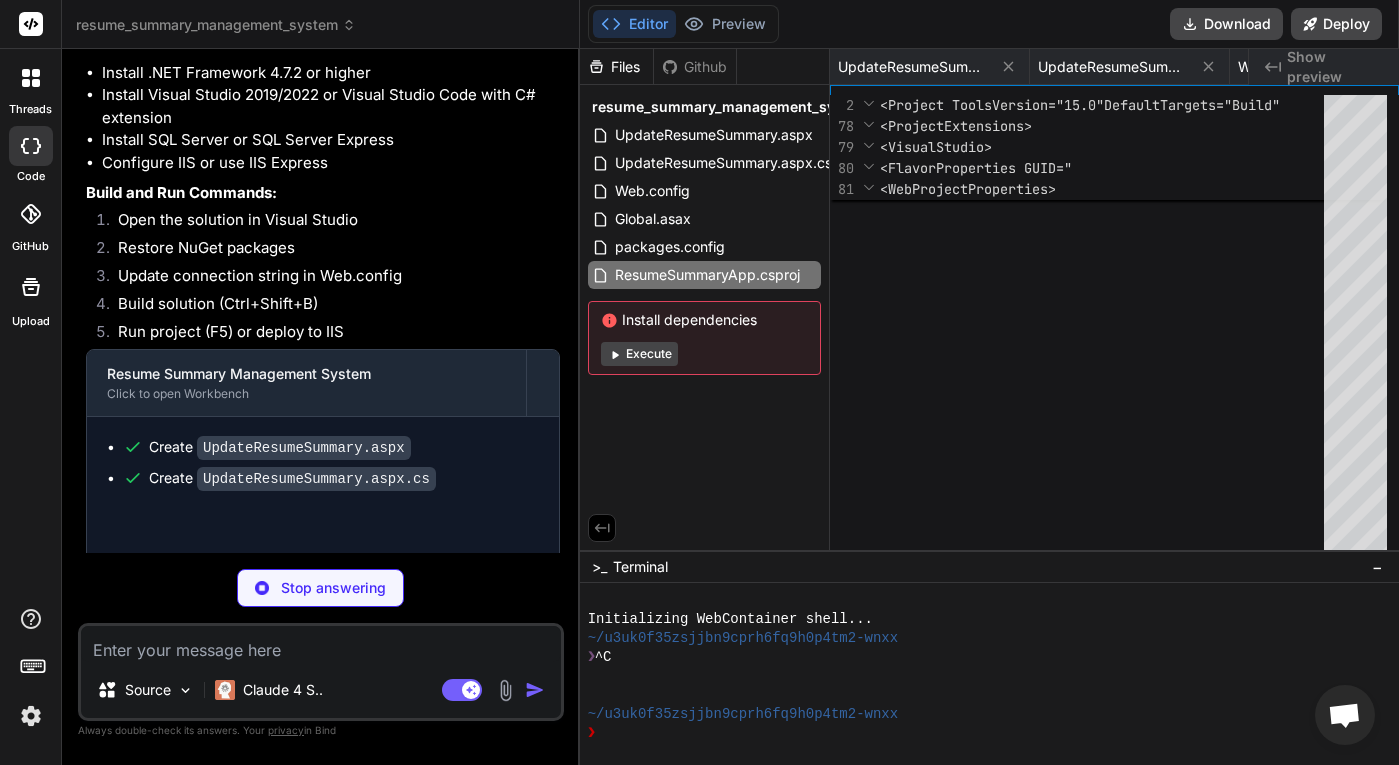 type on "x" 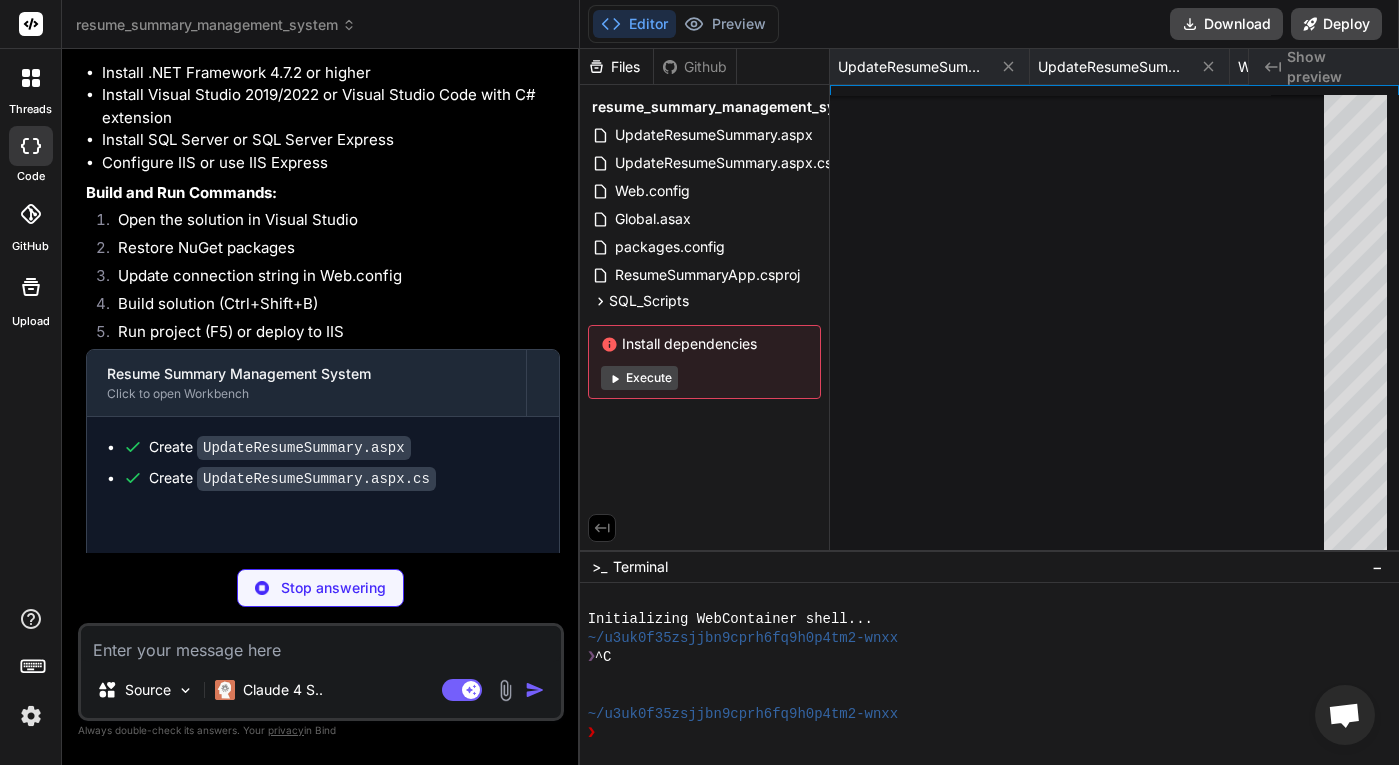 type on "x" 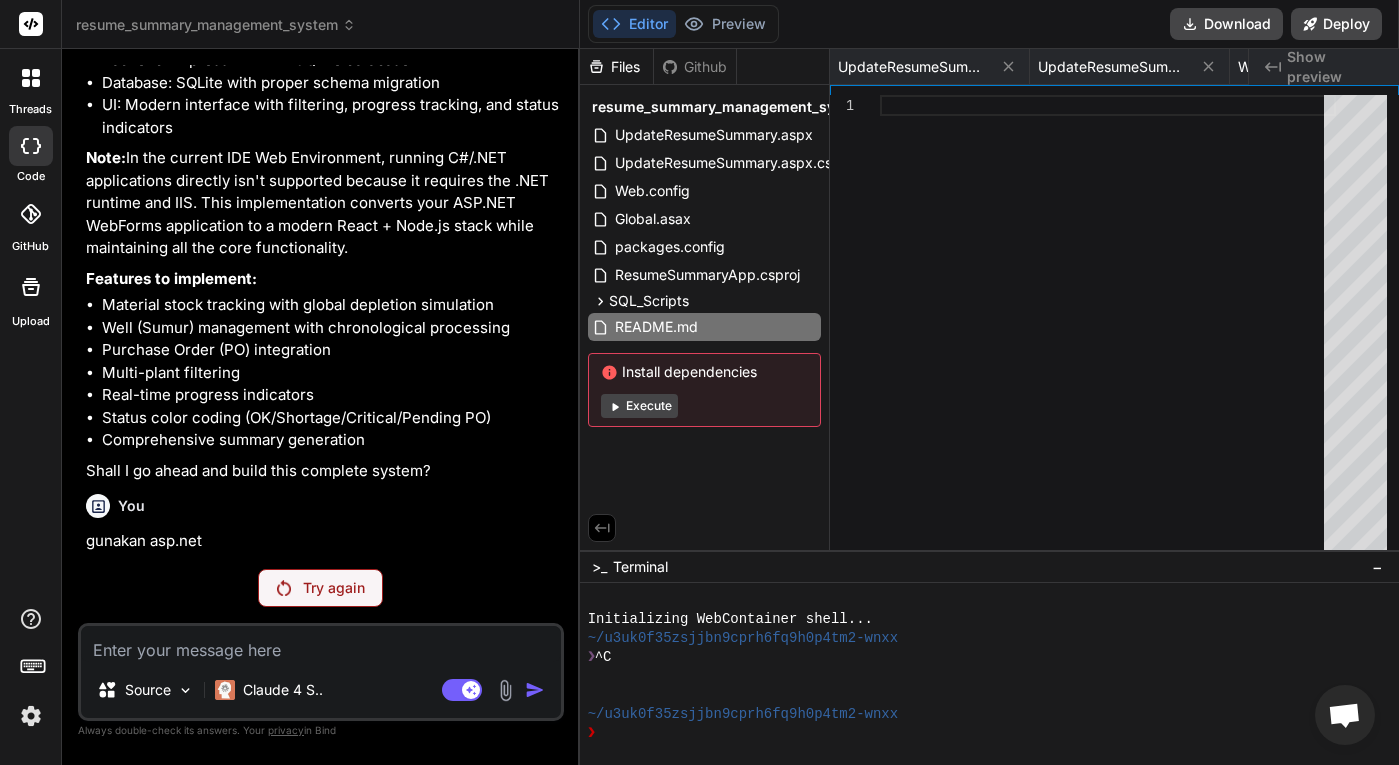 scroll, scrollTop: 0, scrollLeft: 887, axis: horizontal 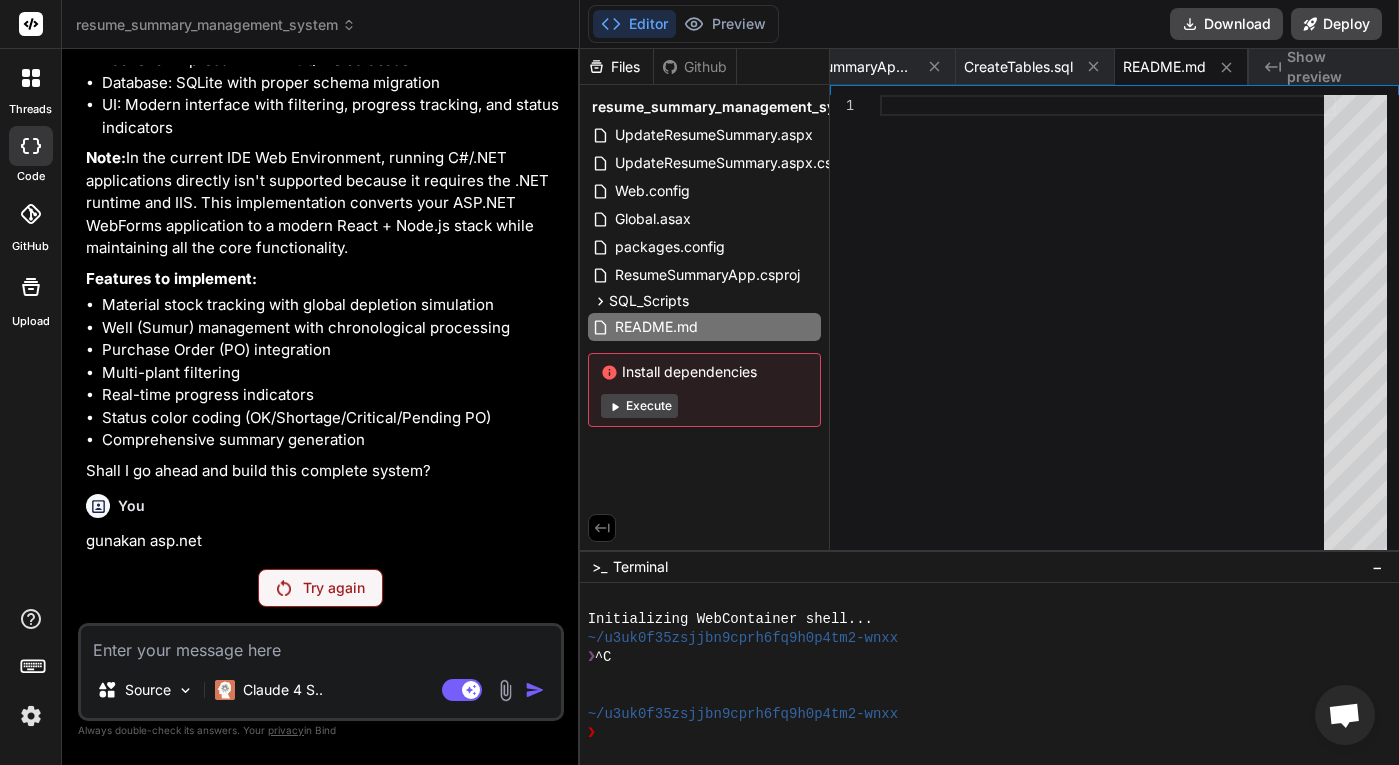 click on "Try again" at bounding box center (334, 588) 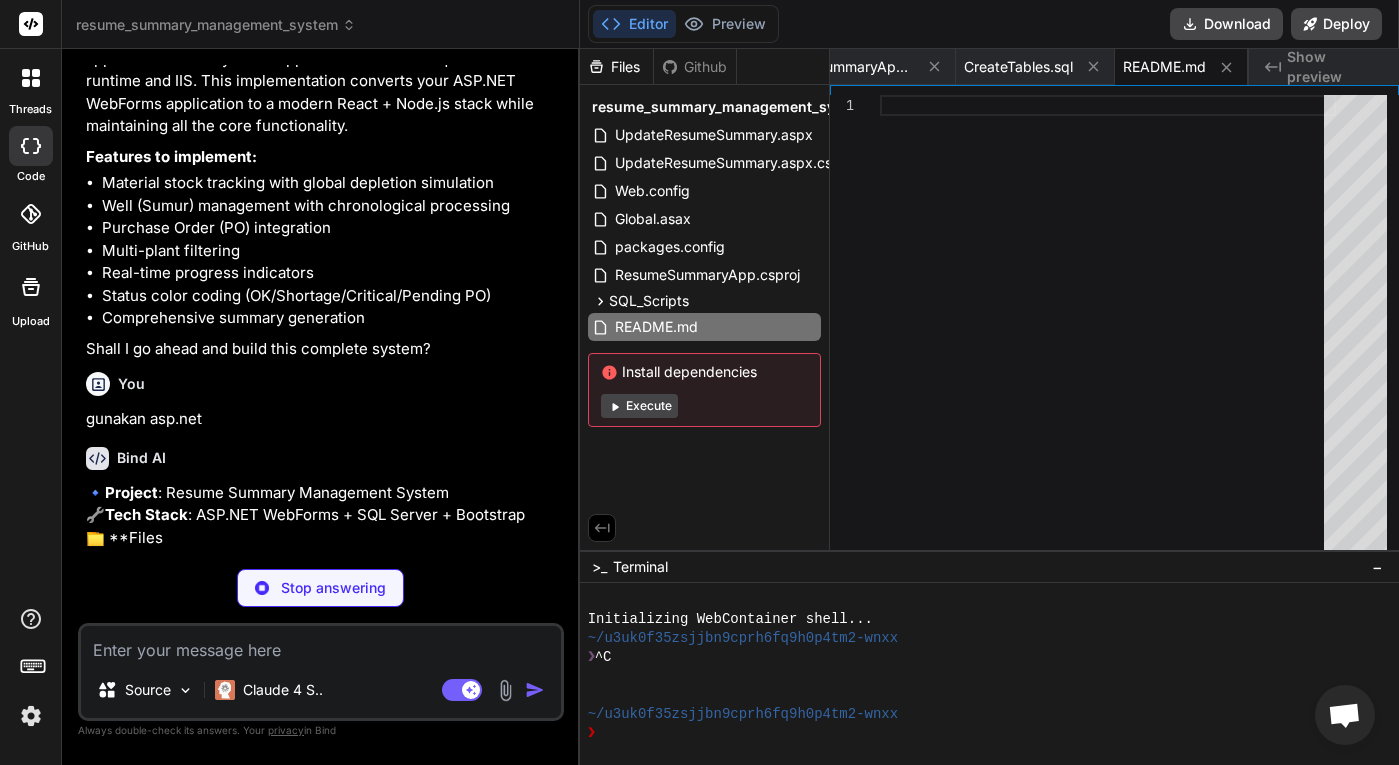 scroll, scrollTop: 8805, scrollLeft: 0, axis: vertical 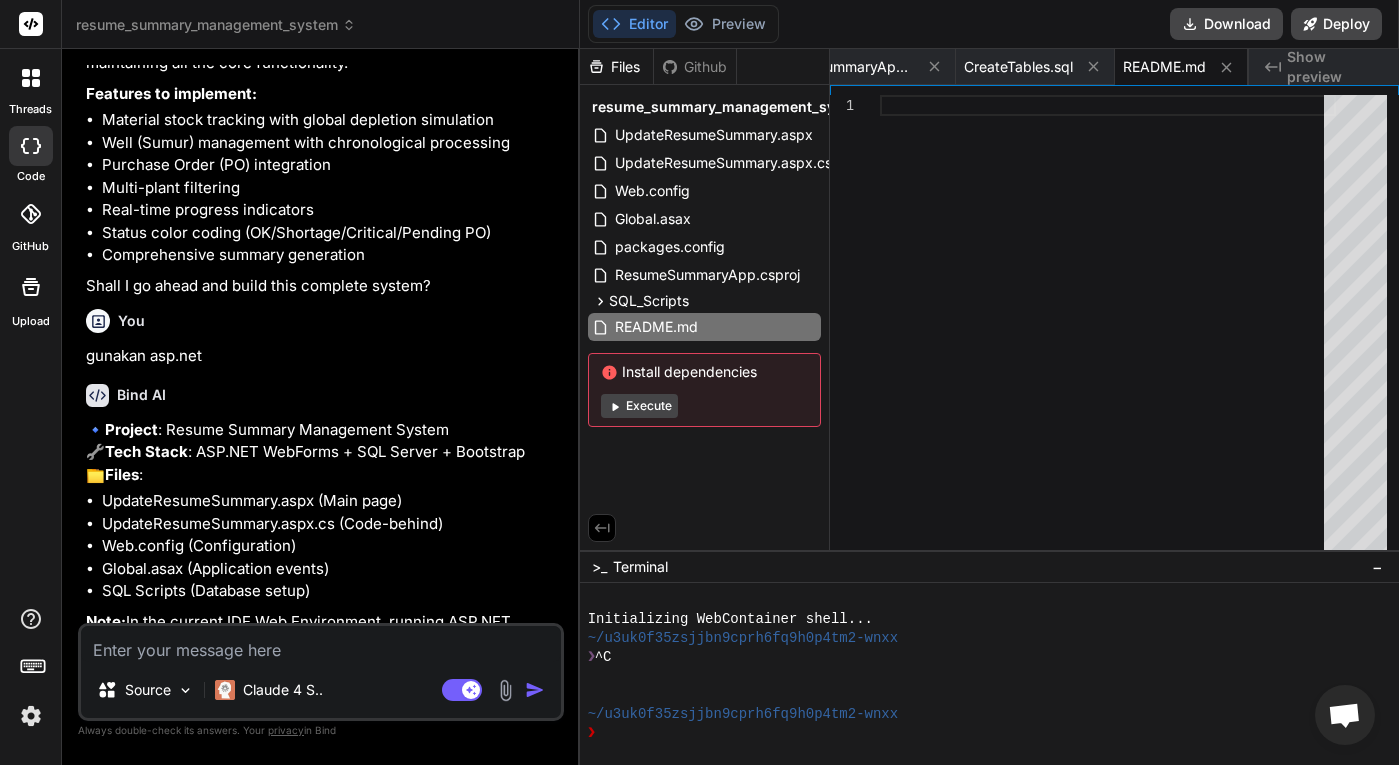 type on "x" 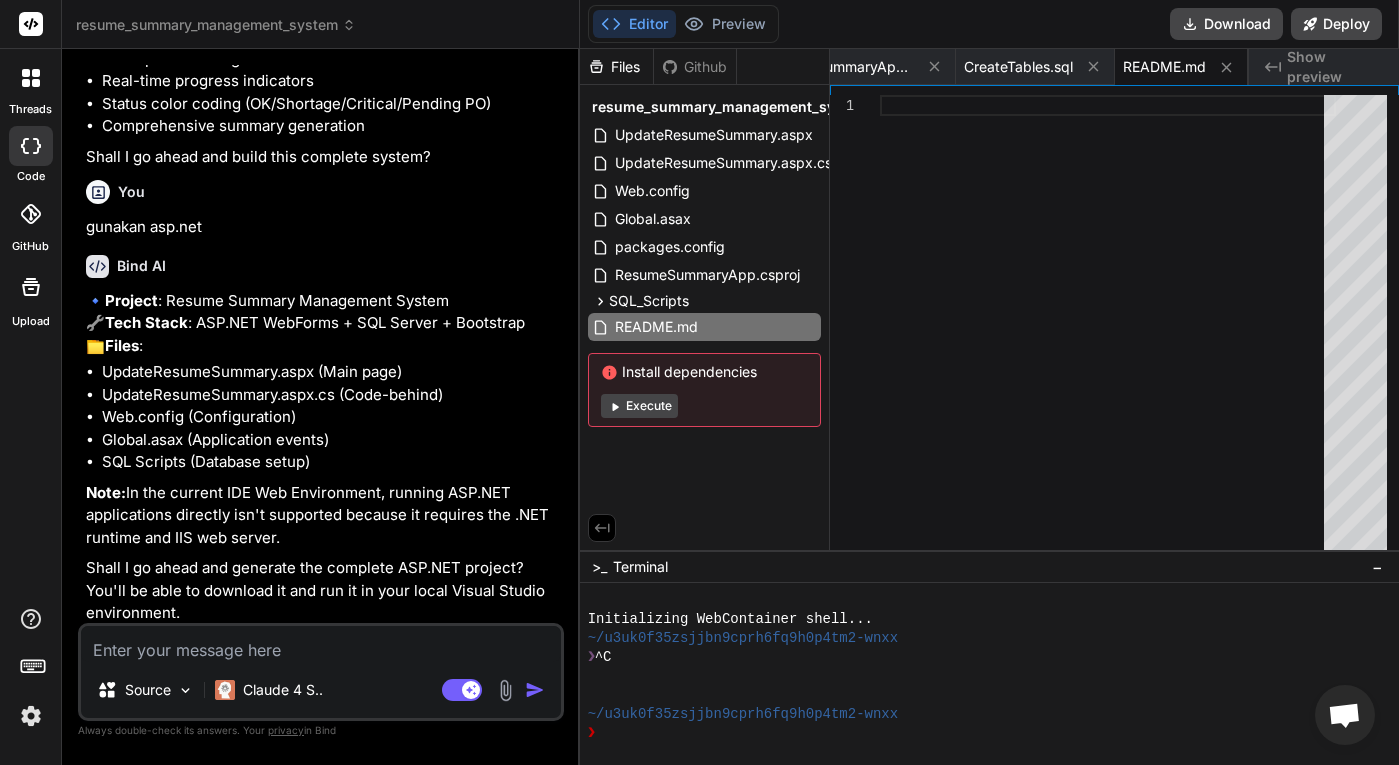 scroll, scrollTop: 9029, scrollLeft: 0, axis: vertical 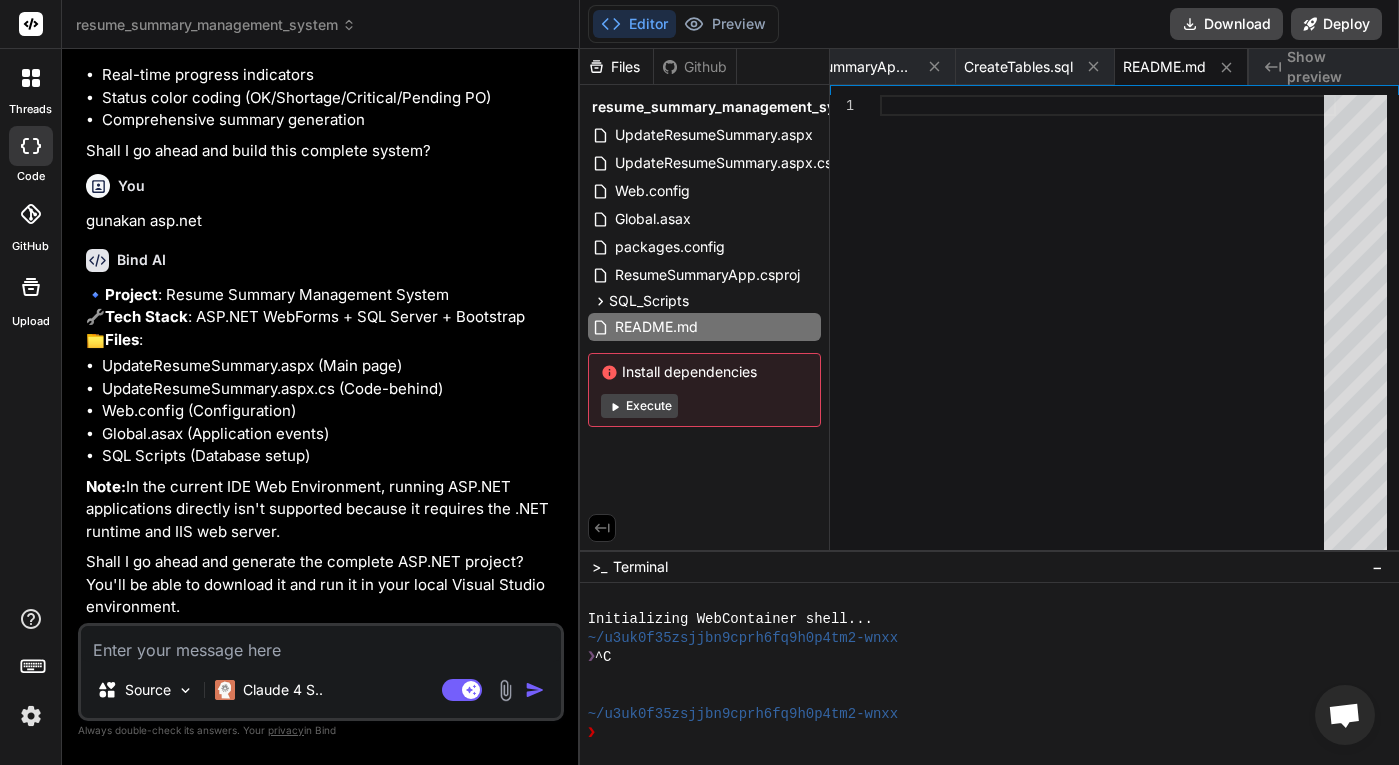 click at bounding box center [321, 644] 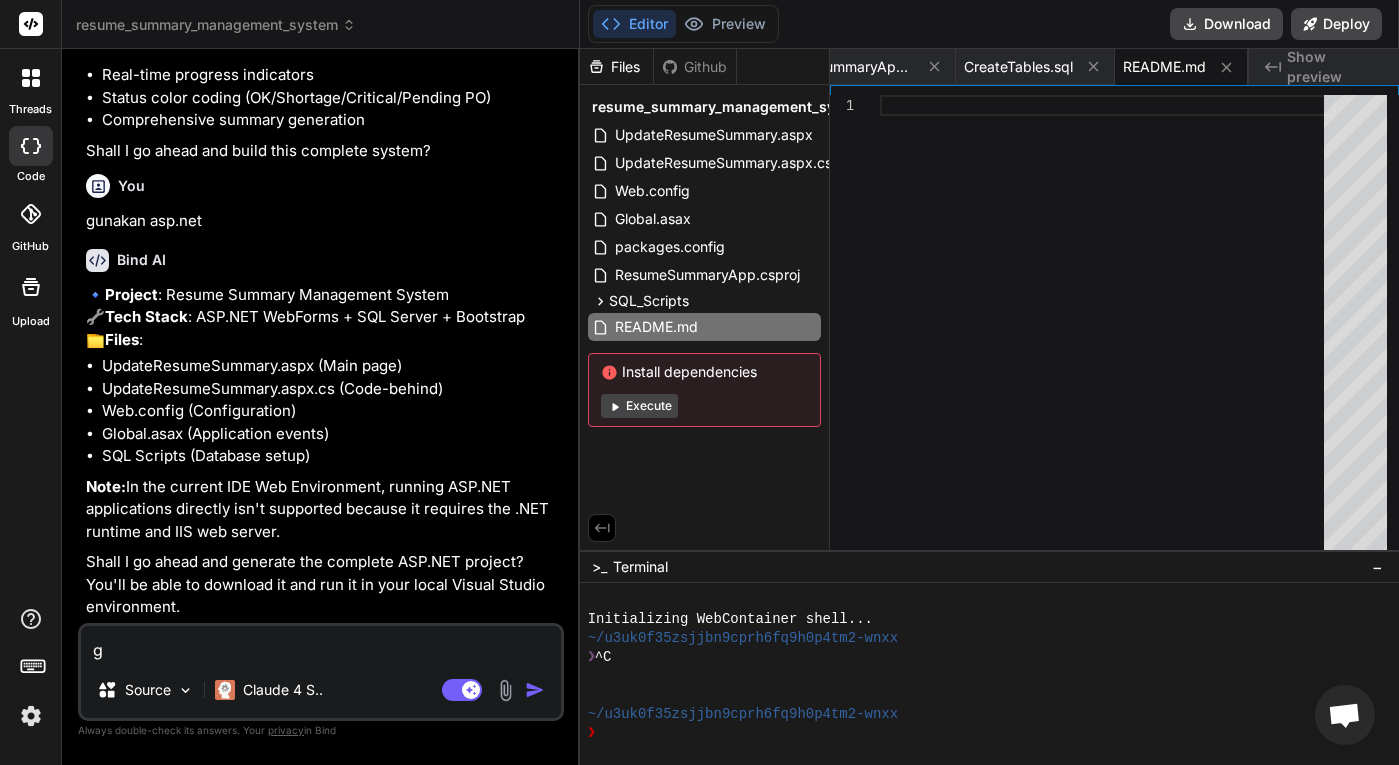 type on "gu" 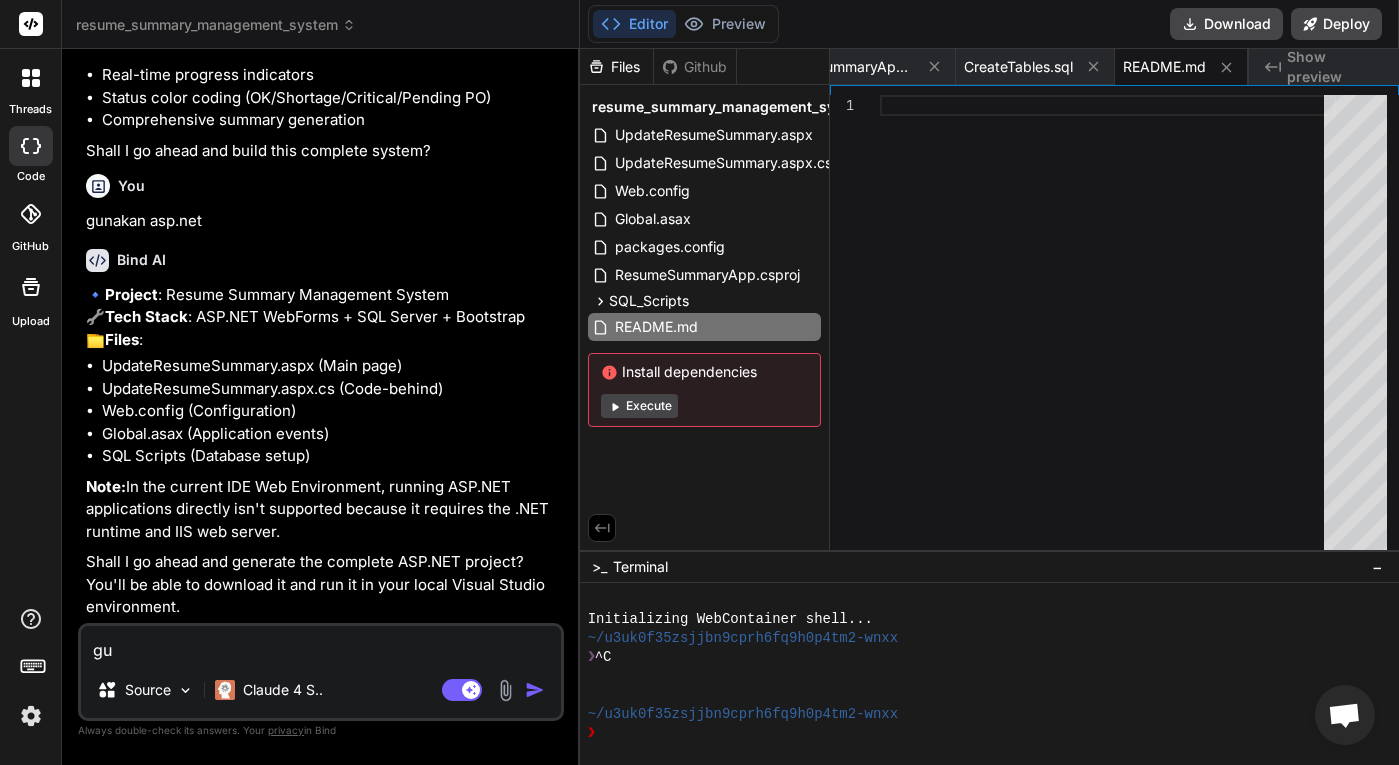 type on "gun" 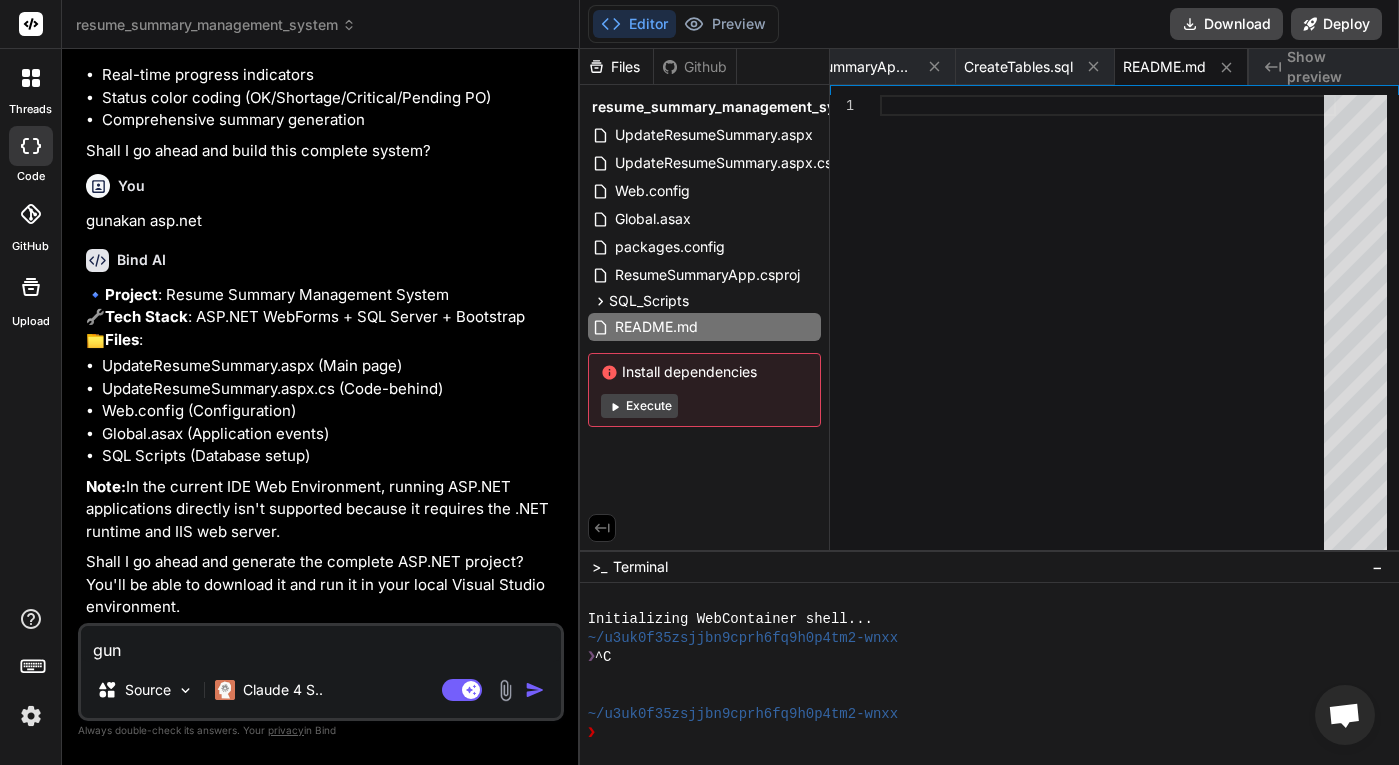 type on "guna" 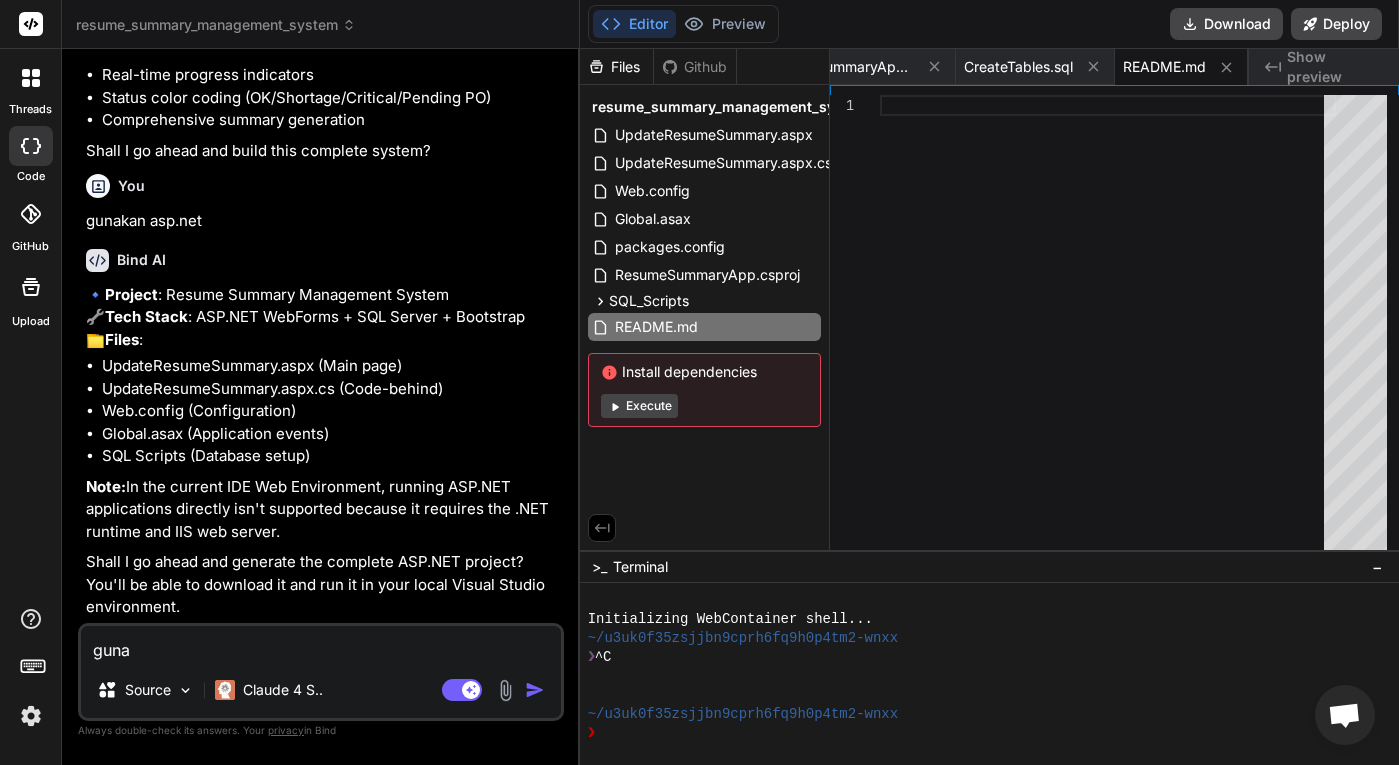 type on "gunak" 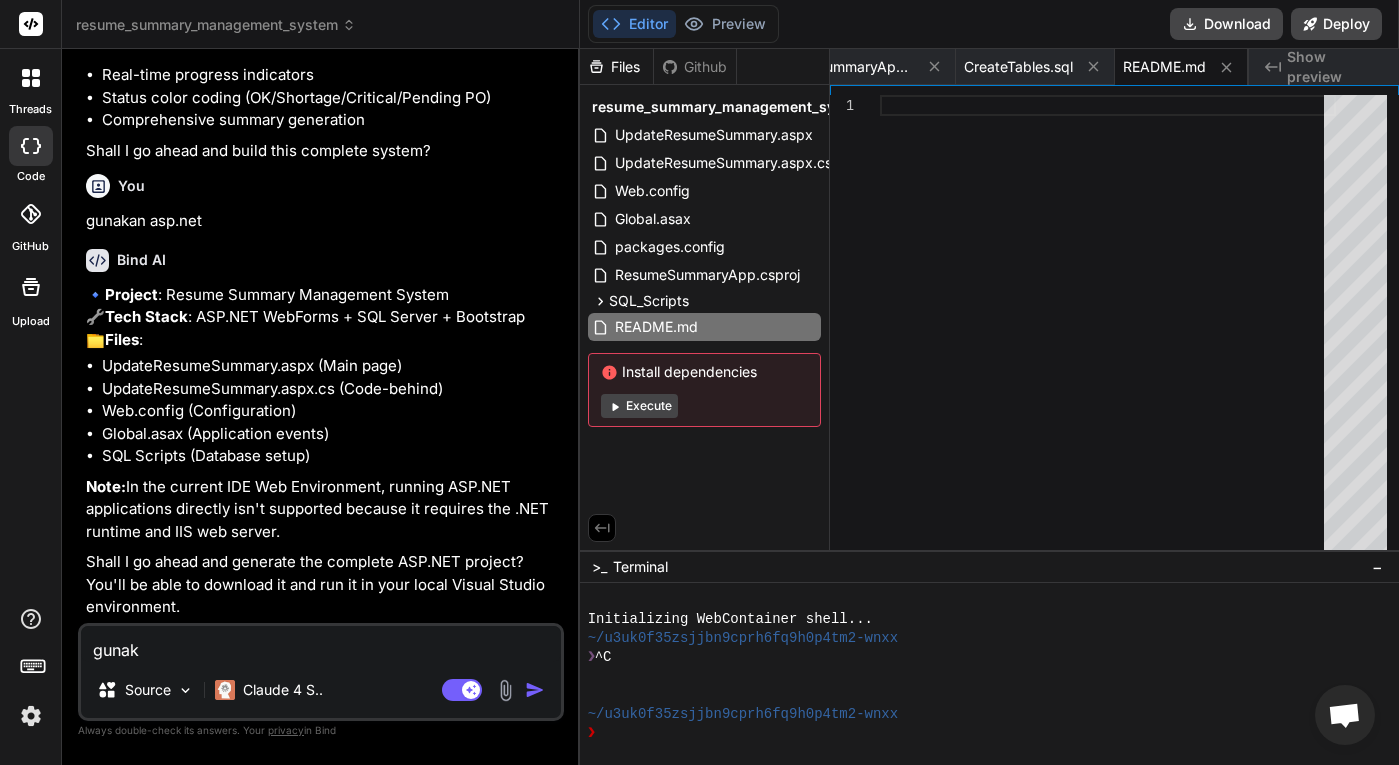 type on "gunaka" 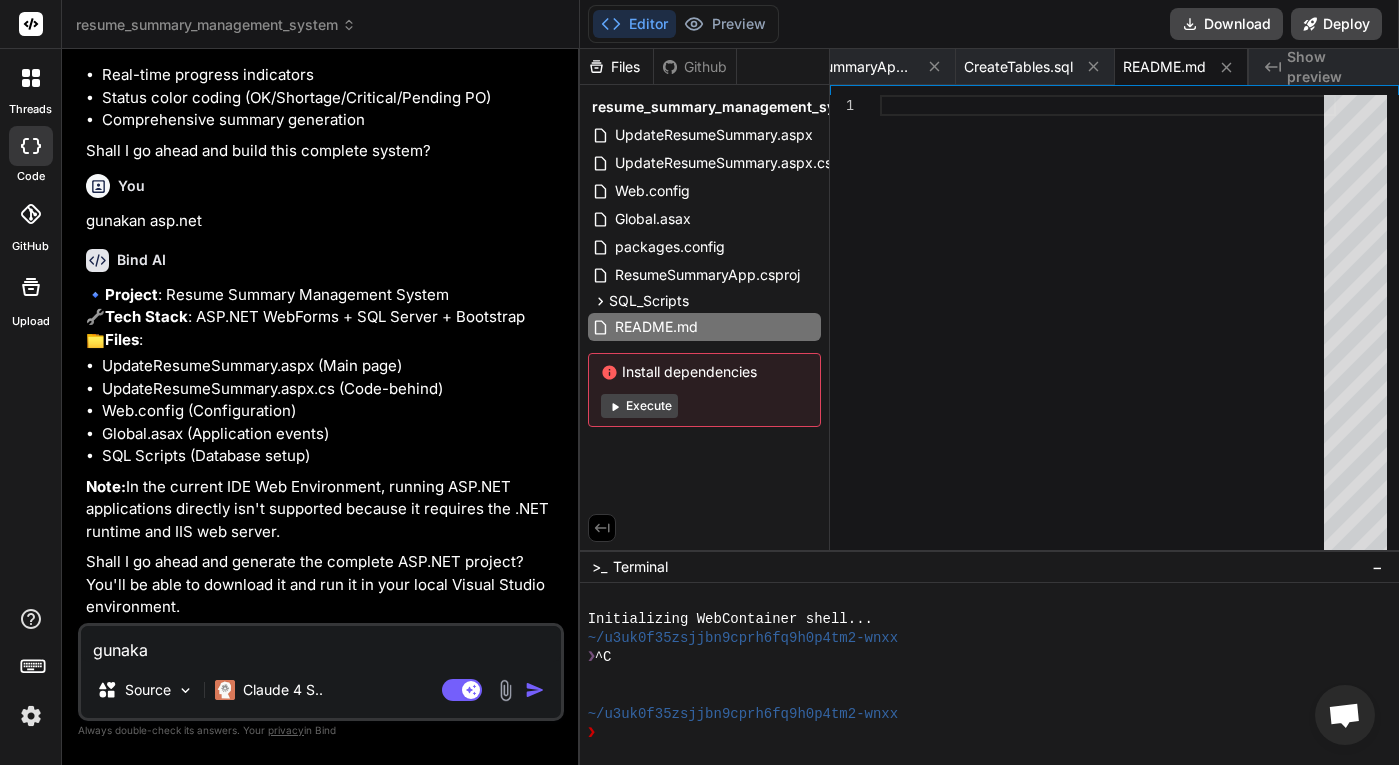 type on "gunakan" 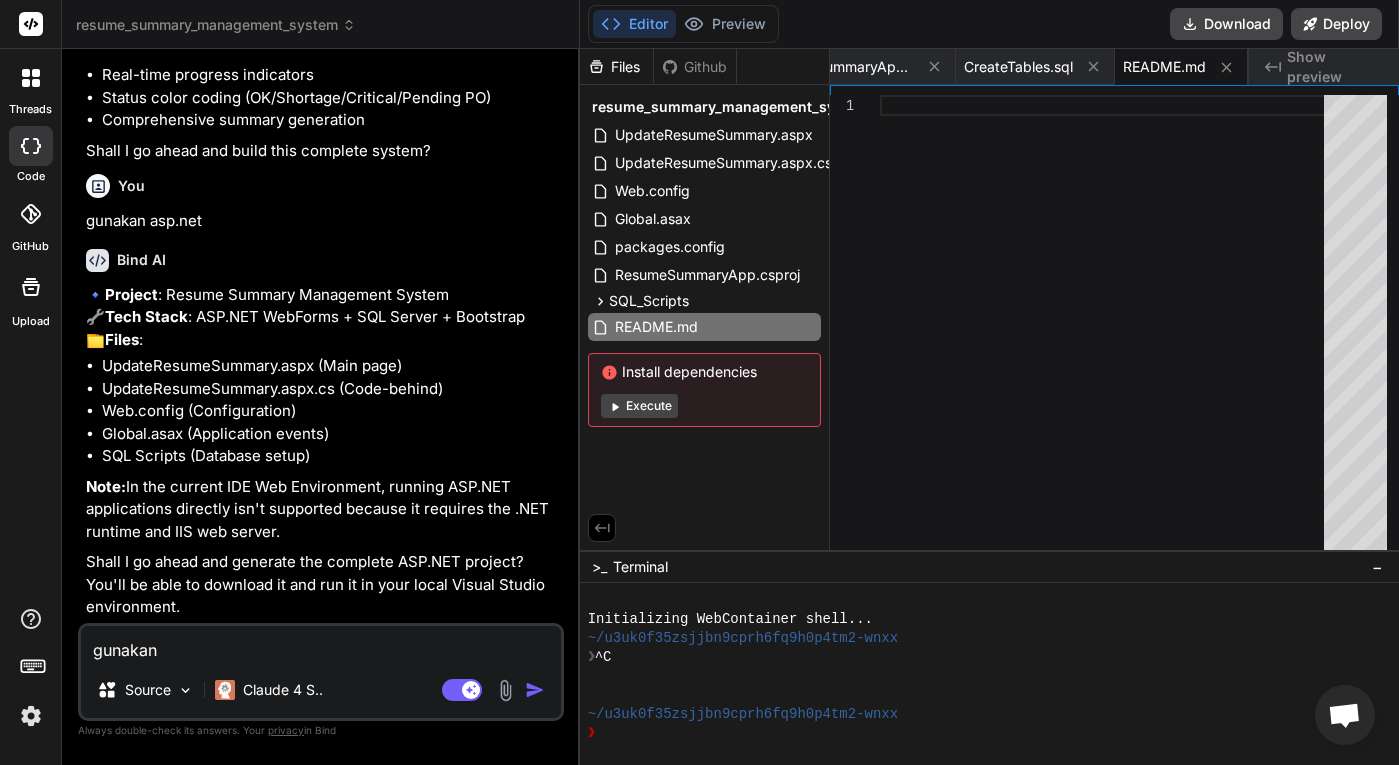 type on "gunakan" 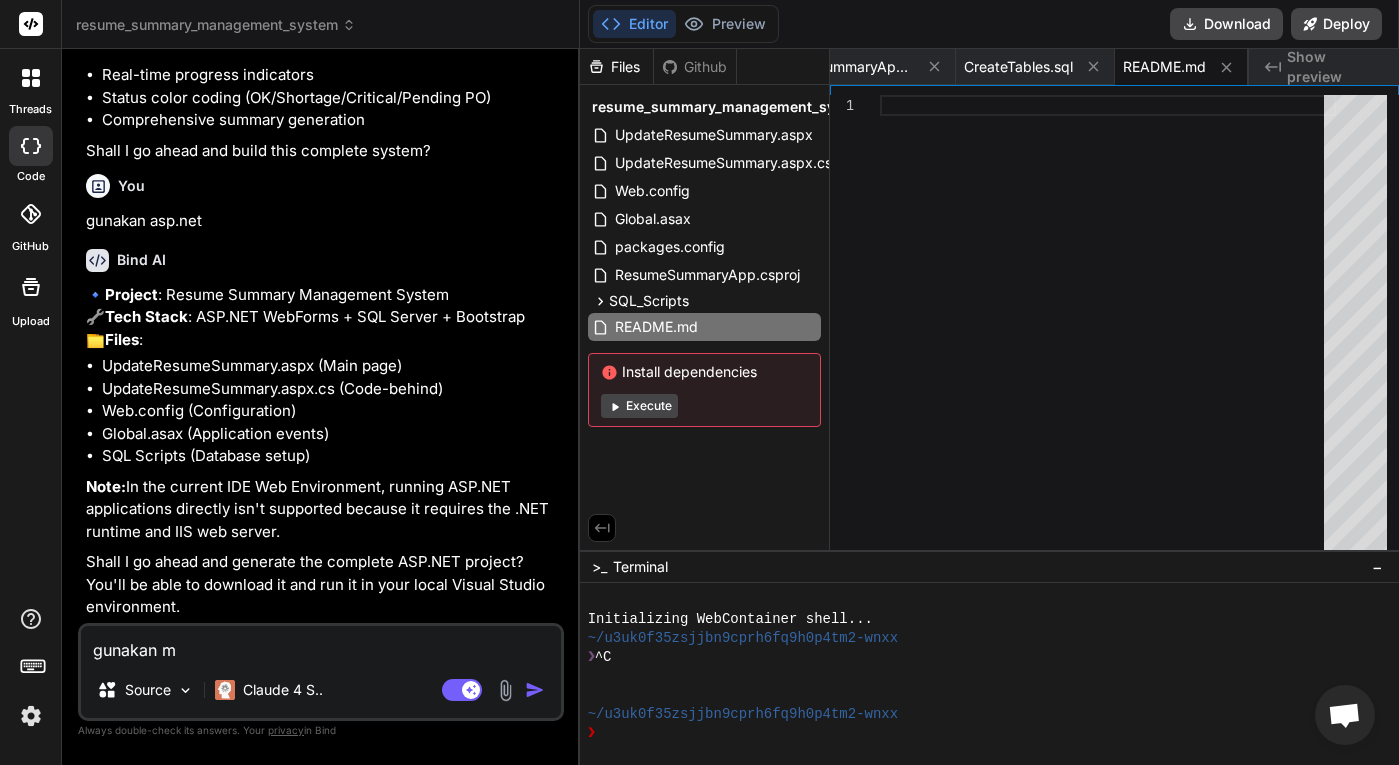 type on "gunakan my" 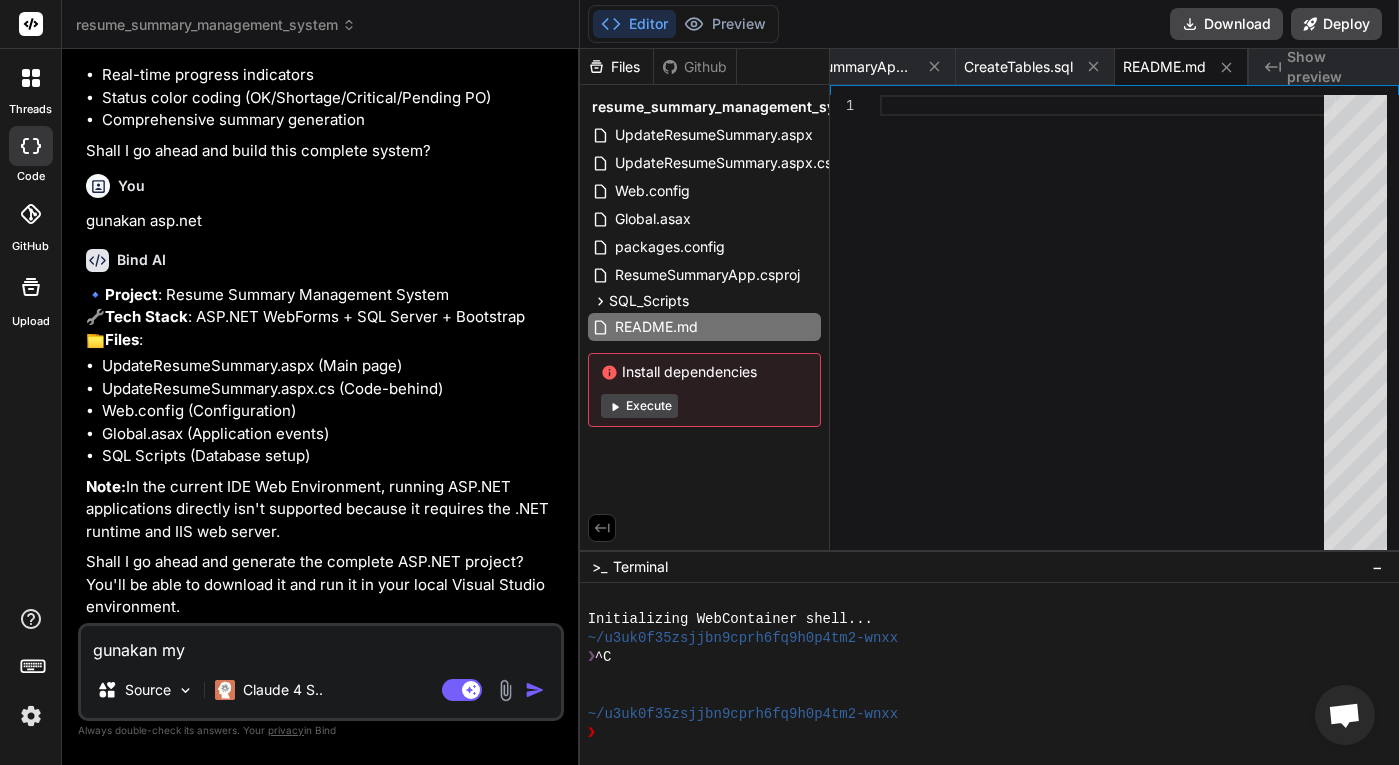 type on "x" 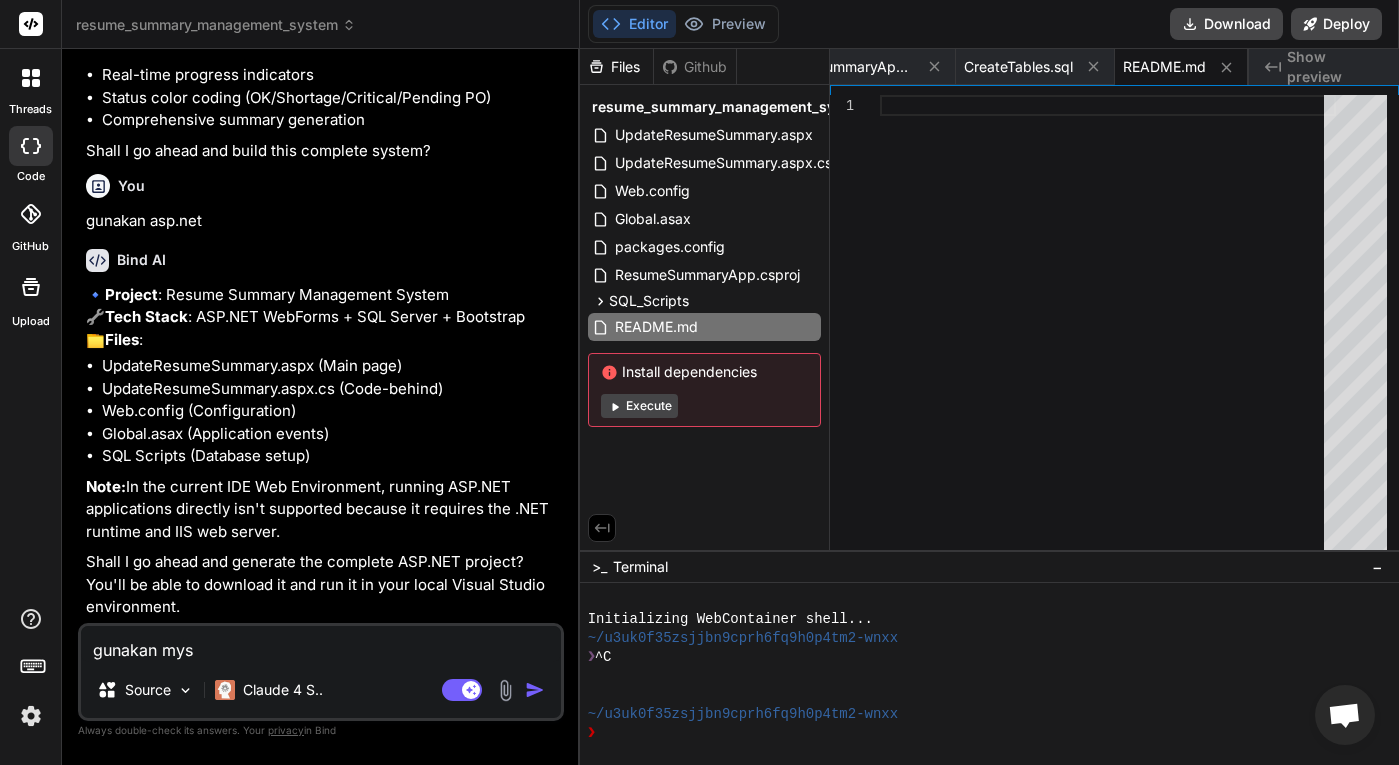 type on "gunakan mysq" 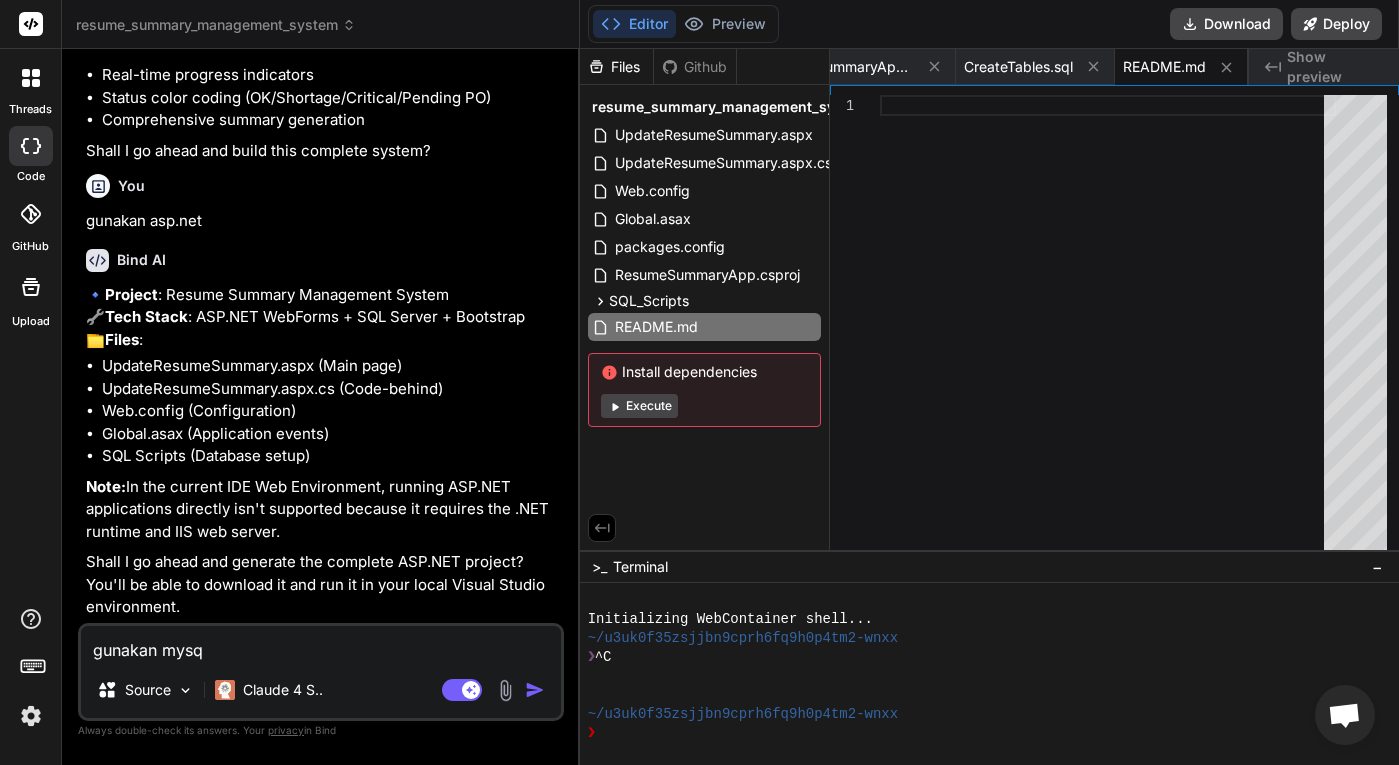 type on "gunakan mysql" 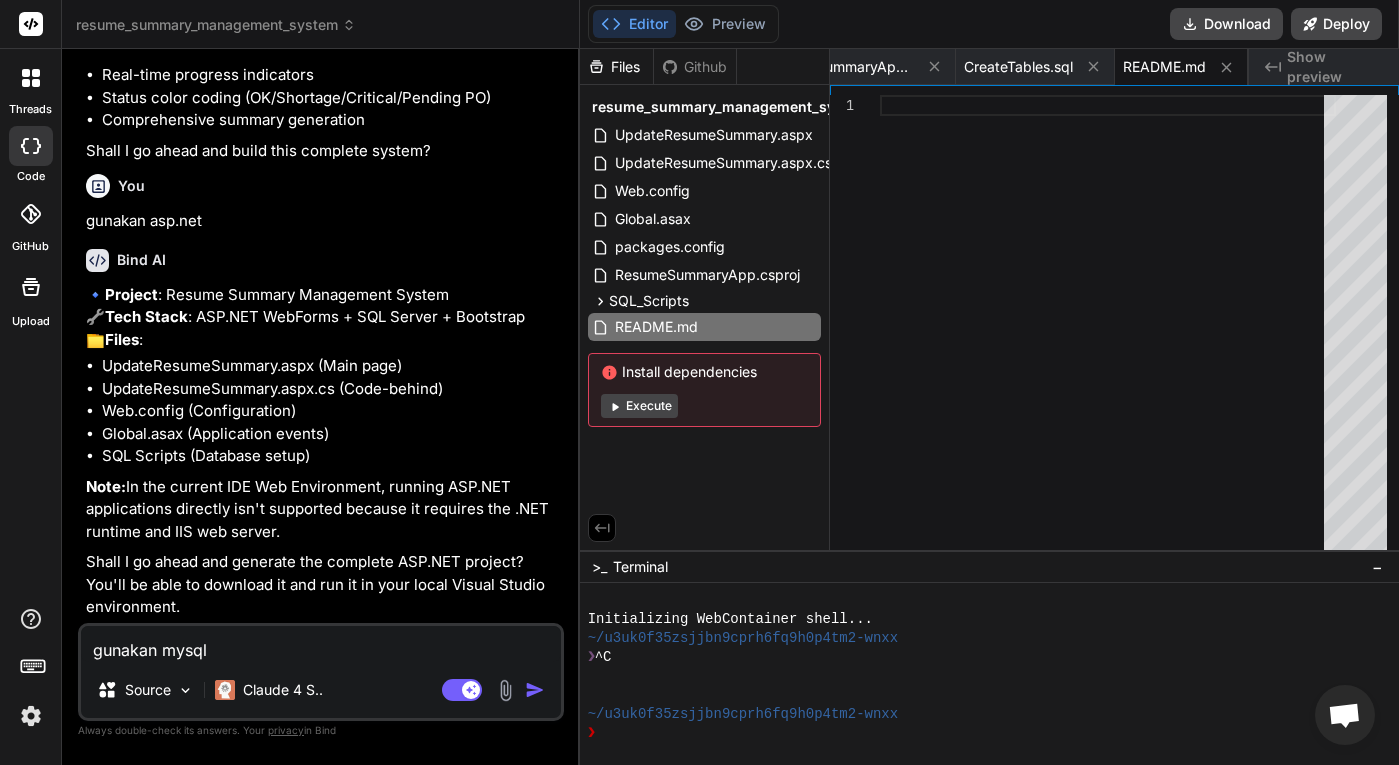 type on "gunakan mysql" 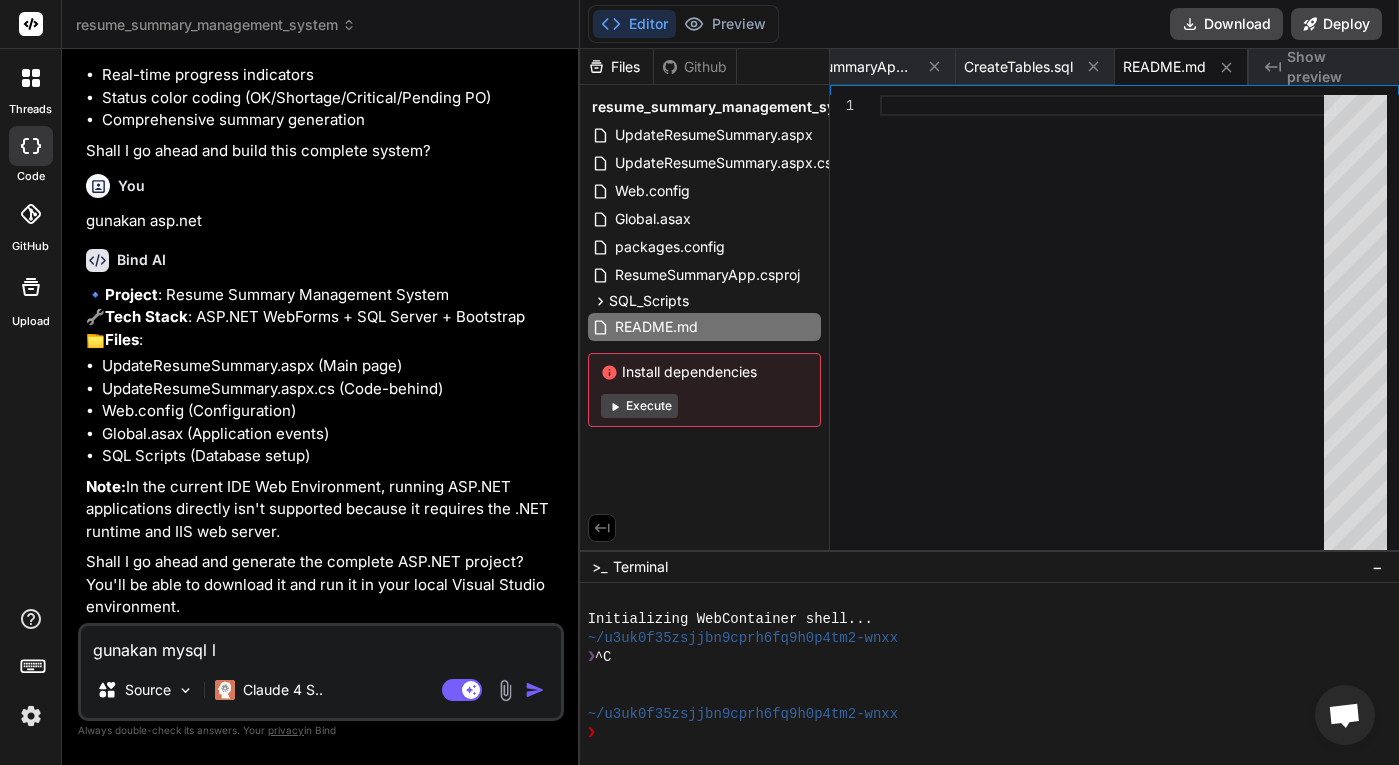 type on "gunakan mysql lo" 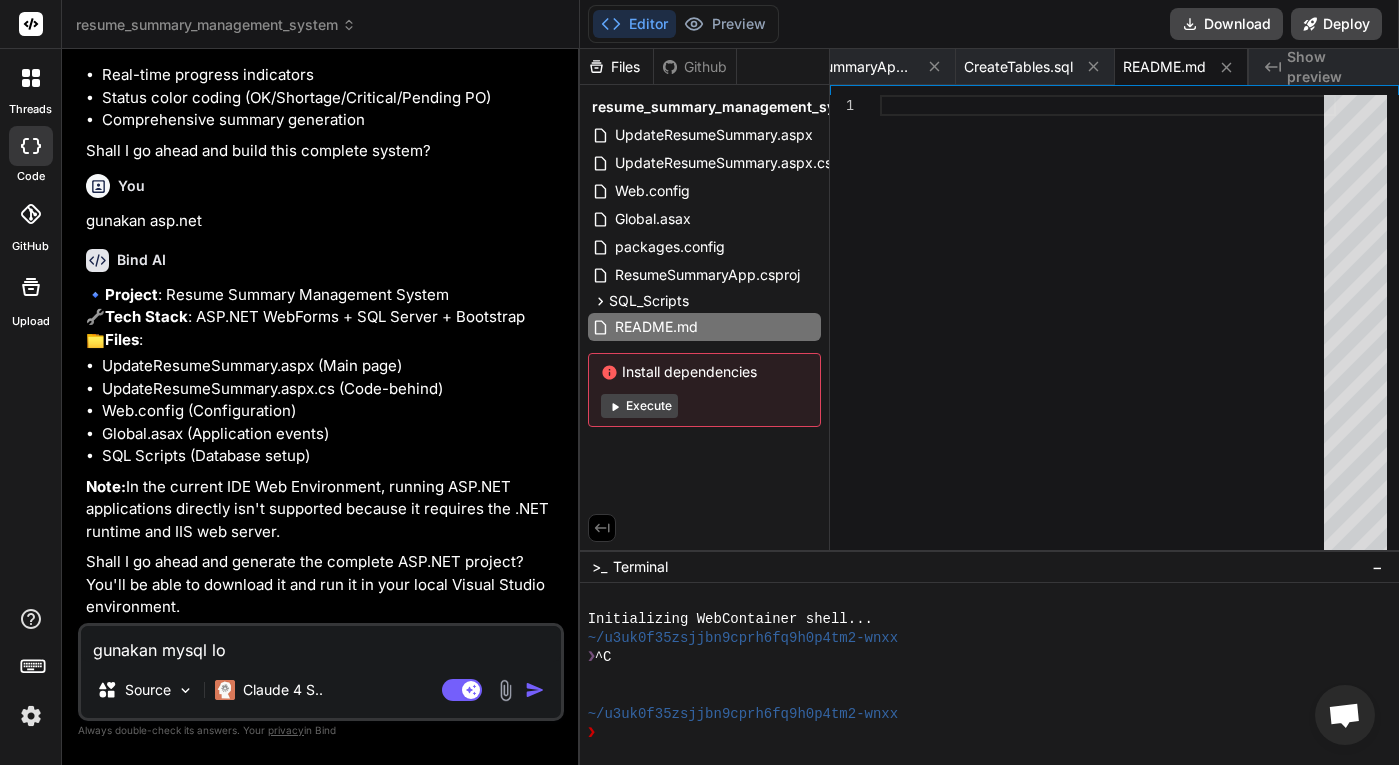 type on "gunakan mysql loc" 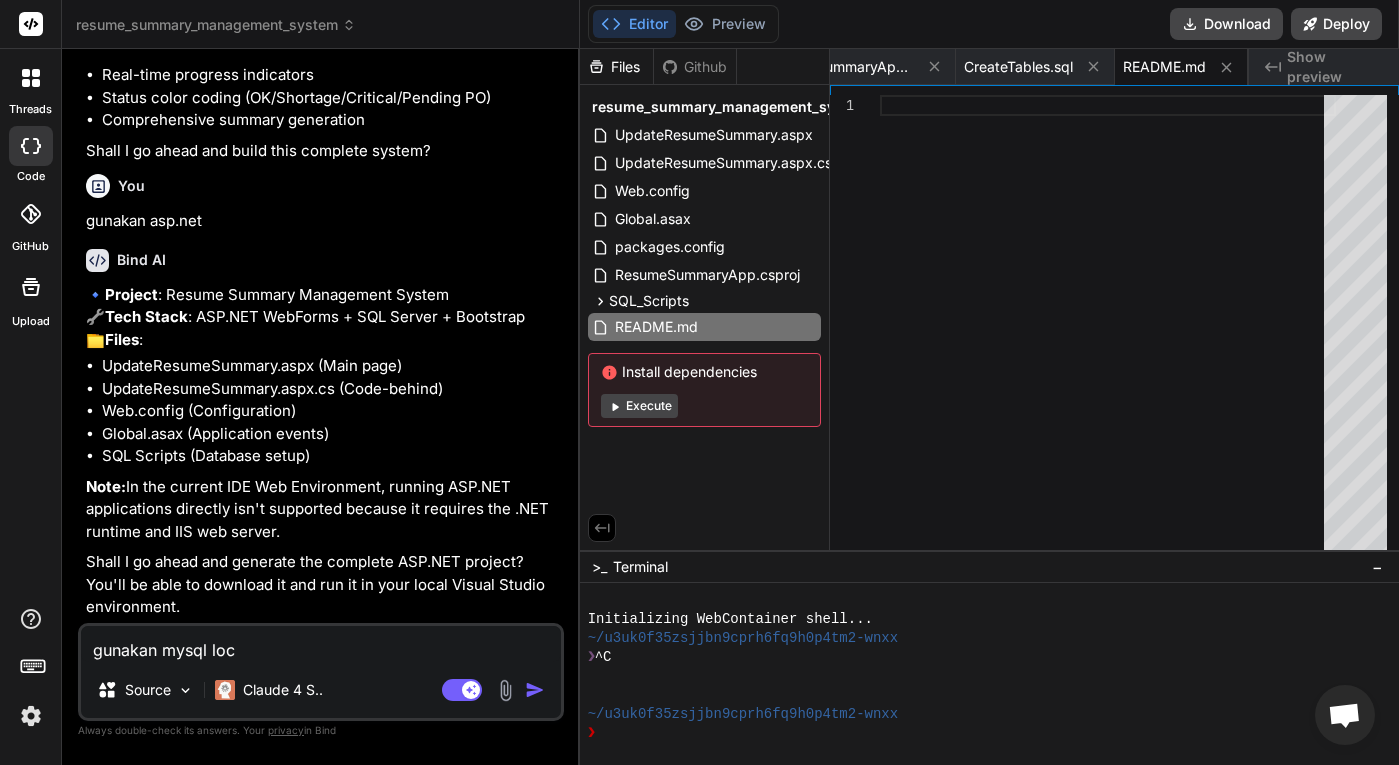type on "gunakan mysql loca" 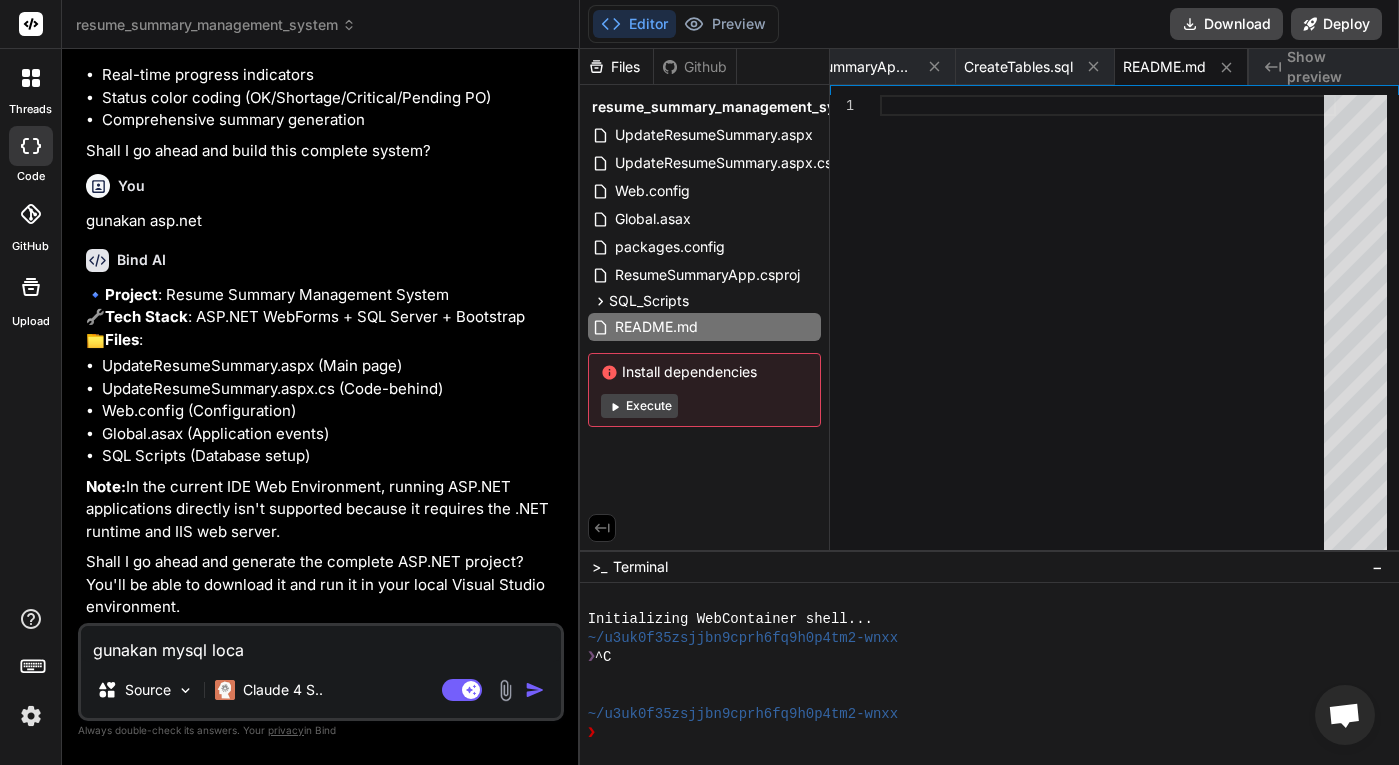 type on "gunakan mysql local" 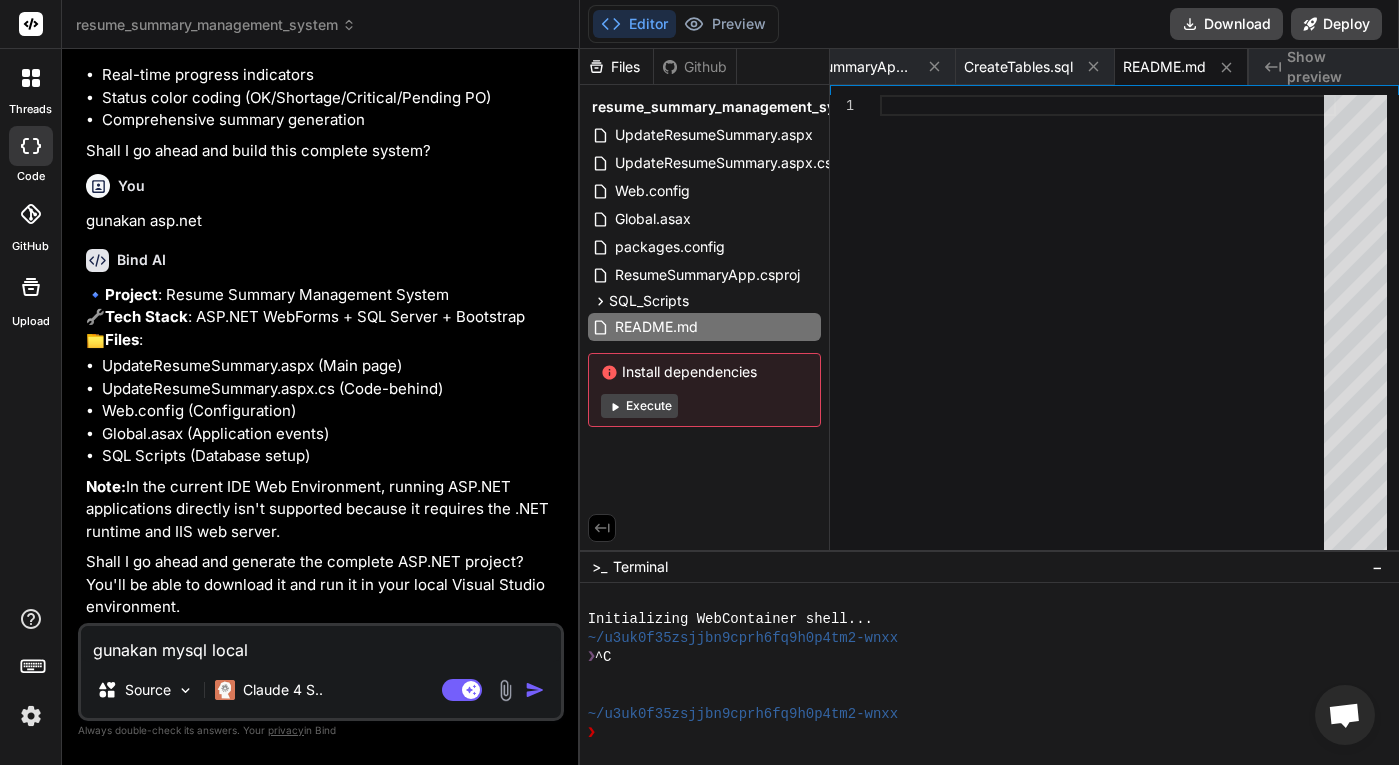 type on "gunakan mysql localh" 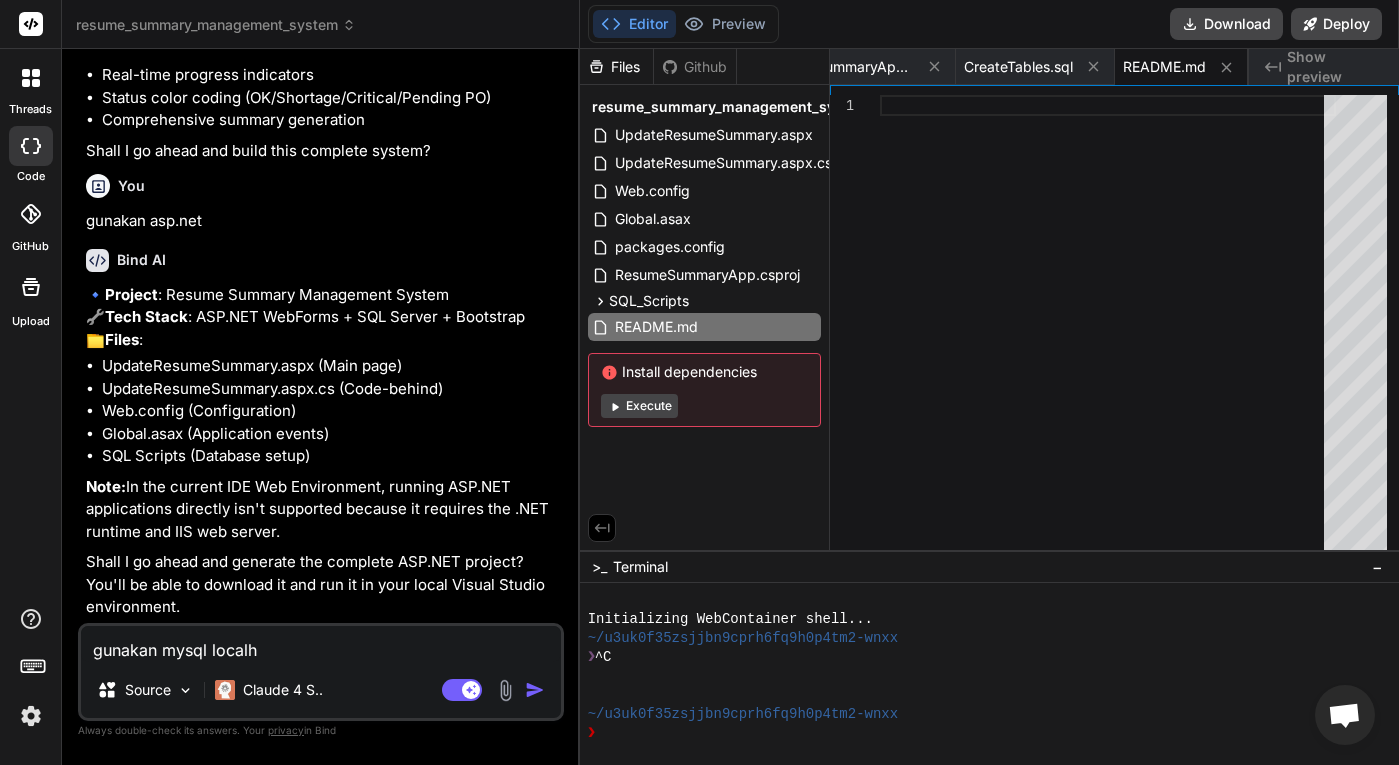 type on "gunakan mysql localho" 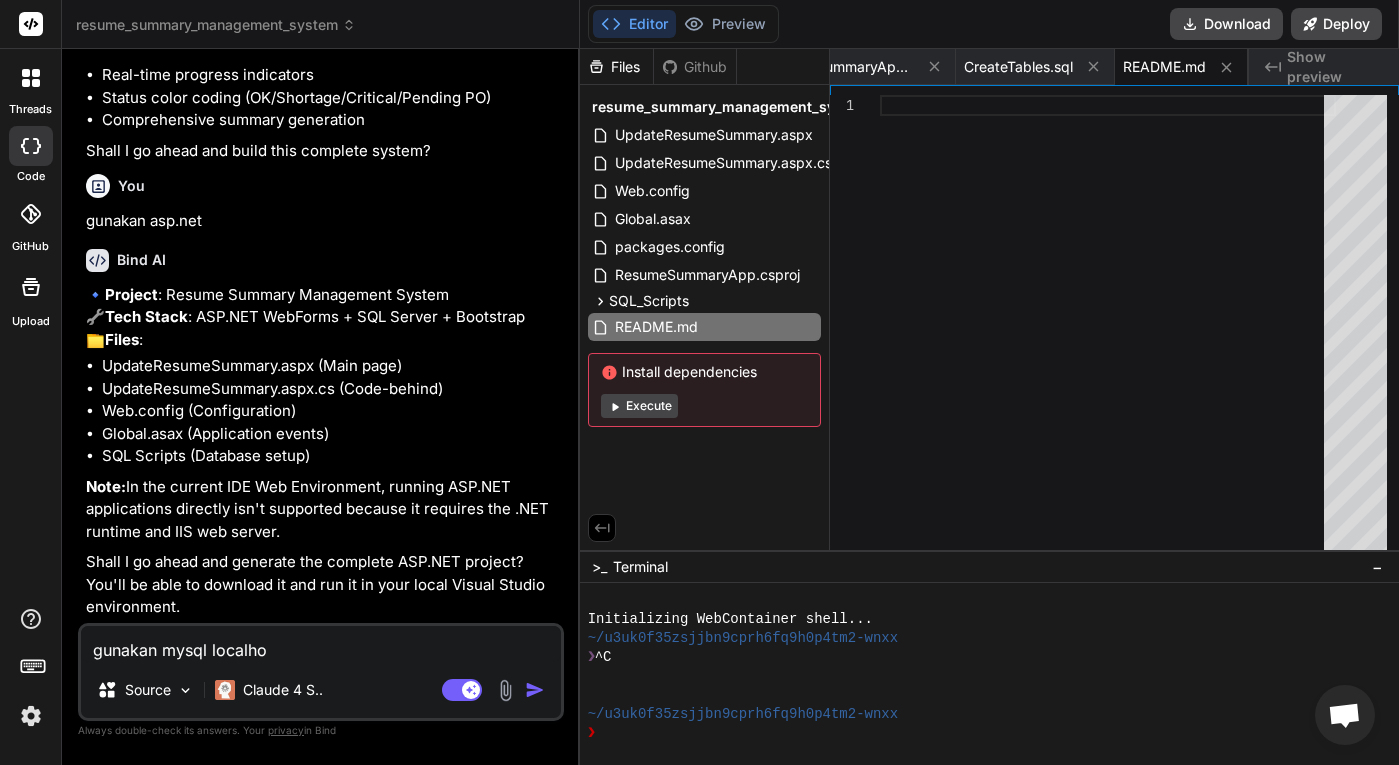 type on "gunakan mysql localhos" 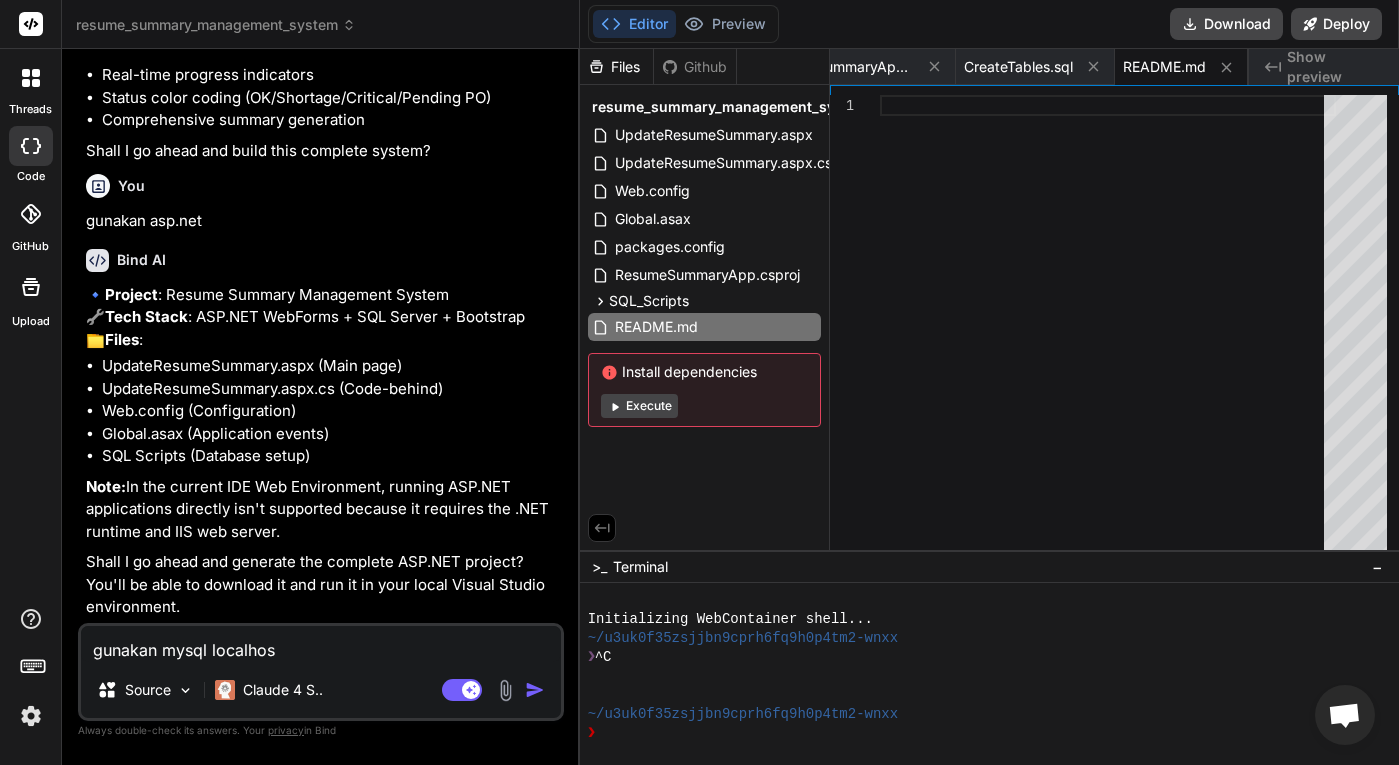 type on "gunakan mysql localhost" 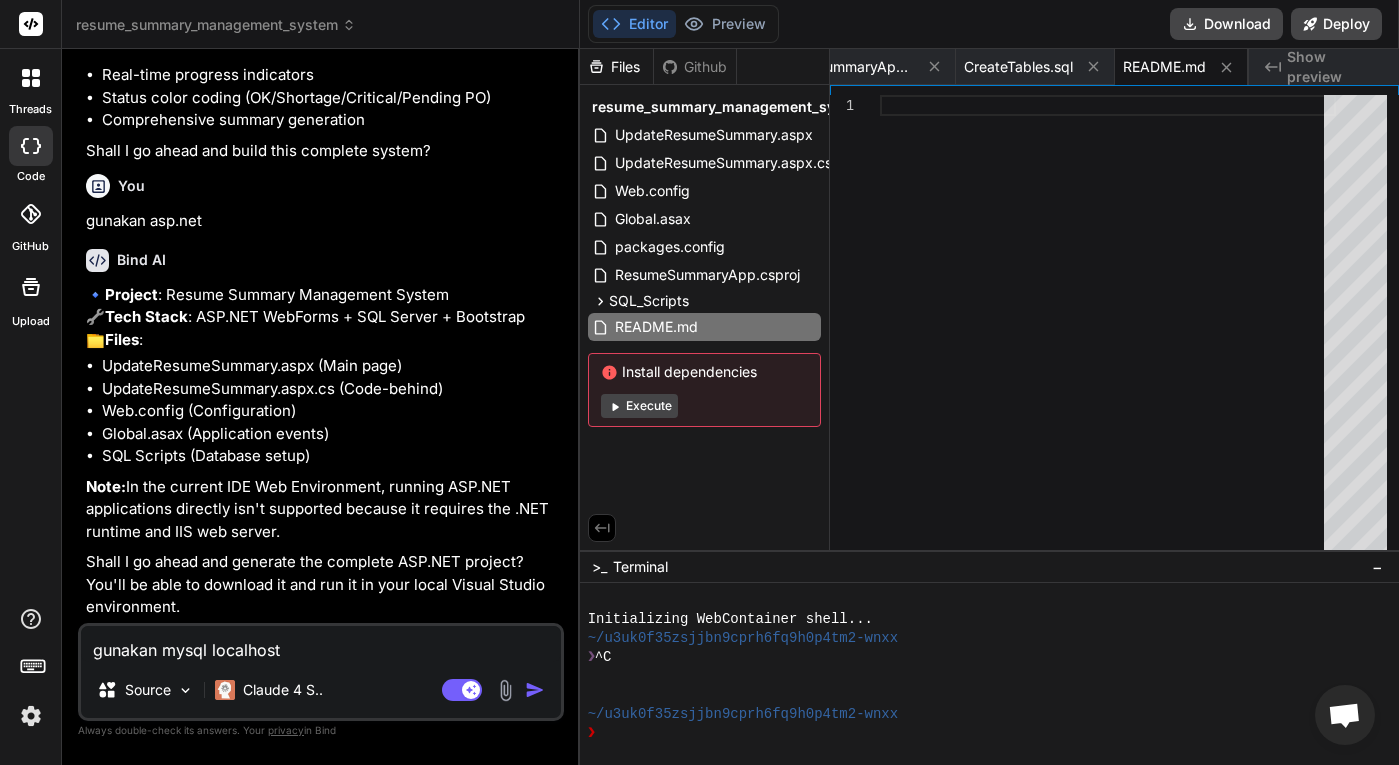 type on "gunakan mysql localhost" 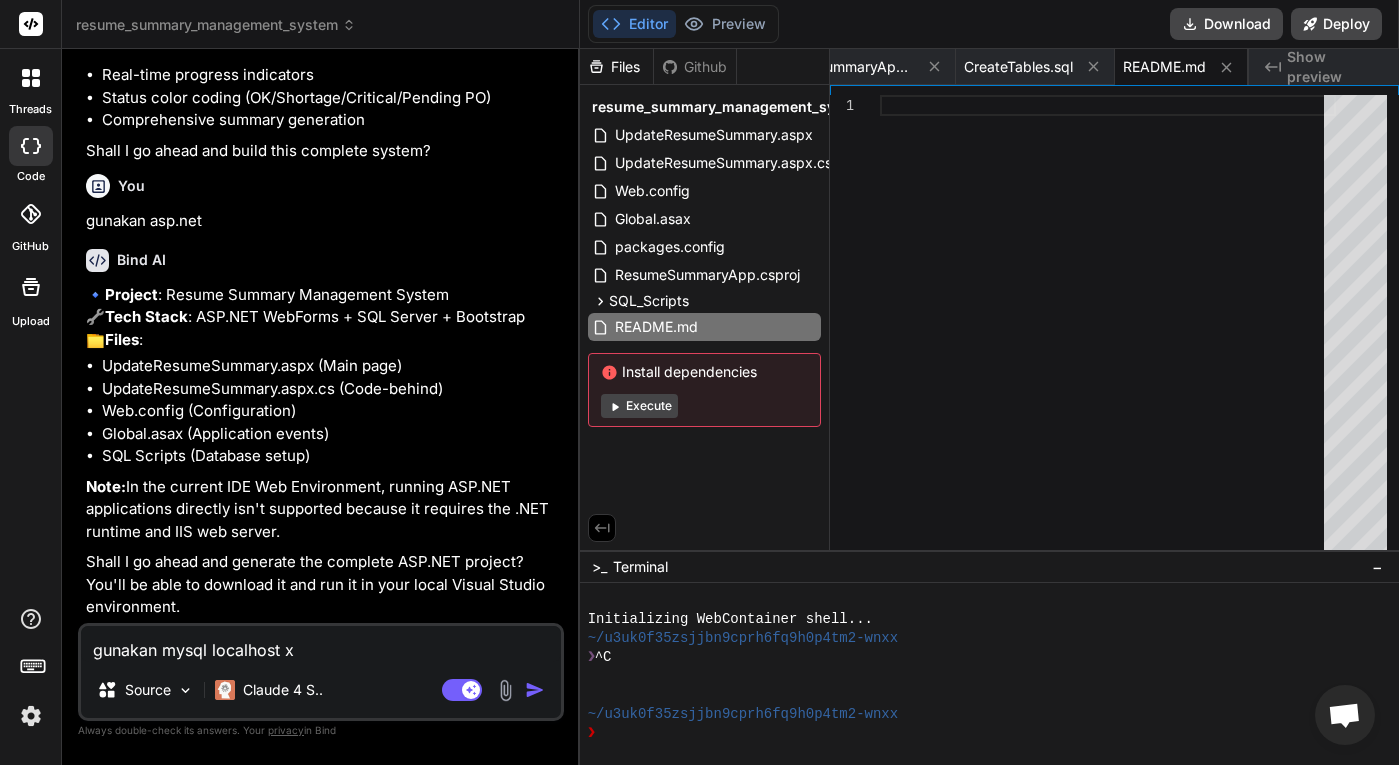 type on "gunakan mysql localhost xa" 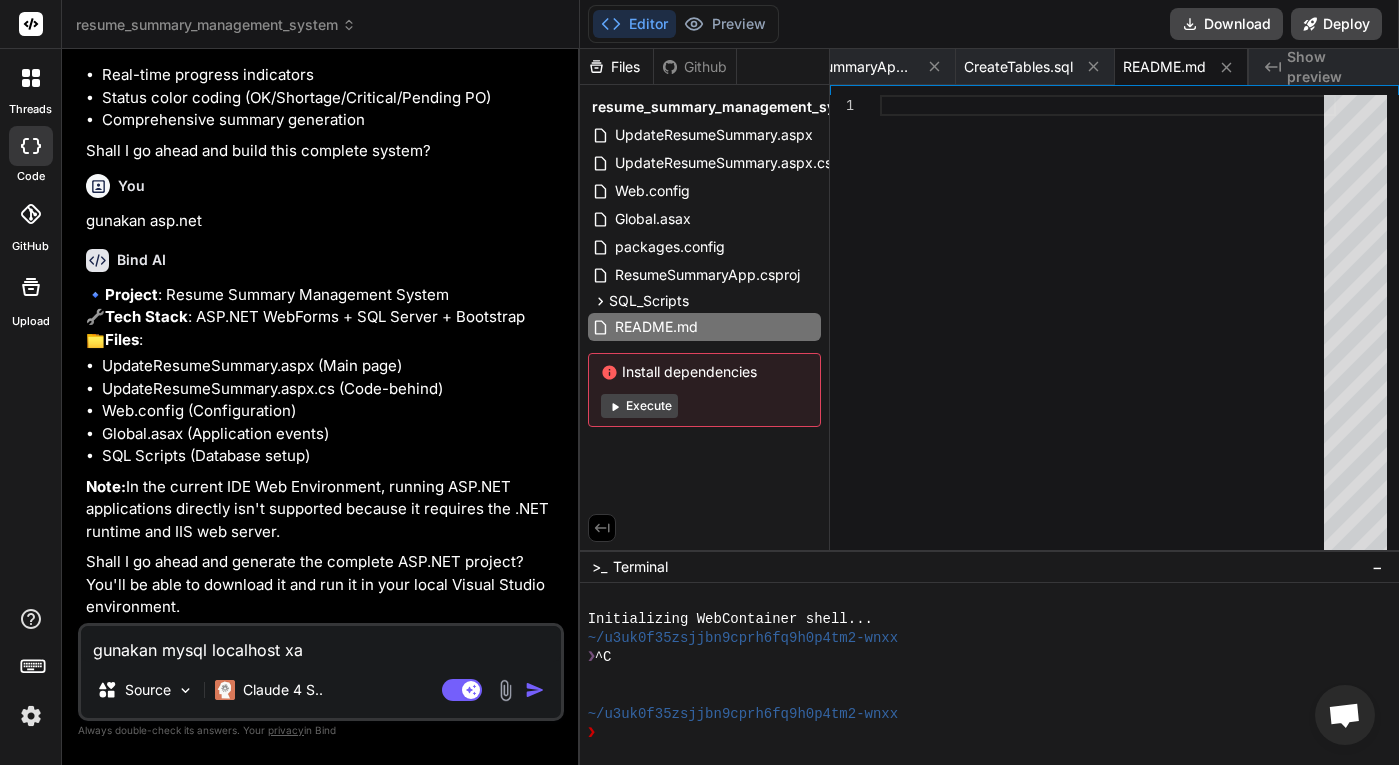 type on "gunakan mysql localhost xam" 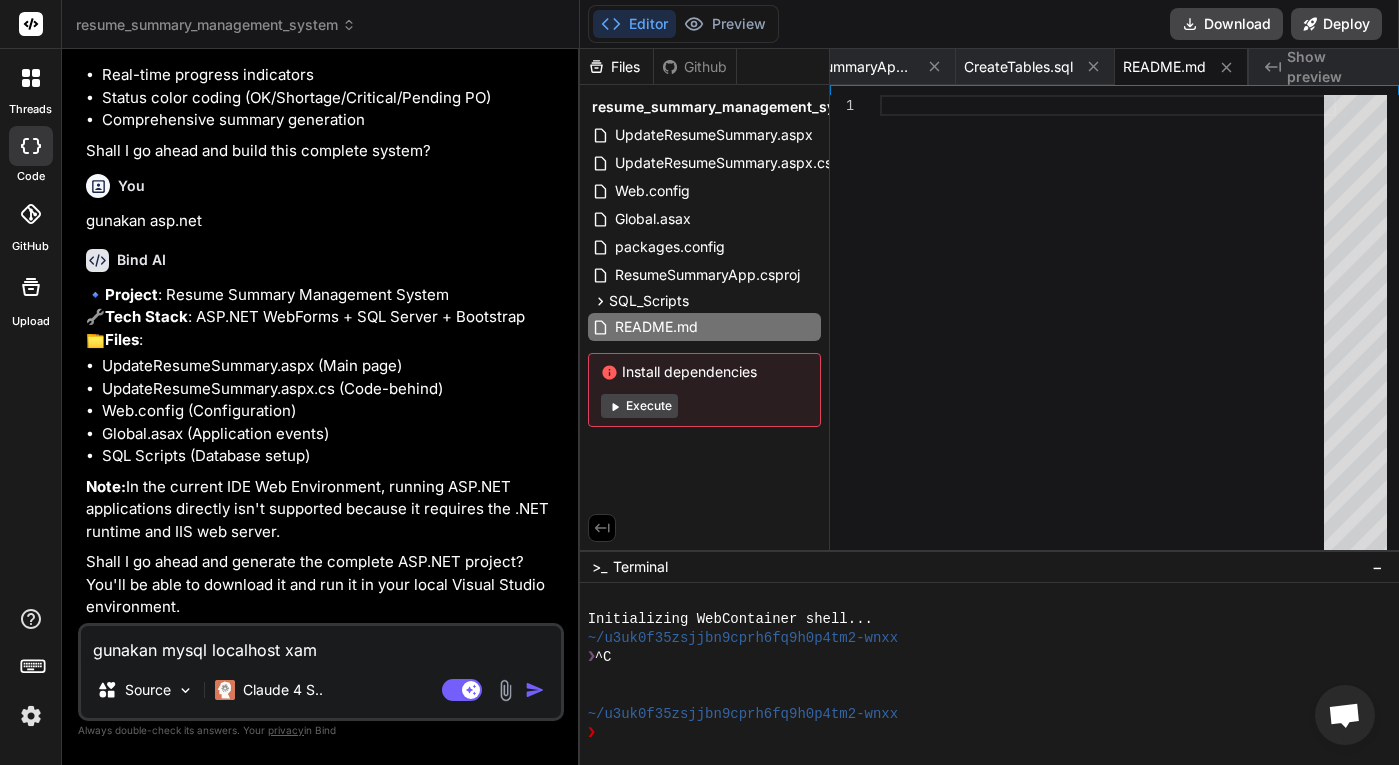 type on "gunakan mysql localhost xamp" 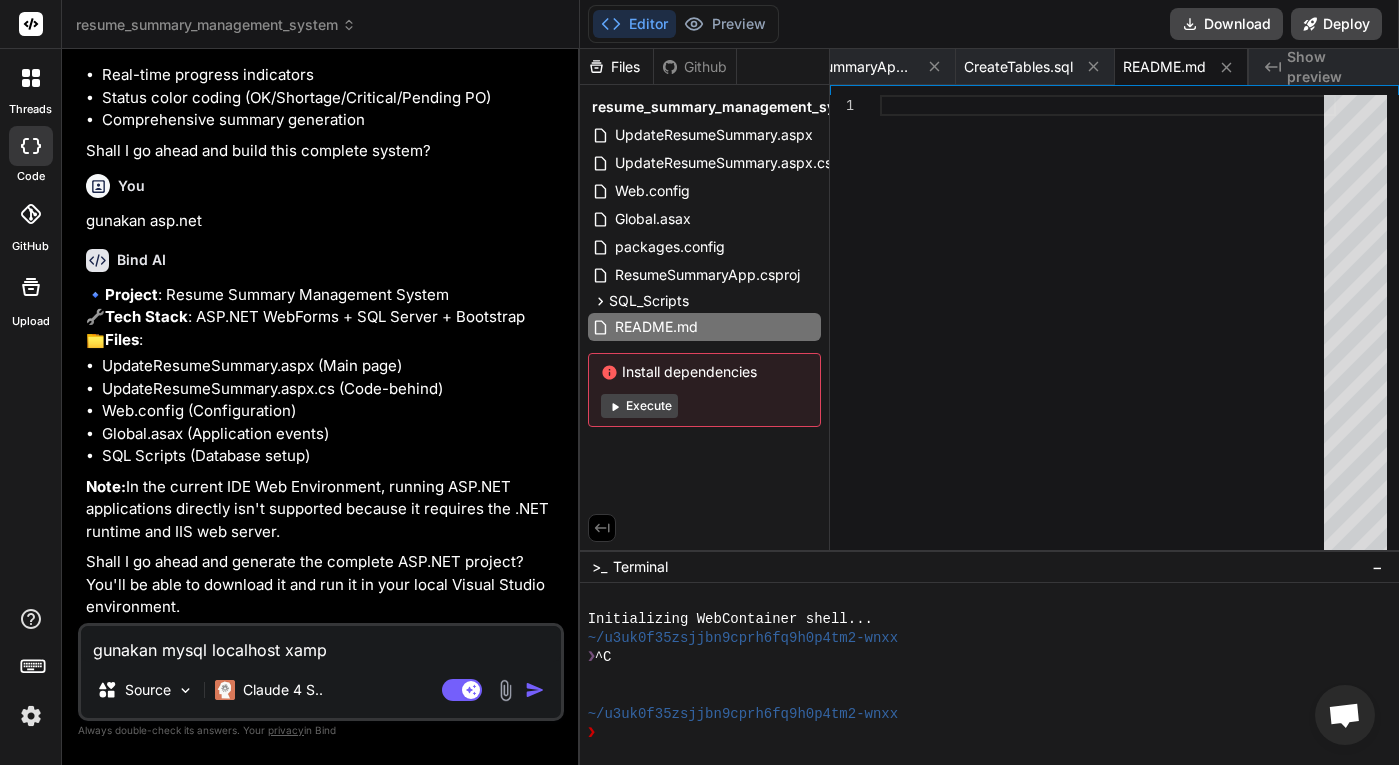 type on "gunakan mysql localhost xampp" 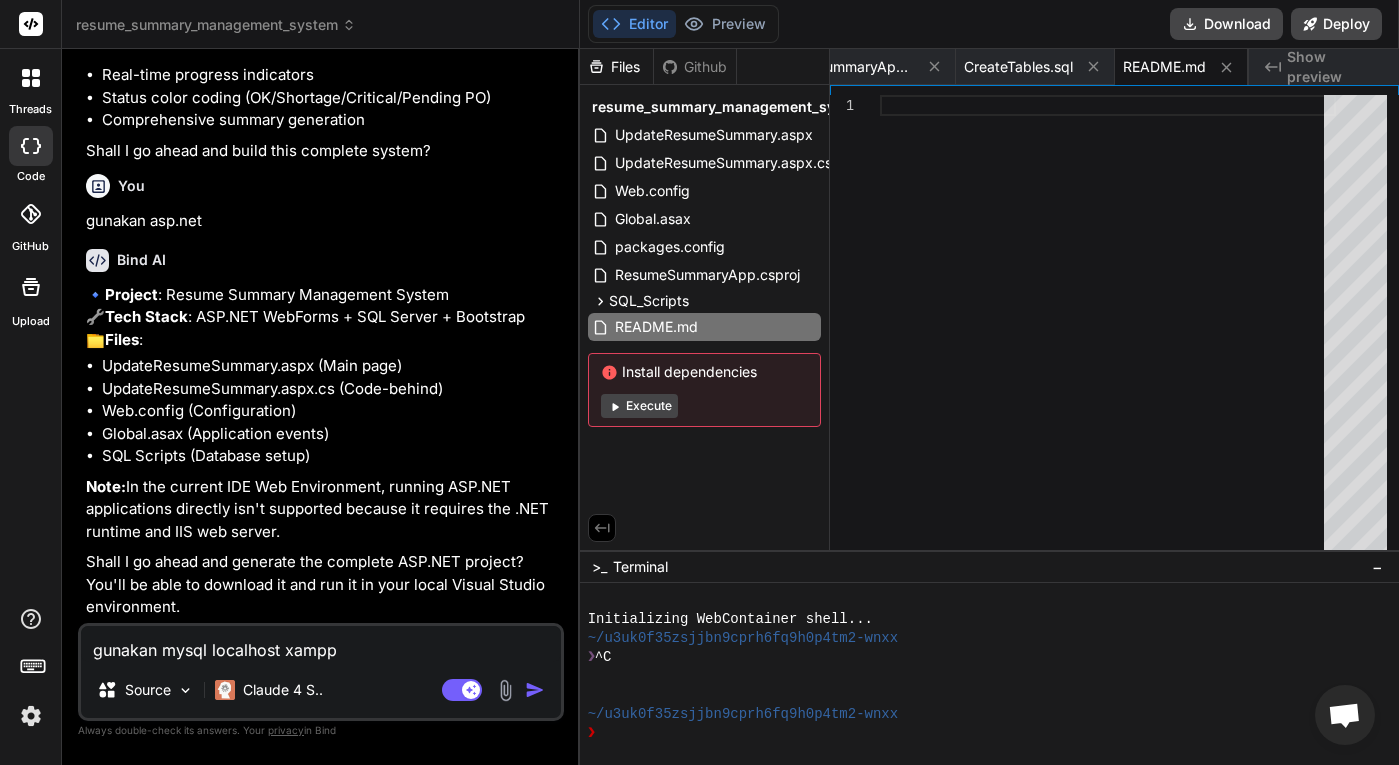 type on "x" 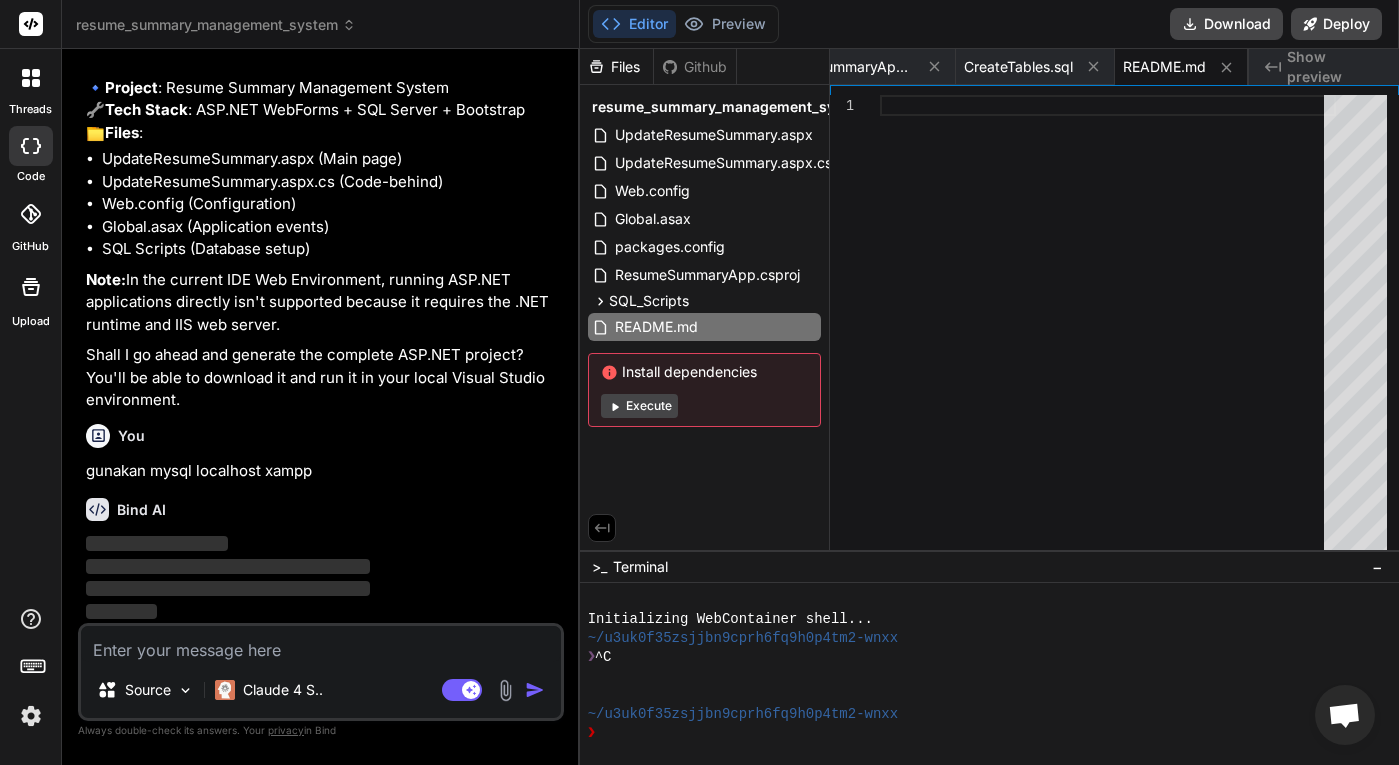 scroll, scrollTop: 9237, scrollLeft: 0, axis: vertical 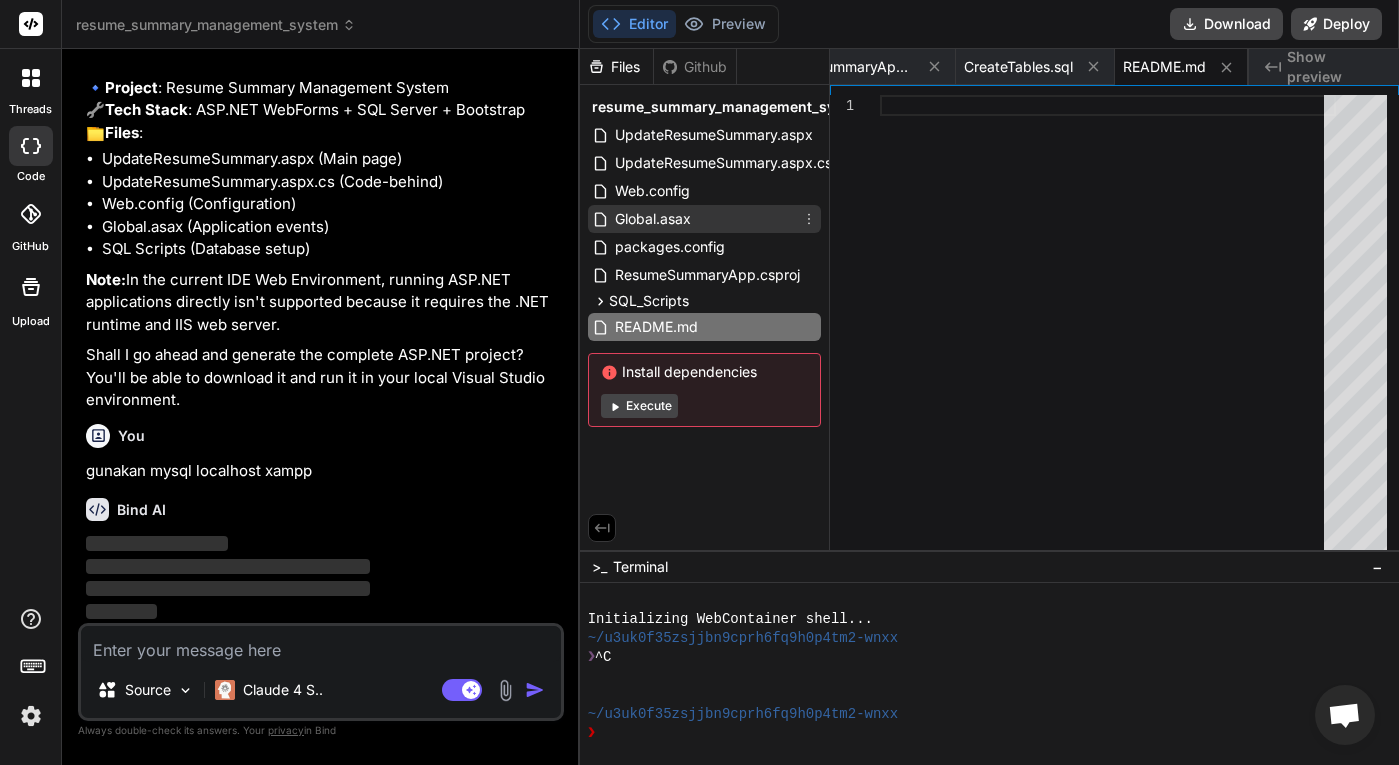 click on "Global.asax" at bounding box center [704, 219] 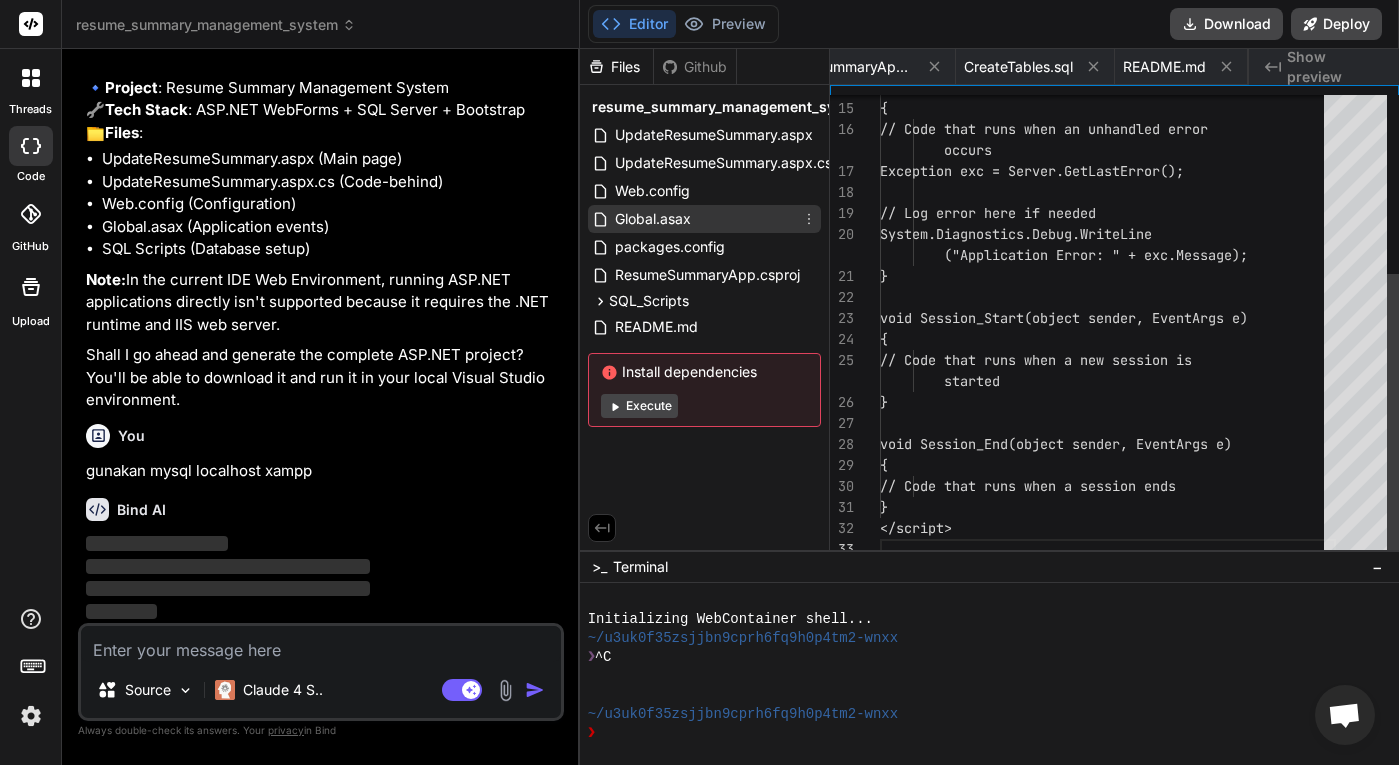 scroll, scrollTop: 0, scrollLeft: 525, axis: horizontal 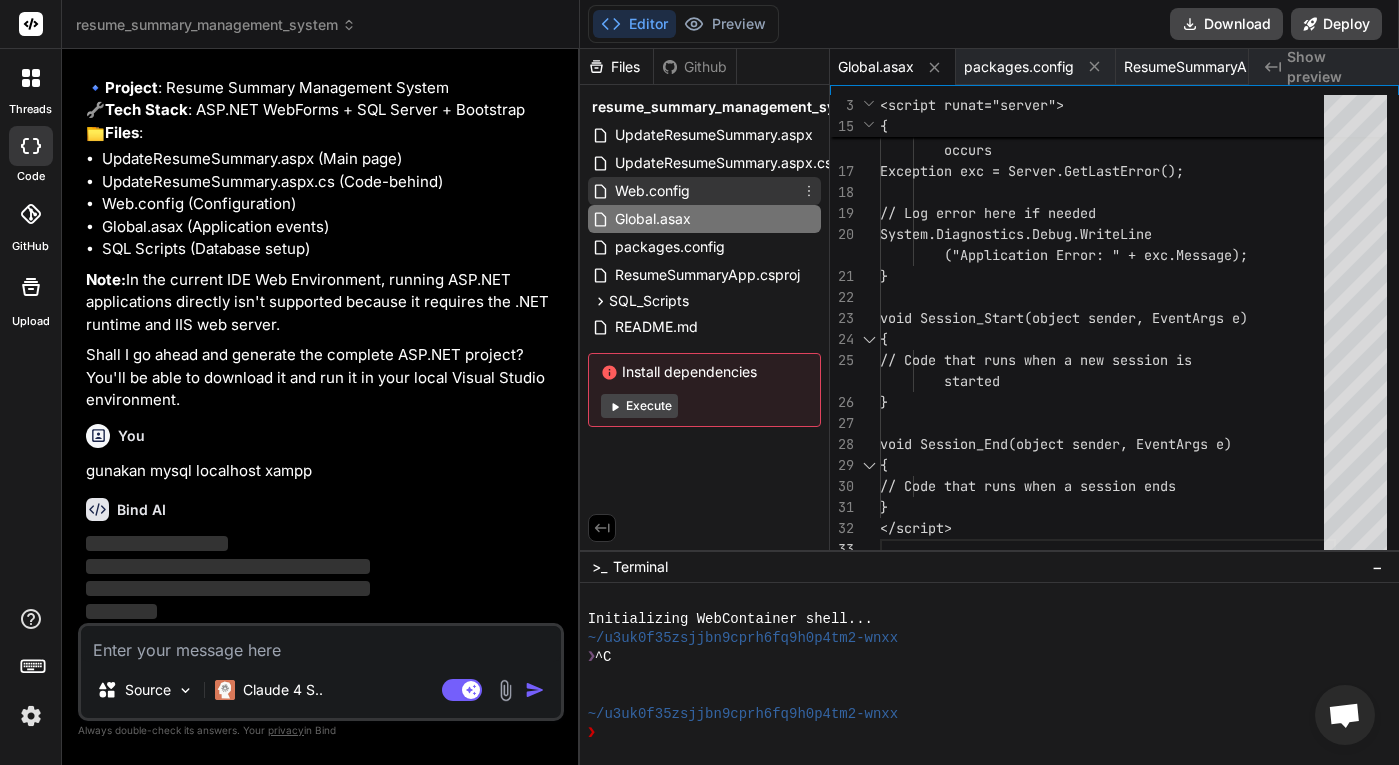 click on "Web.config" at bounding box center (704, 191) 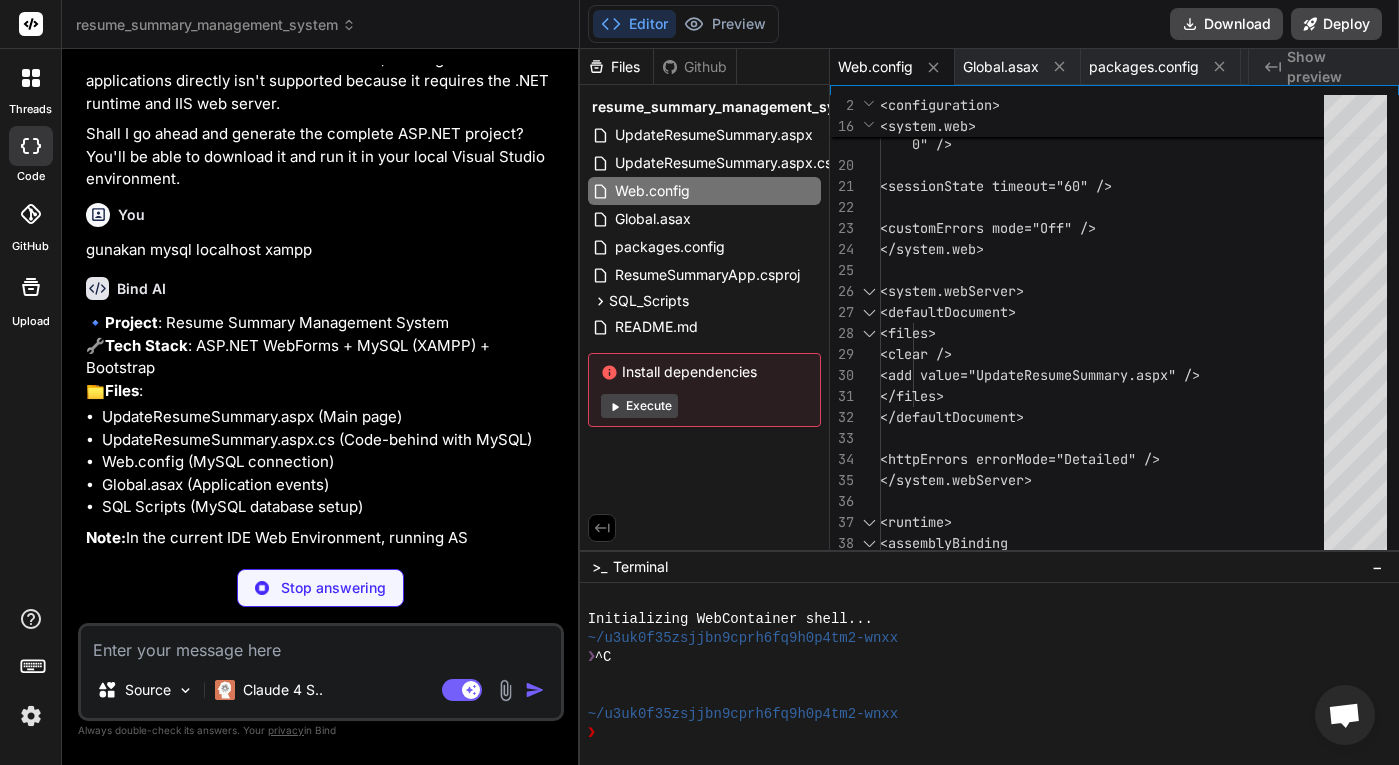 scroll, scrollTop: 9548, scrollLeft: 0, axis: vertical 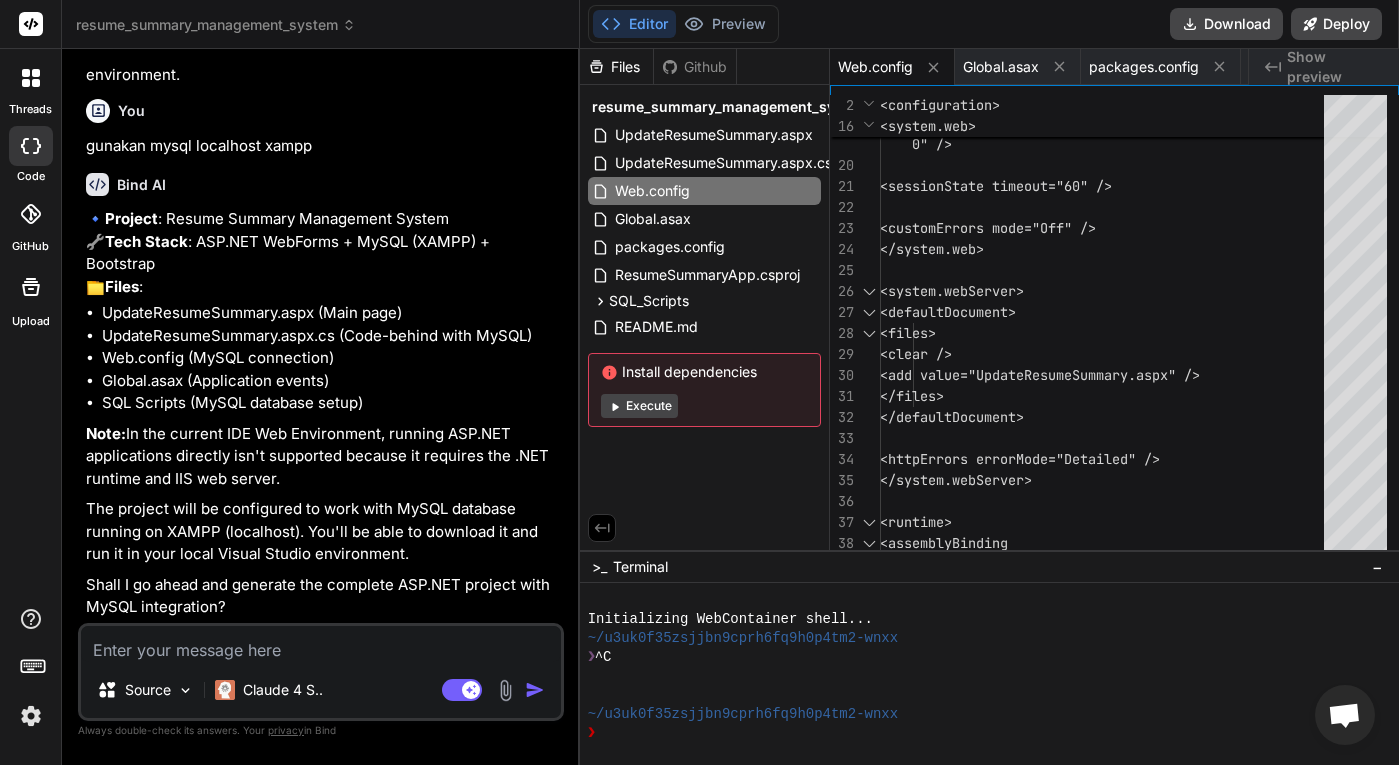 type on "x" 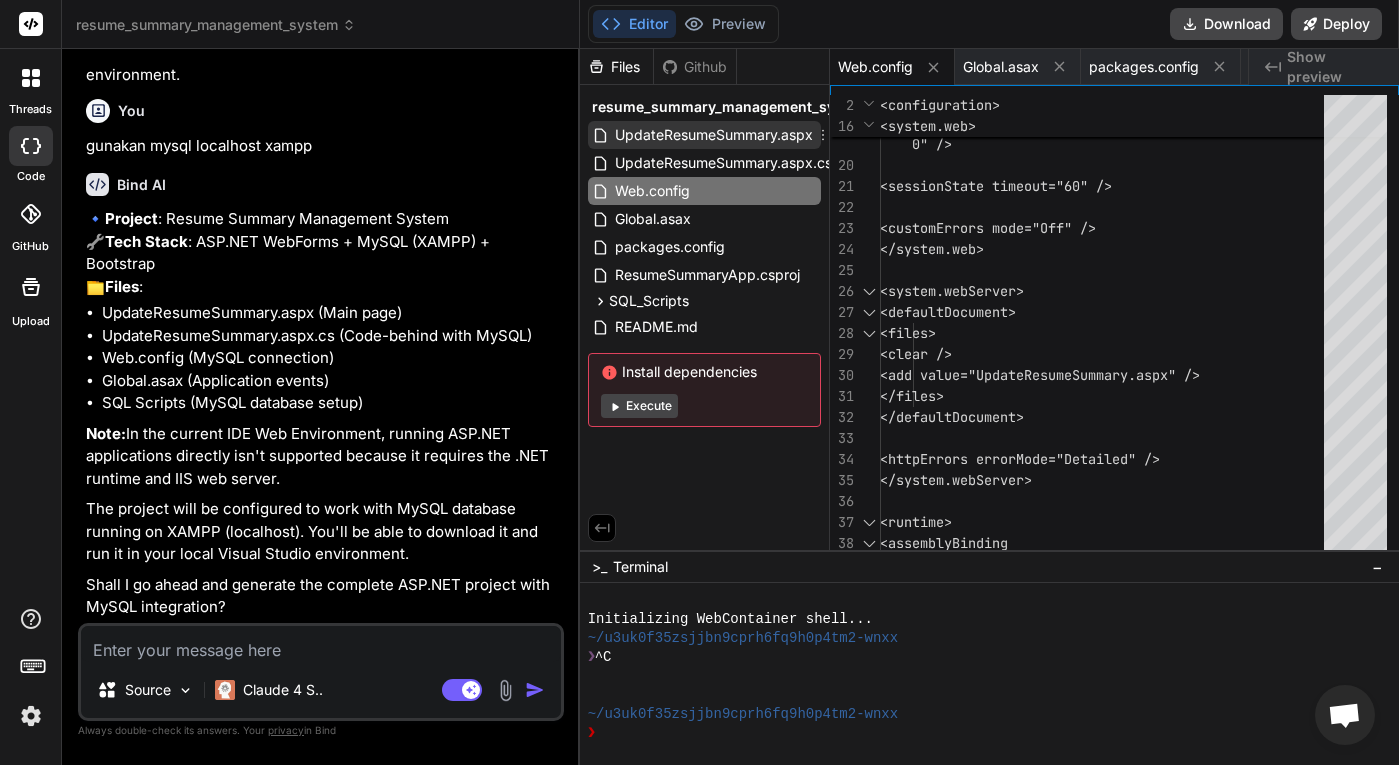click on "UpdateResumeSummary.aspx" at bounding box center (714, 135) 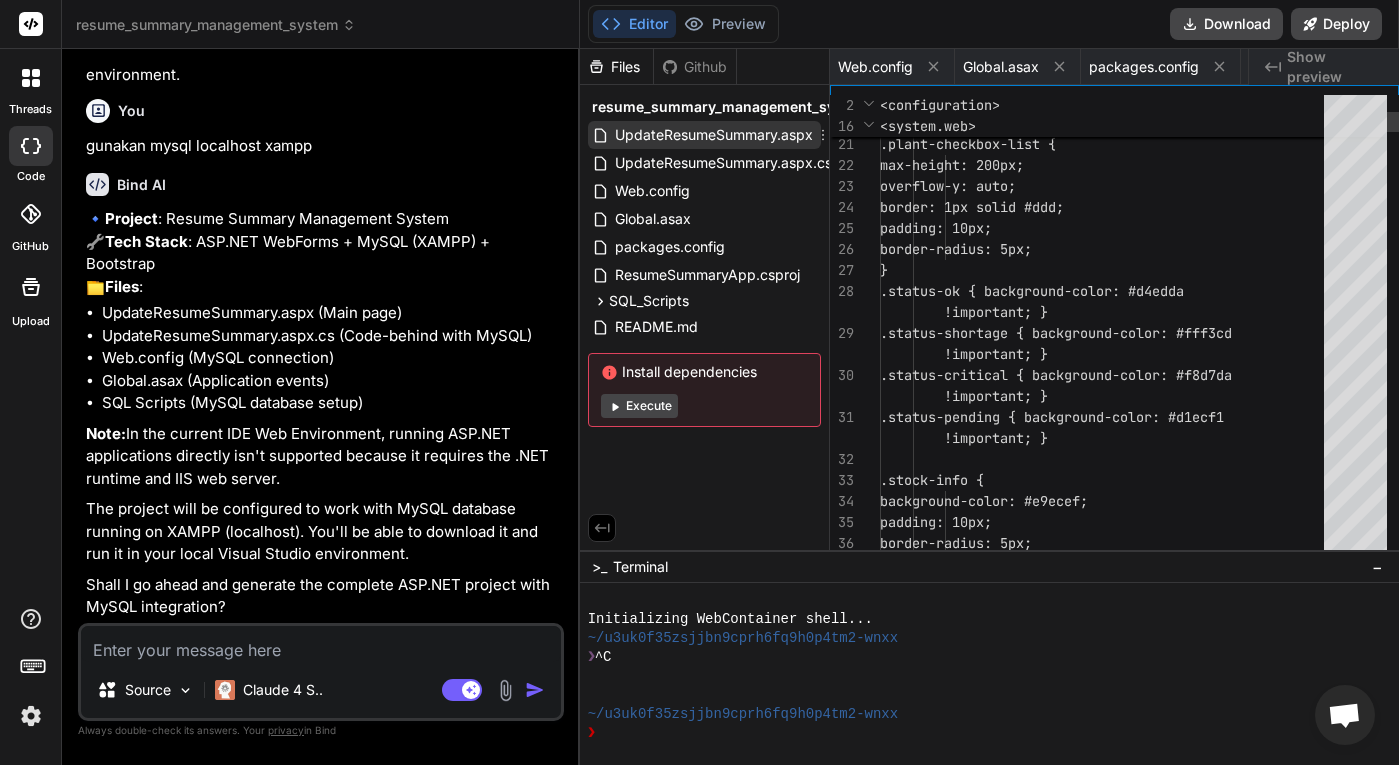 scroll, scrollTop: 0, scrollLeft: 0, axis: both 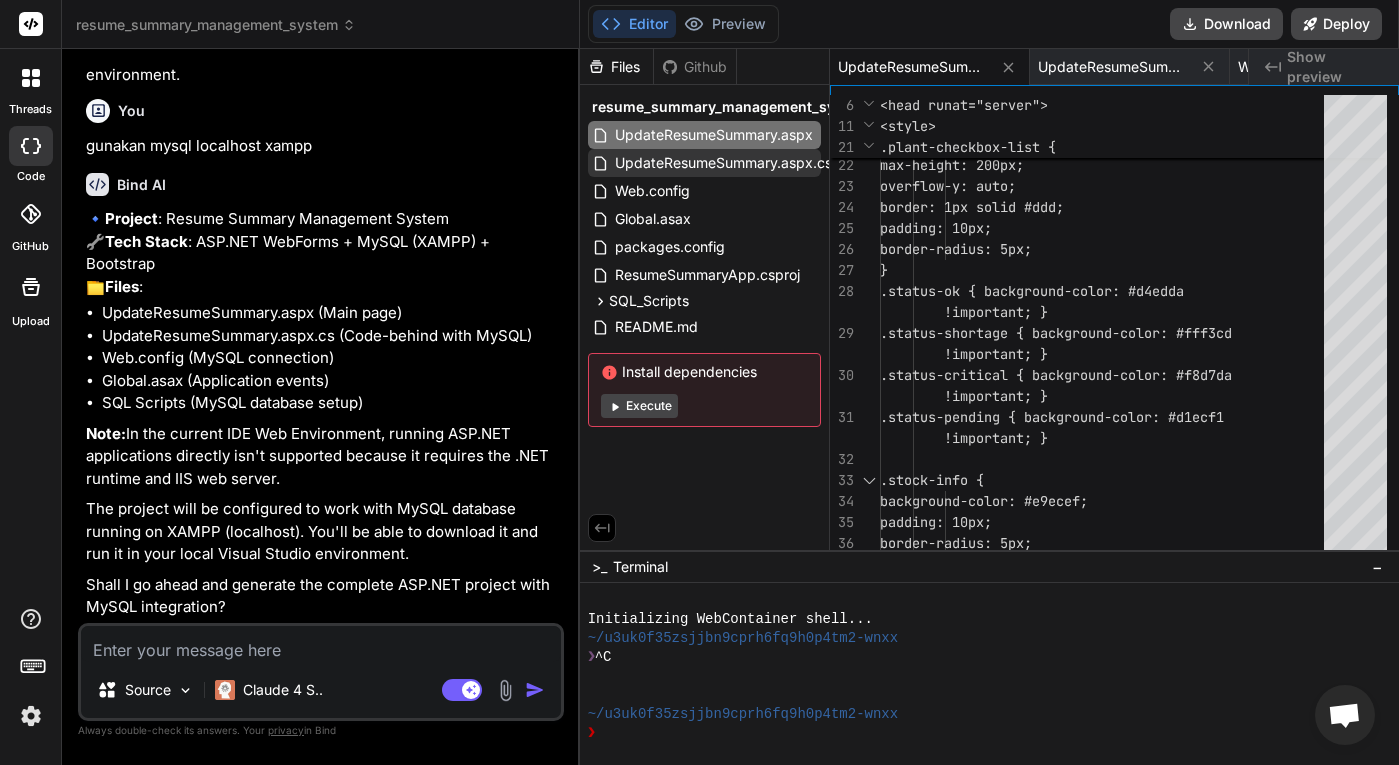 click on "UpdateResumeSummary.aspx.cs" at bounding box center [723, 163] 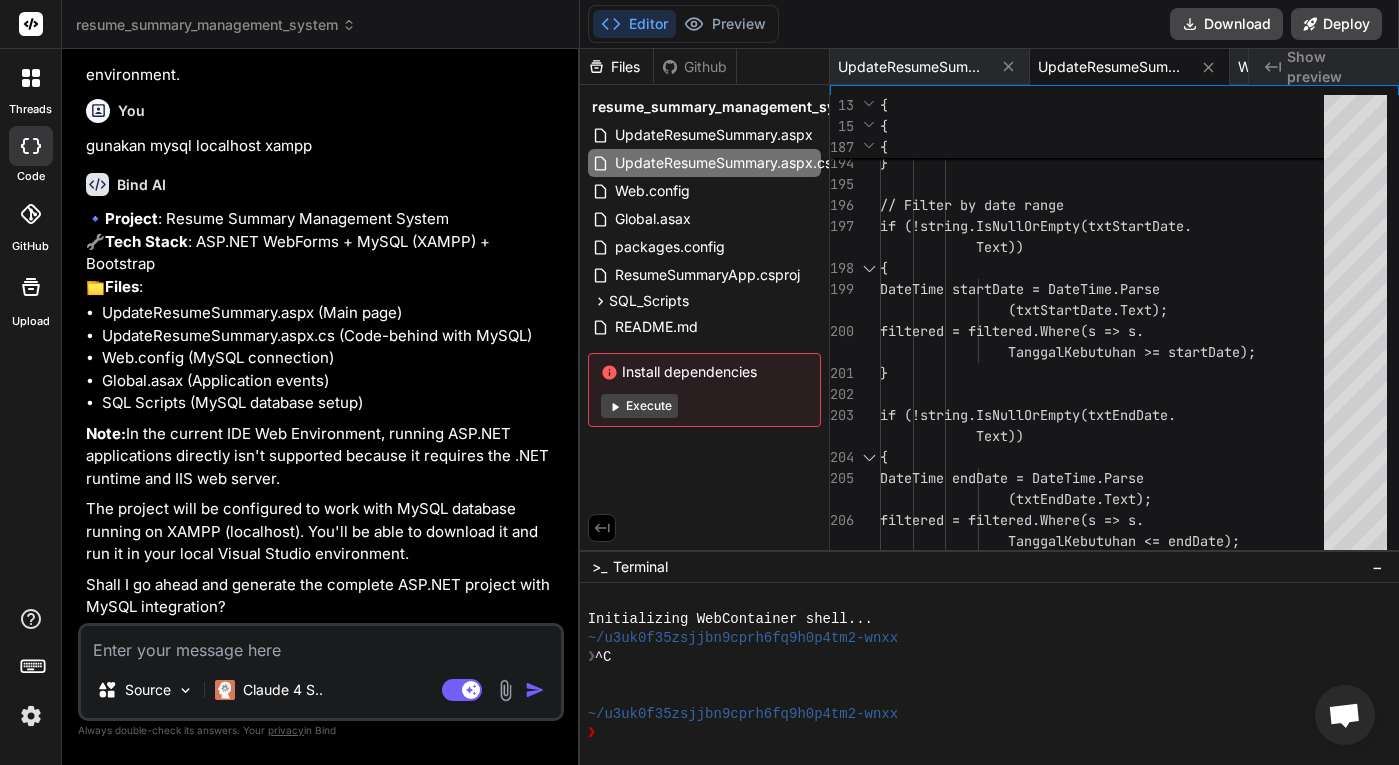 scroll, scrollTop: 9606, scrollLeft: 0, axis: vertical 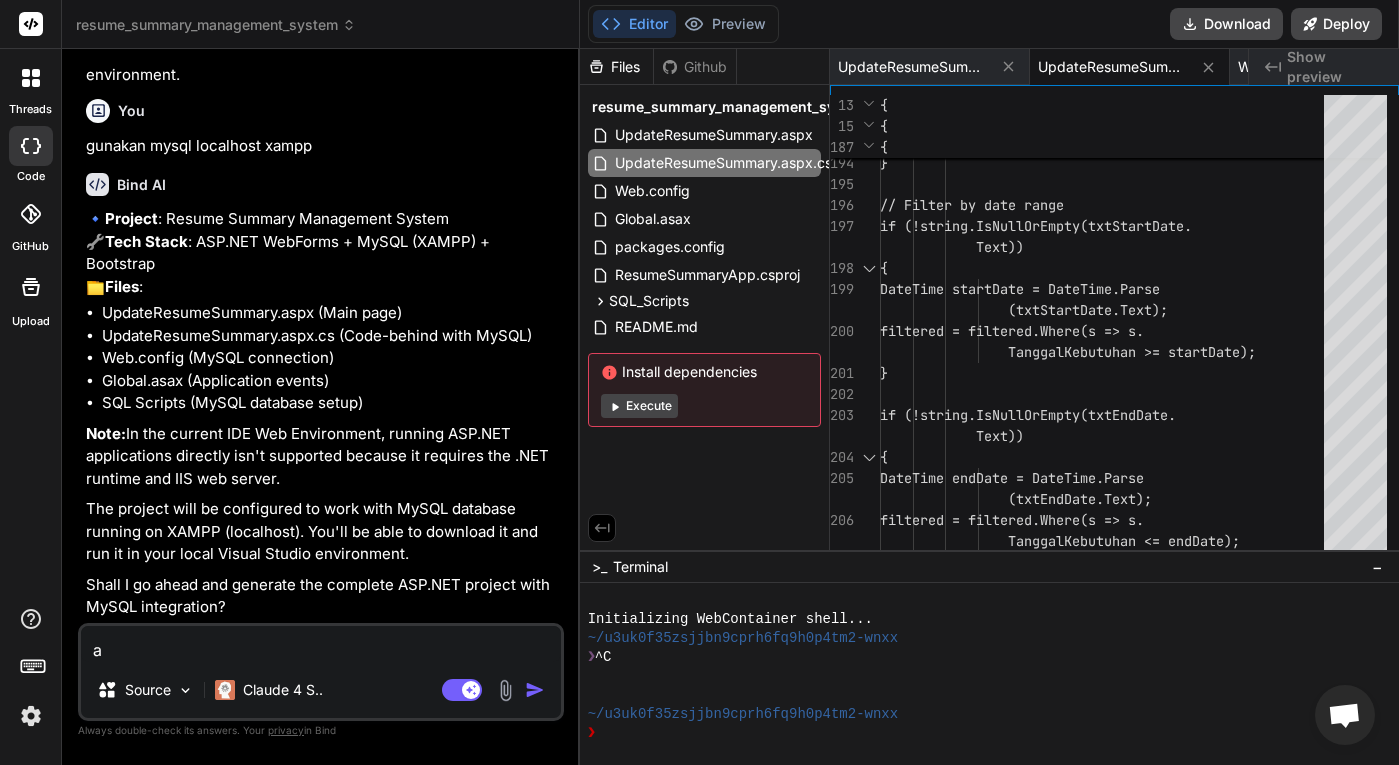 type on "as" 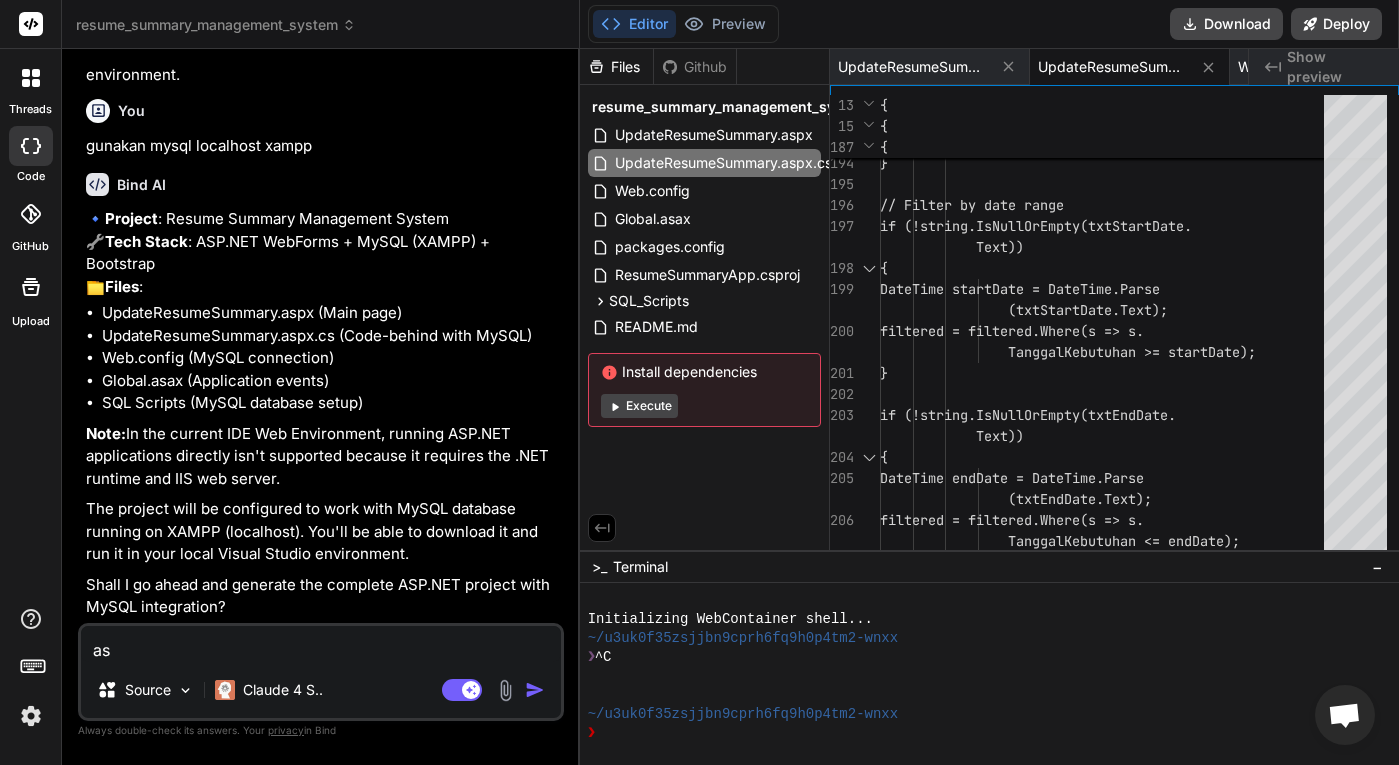 type on "asp" 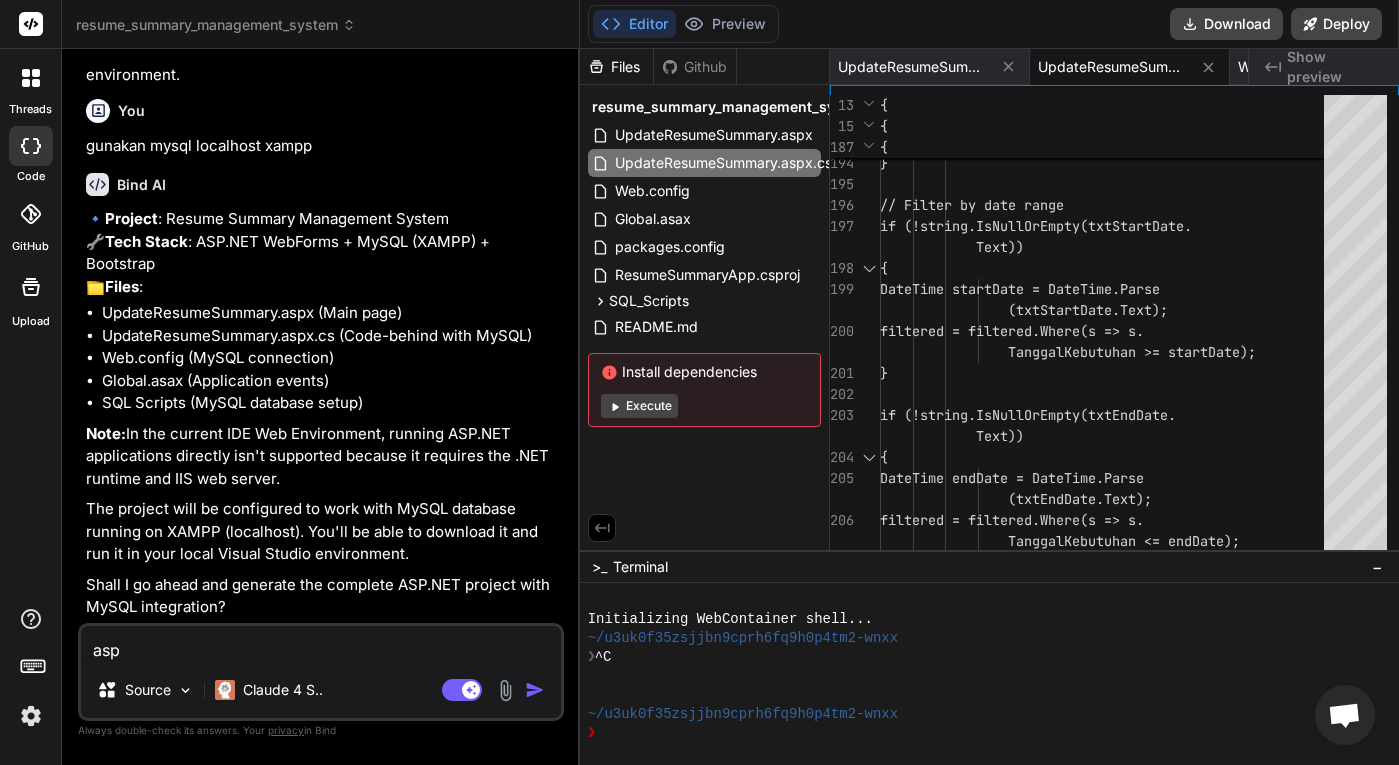 type on "asp." 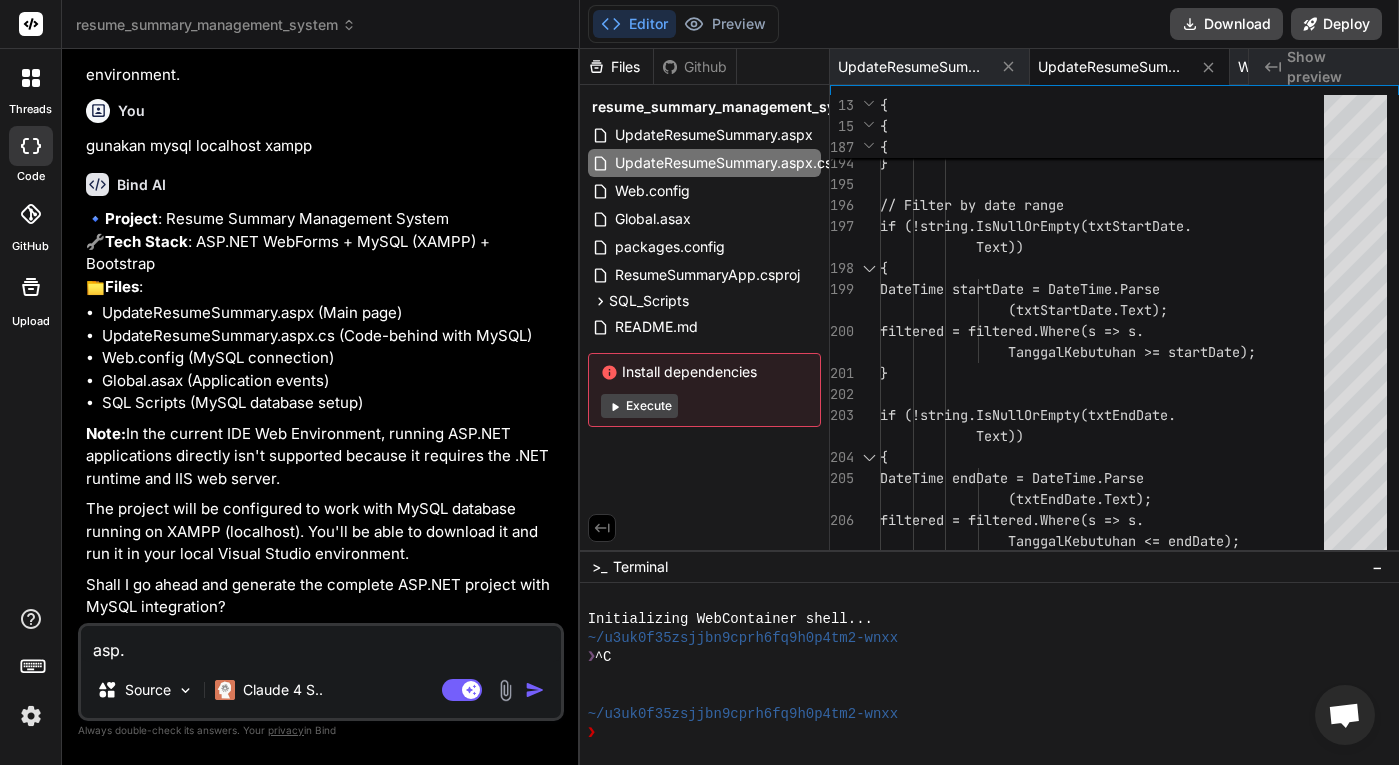 type on "asp.n" 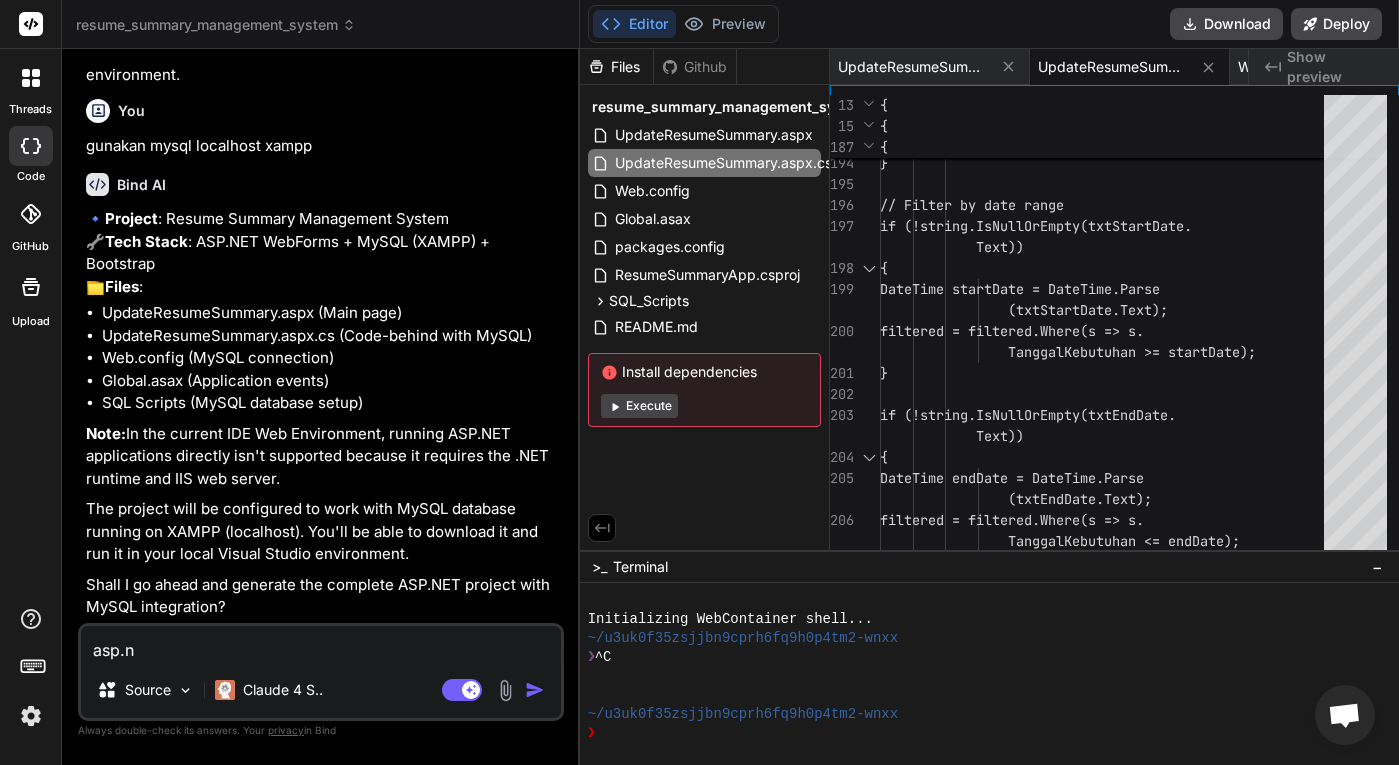 type on "asp.ne" 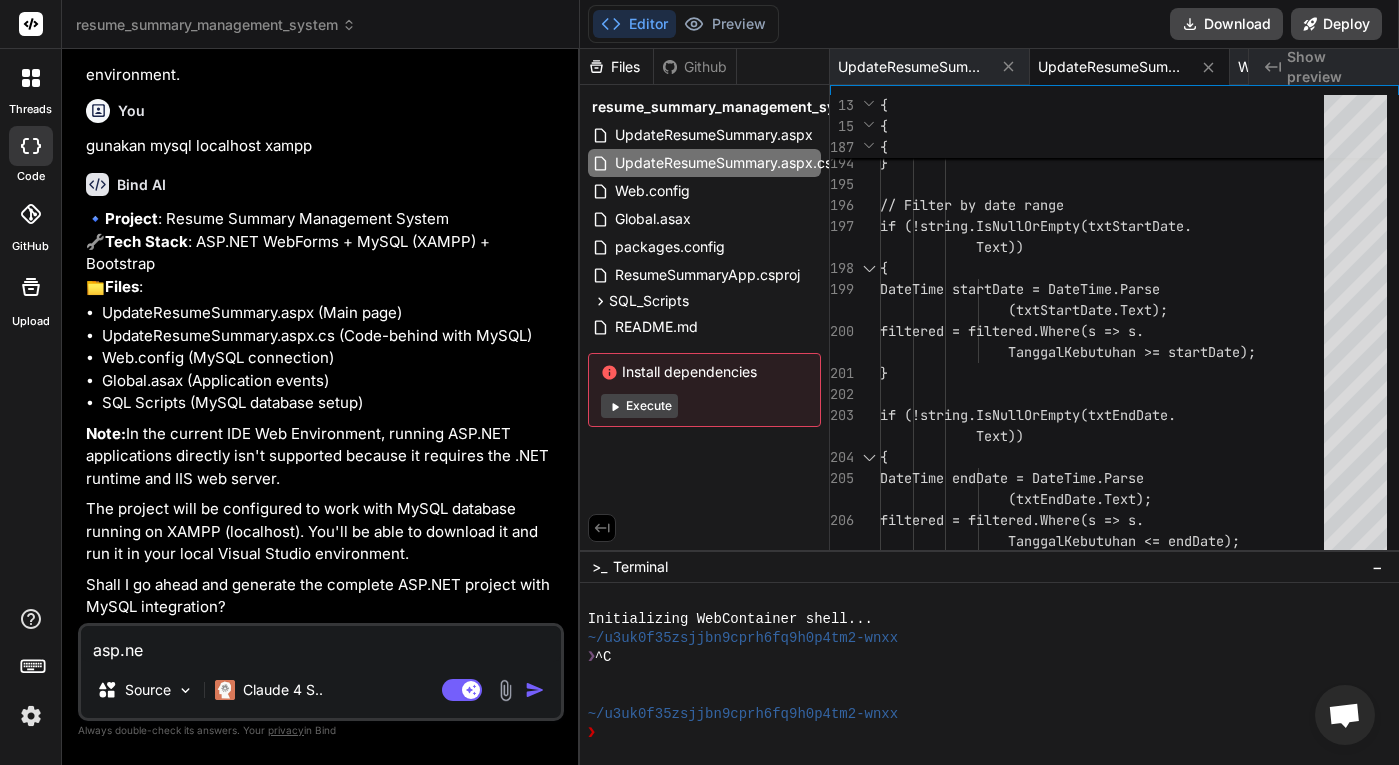 type on "asp.net" 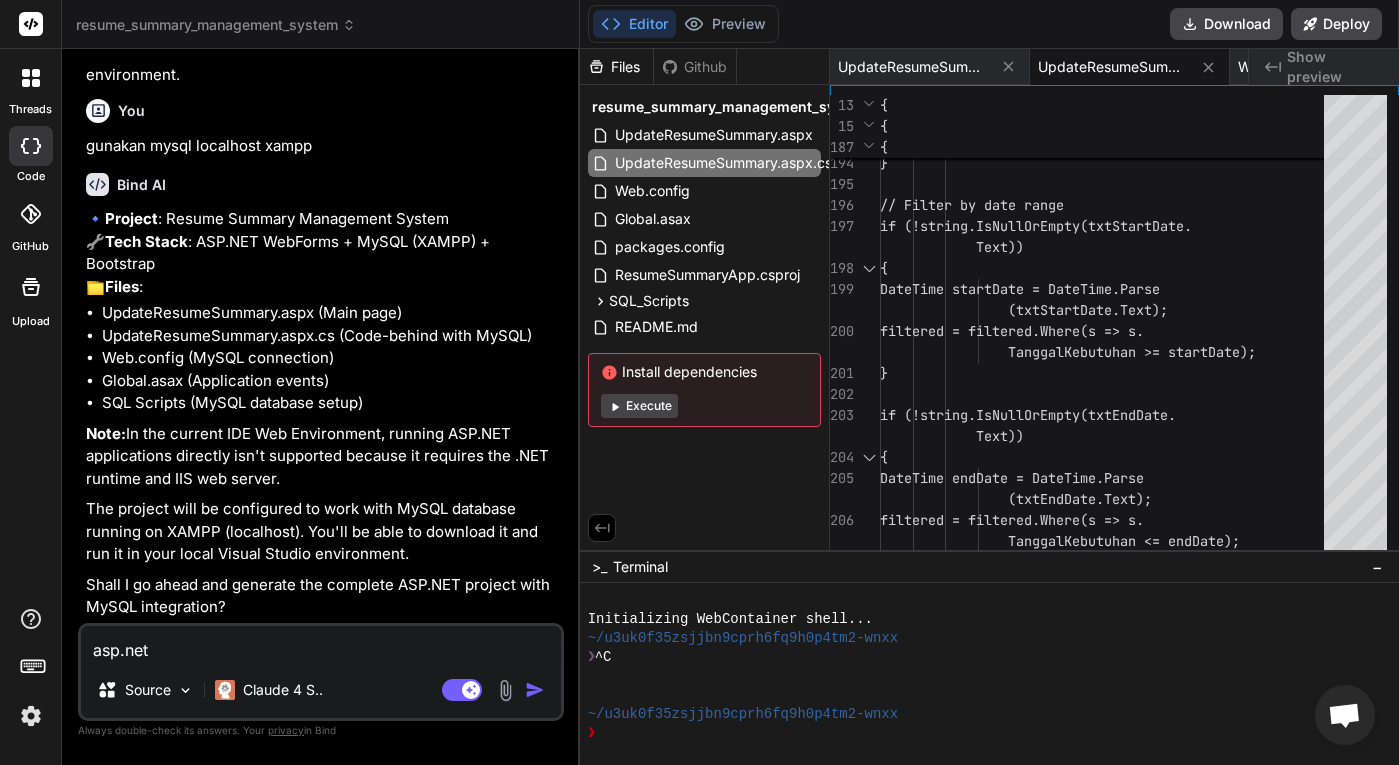 type on "asp.net" 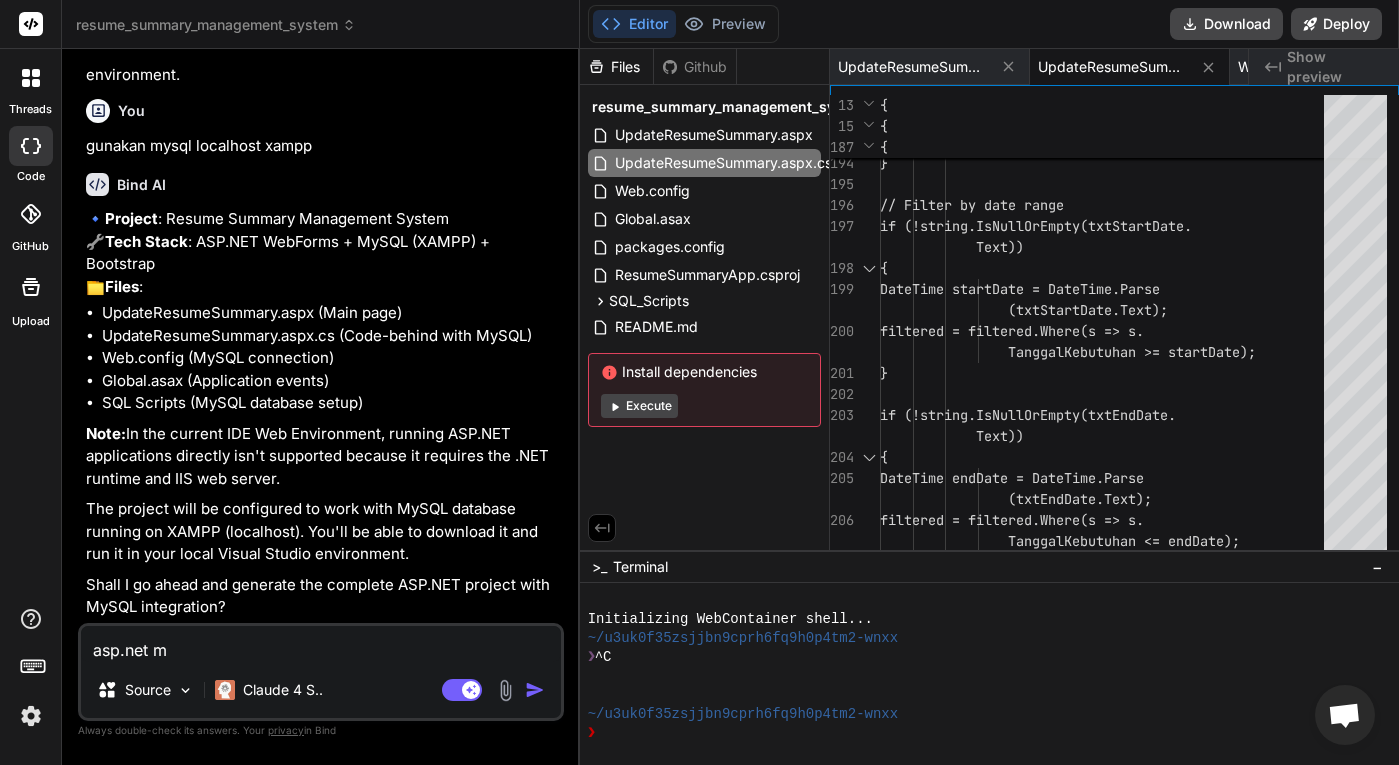 type on "asp.net mv" 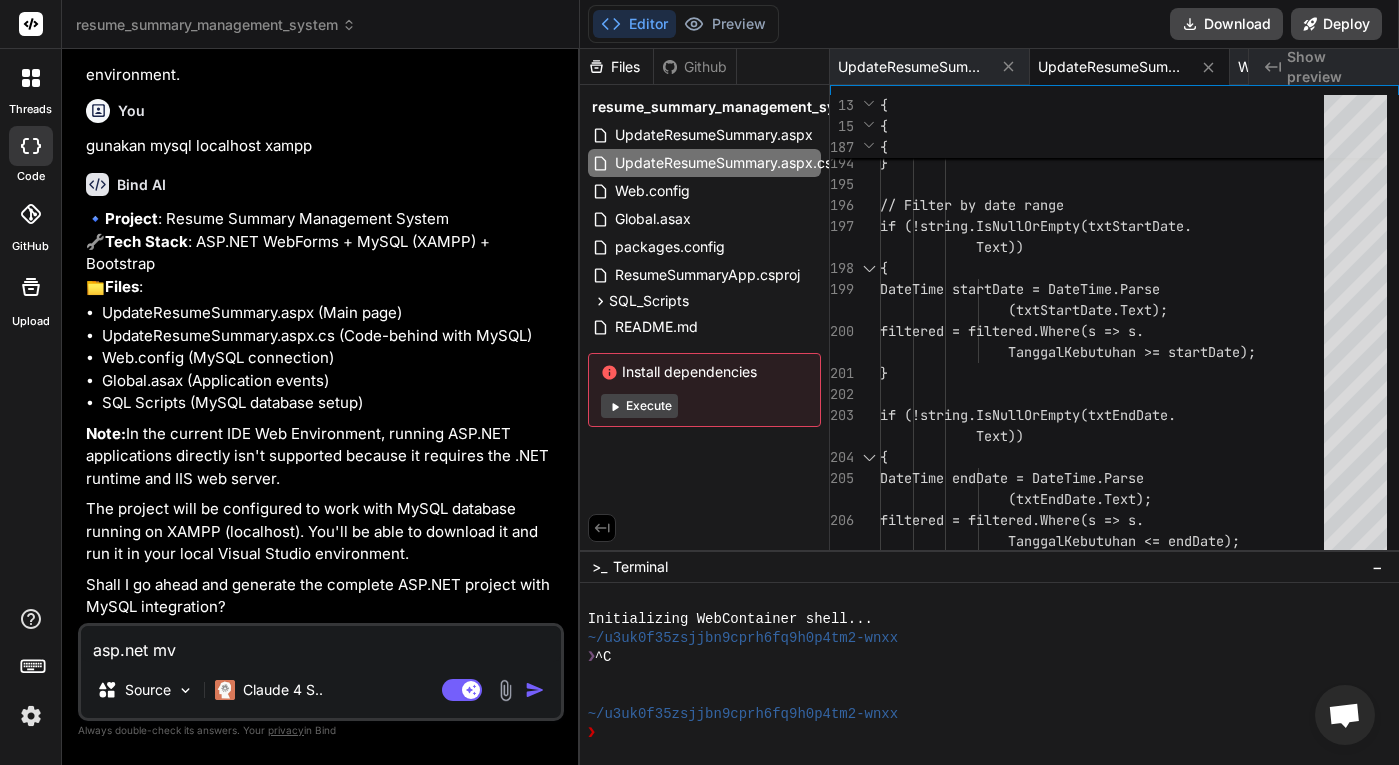 type on "asp.net mvc" 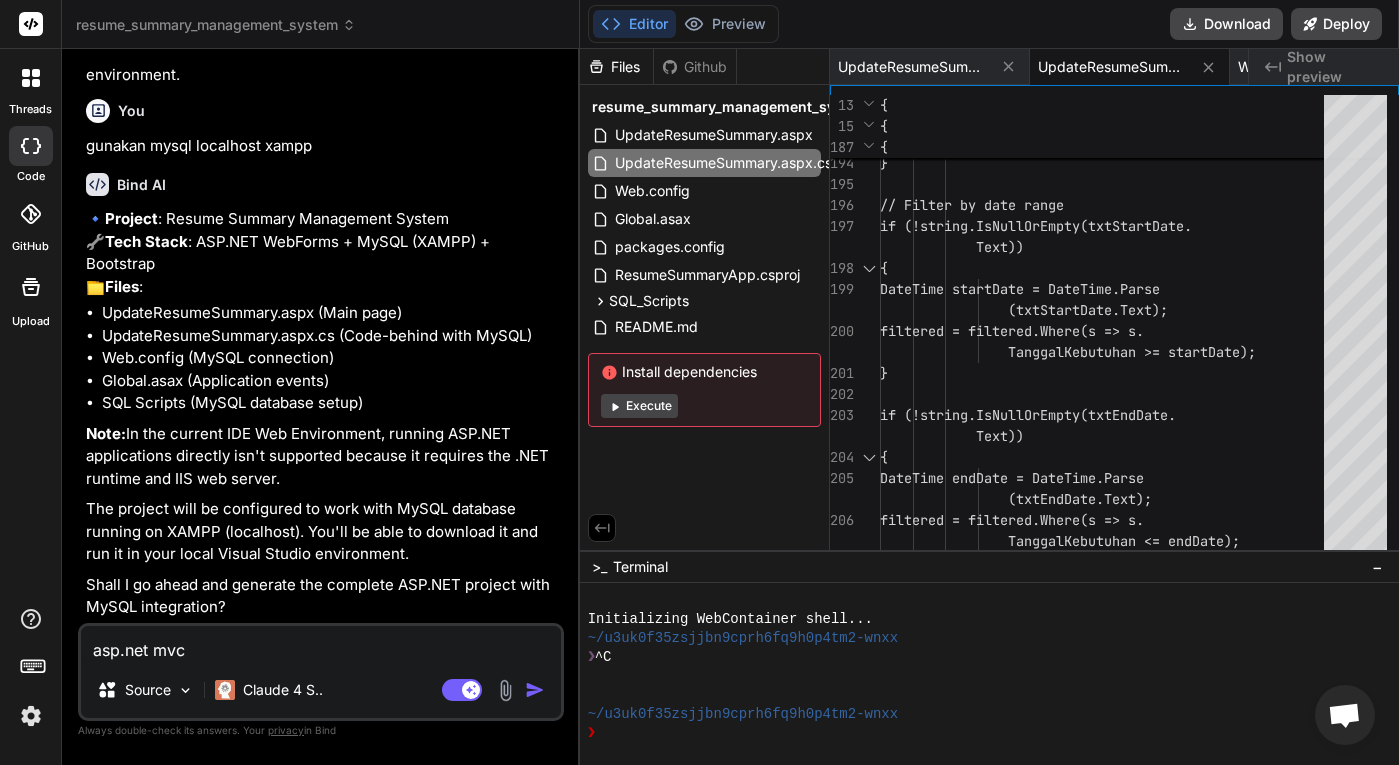type on "asp.net mvc" 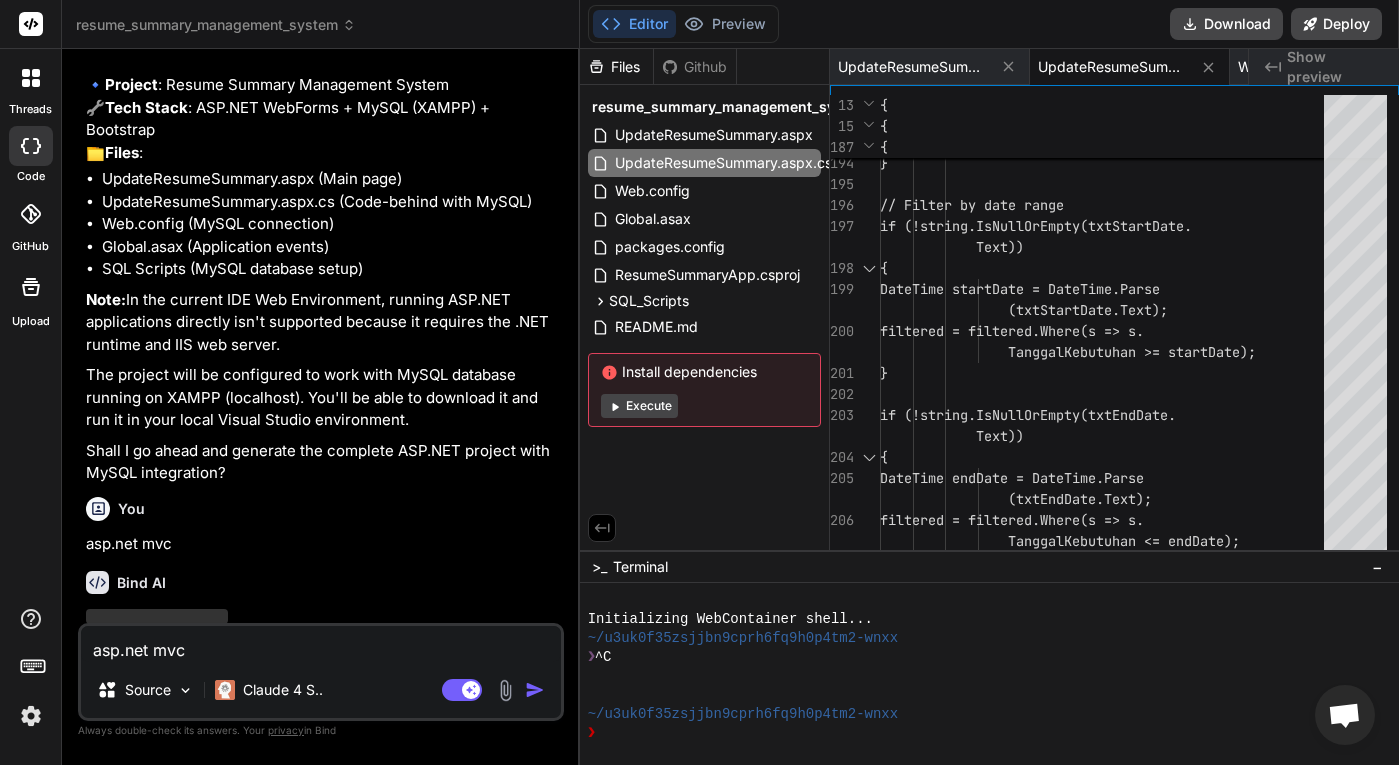 type 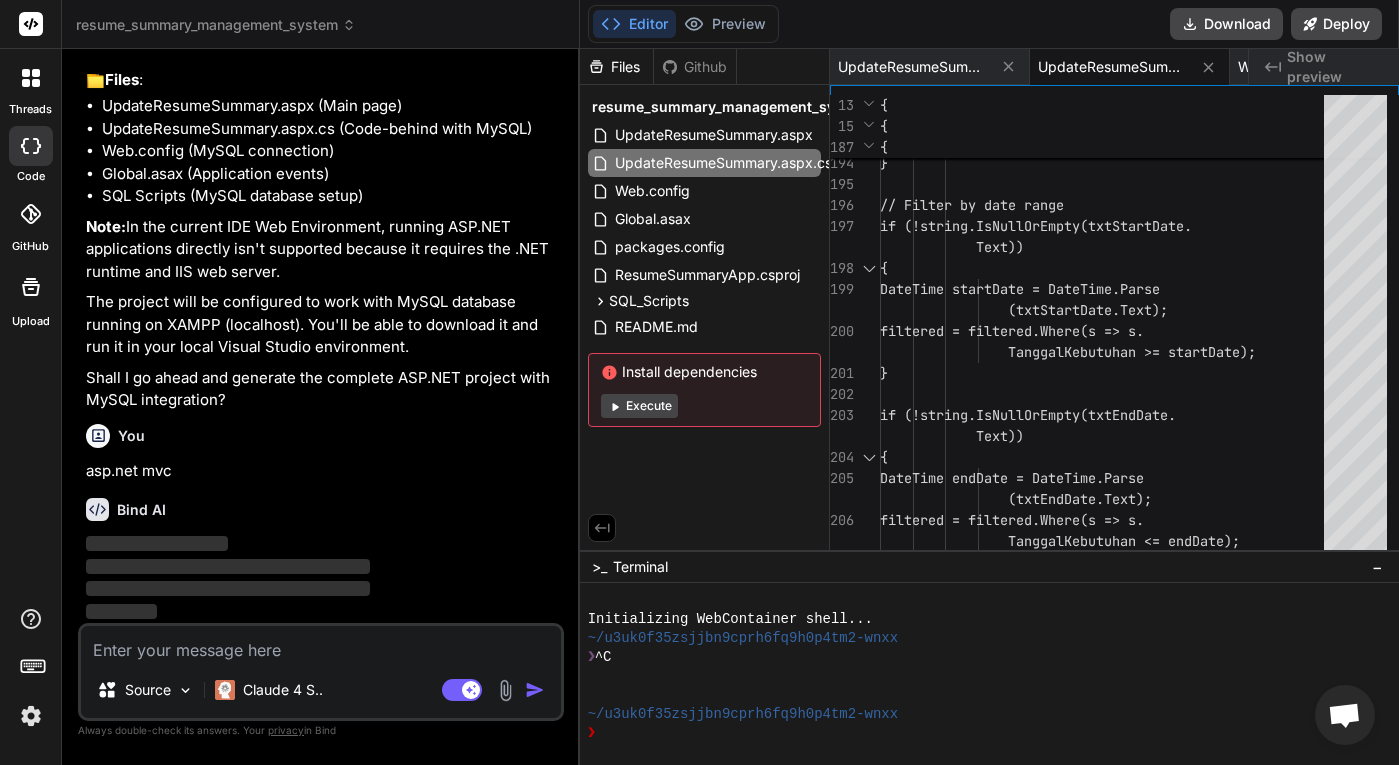 scroll, scrollTop: 9814, scrollLeft: 0, axis: vertical 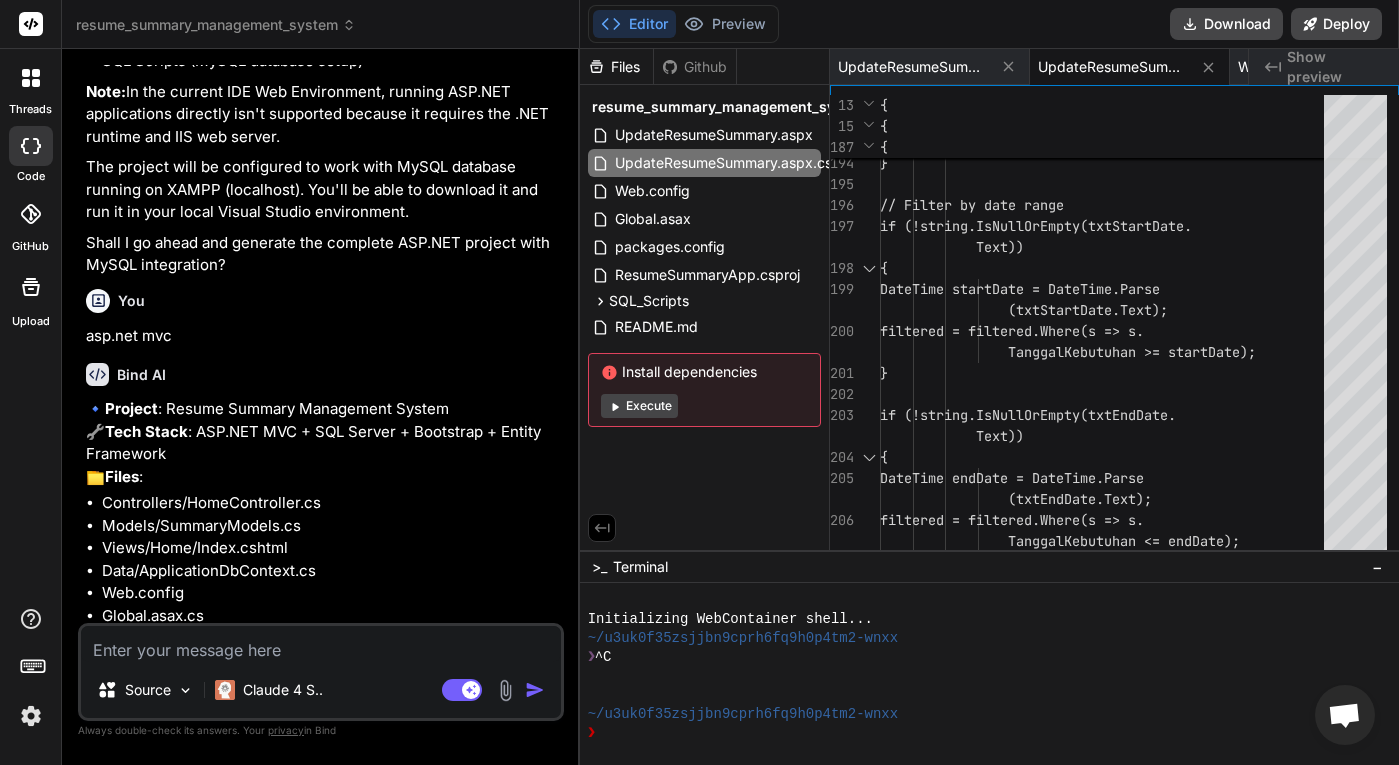 type on "x" 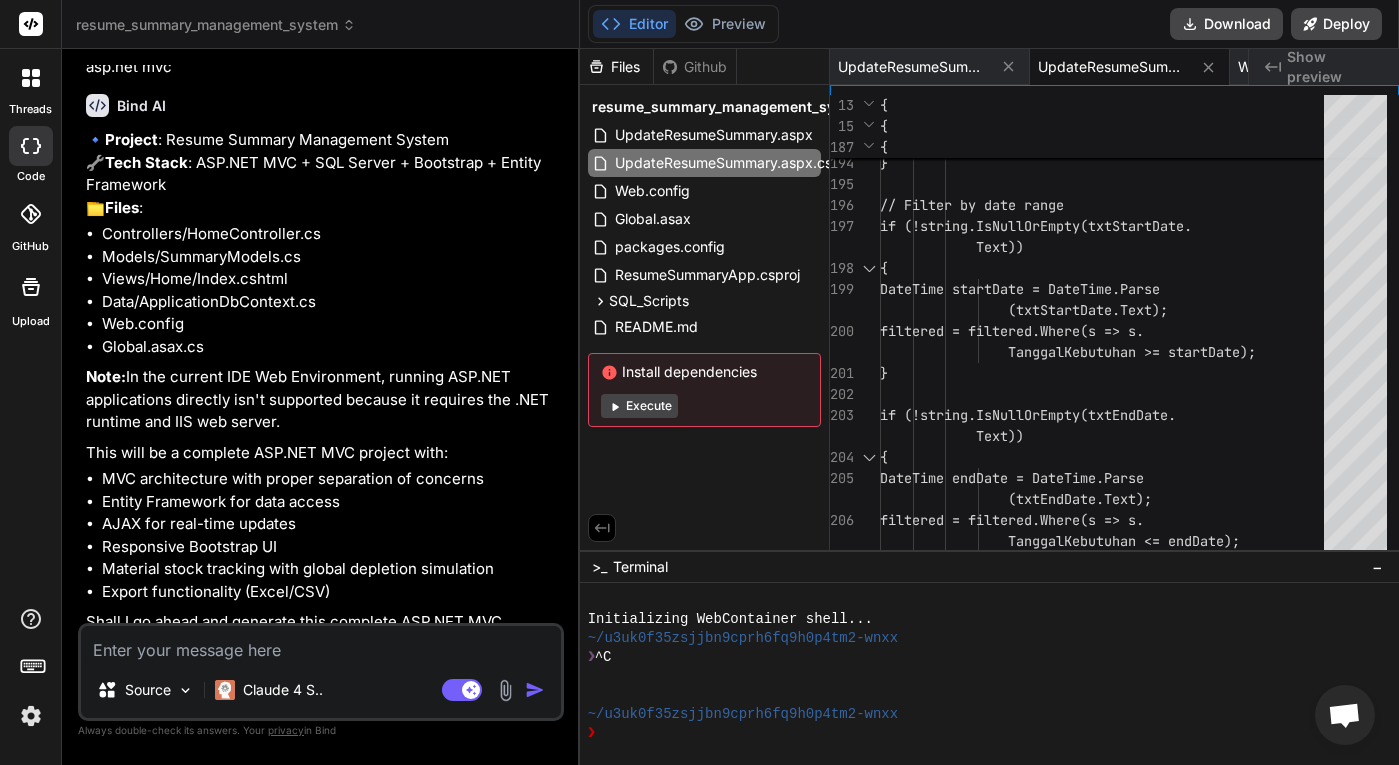 scroll, scrollTop: 10300, scrollLeft: 0, axis: vertical 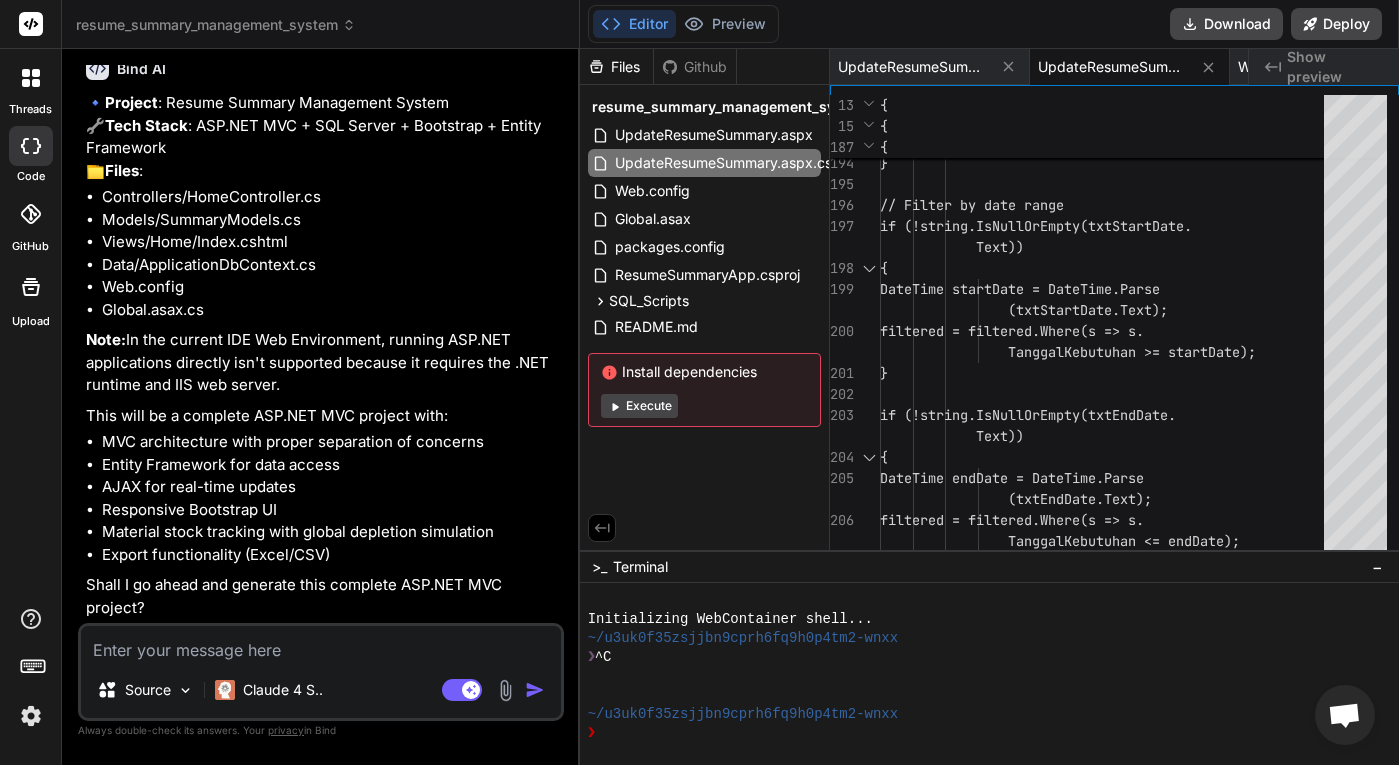 click at bounding box center [321, 644] 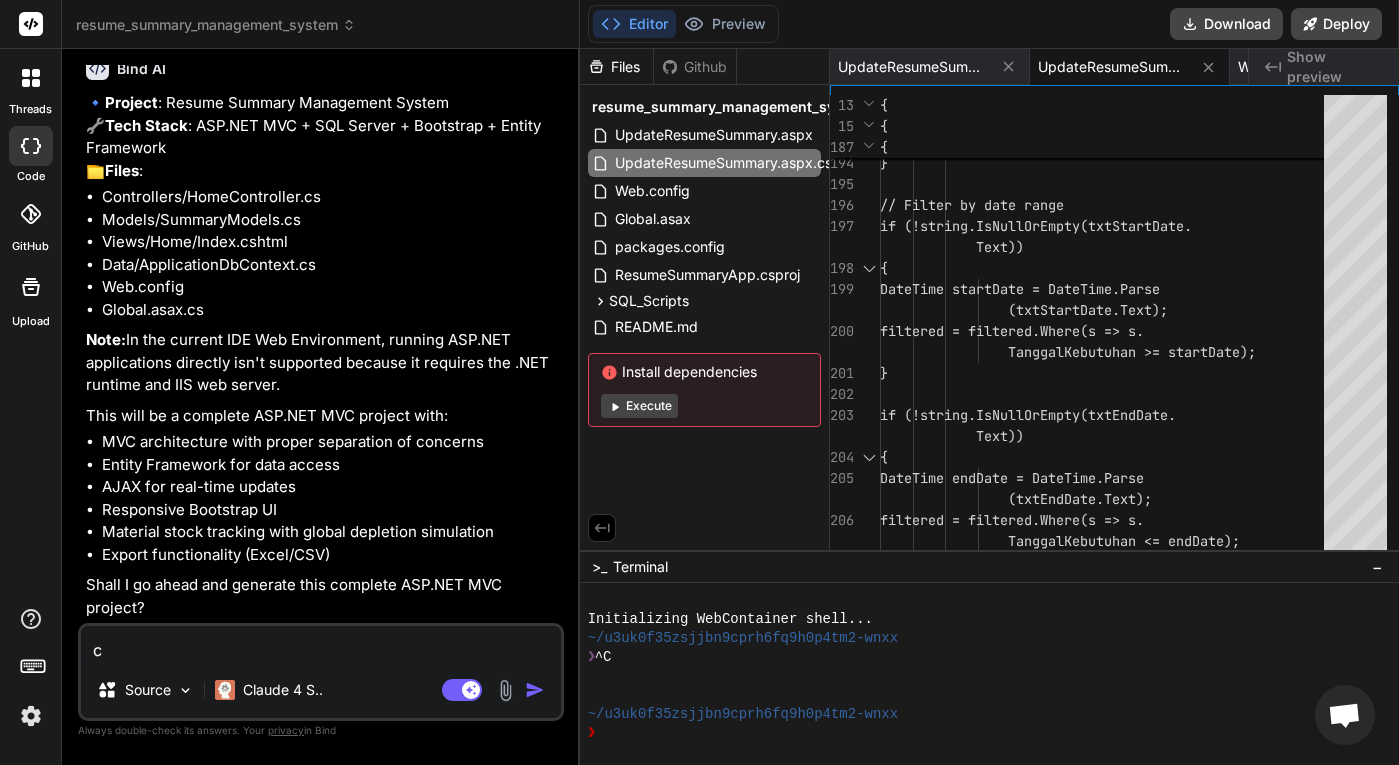 type on "co" 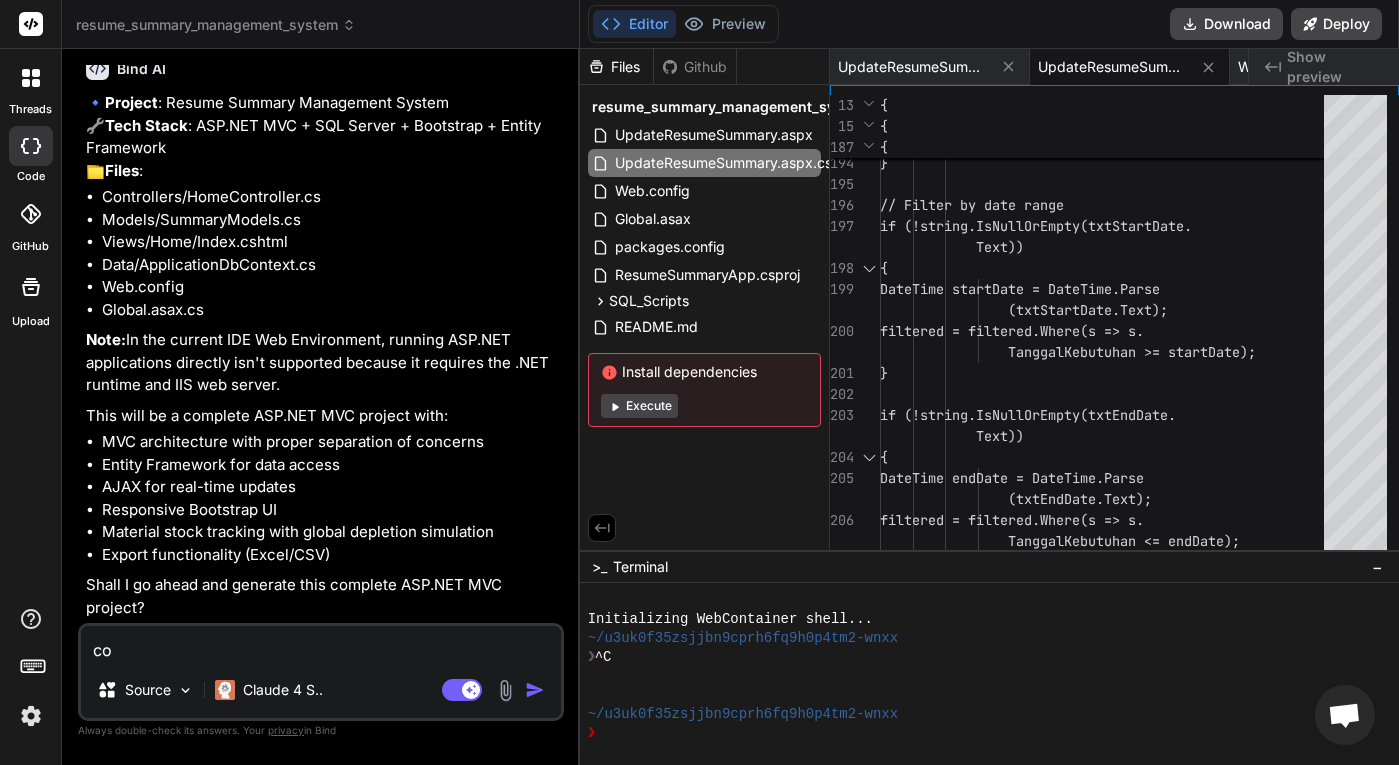 type on "con" 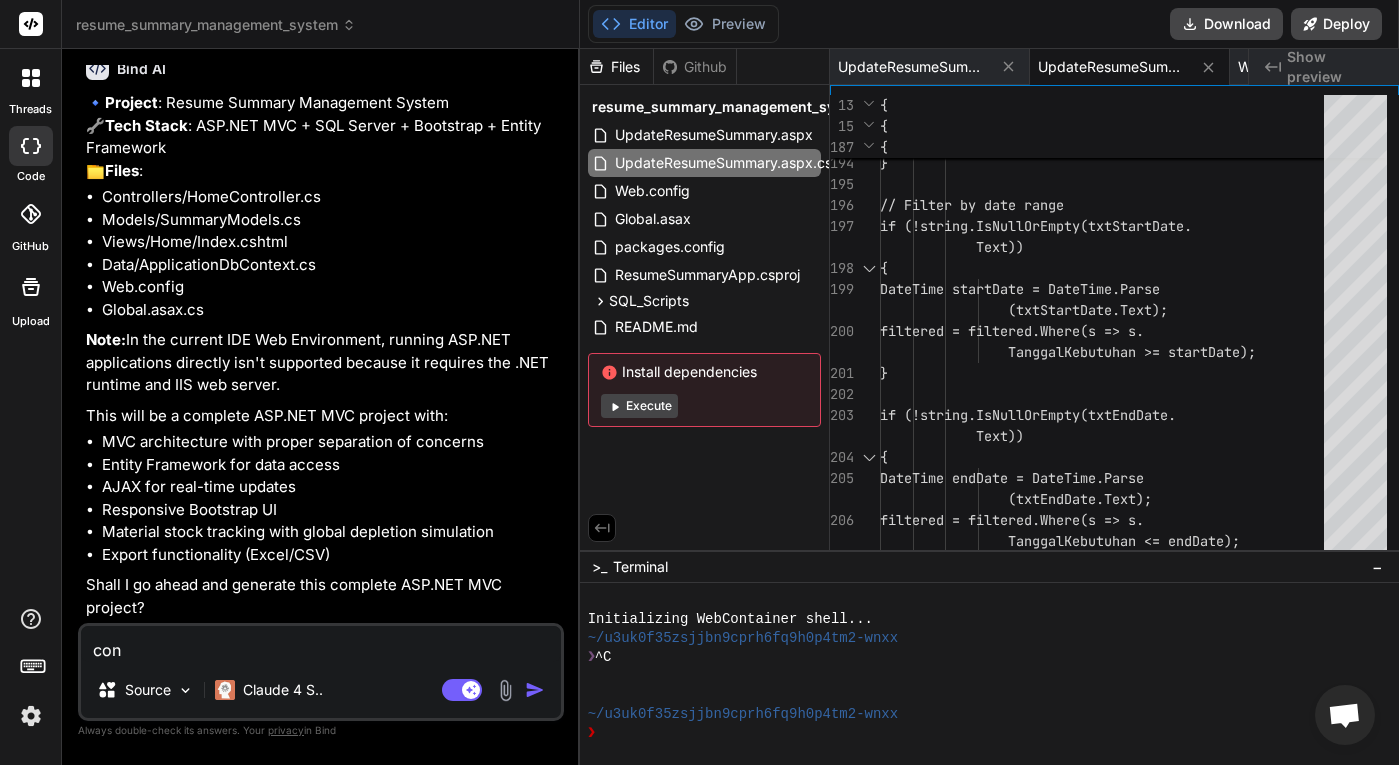 type on "conf" 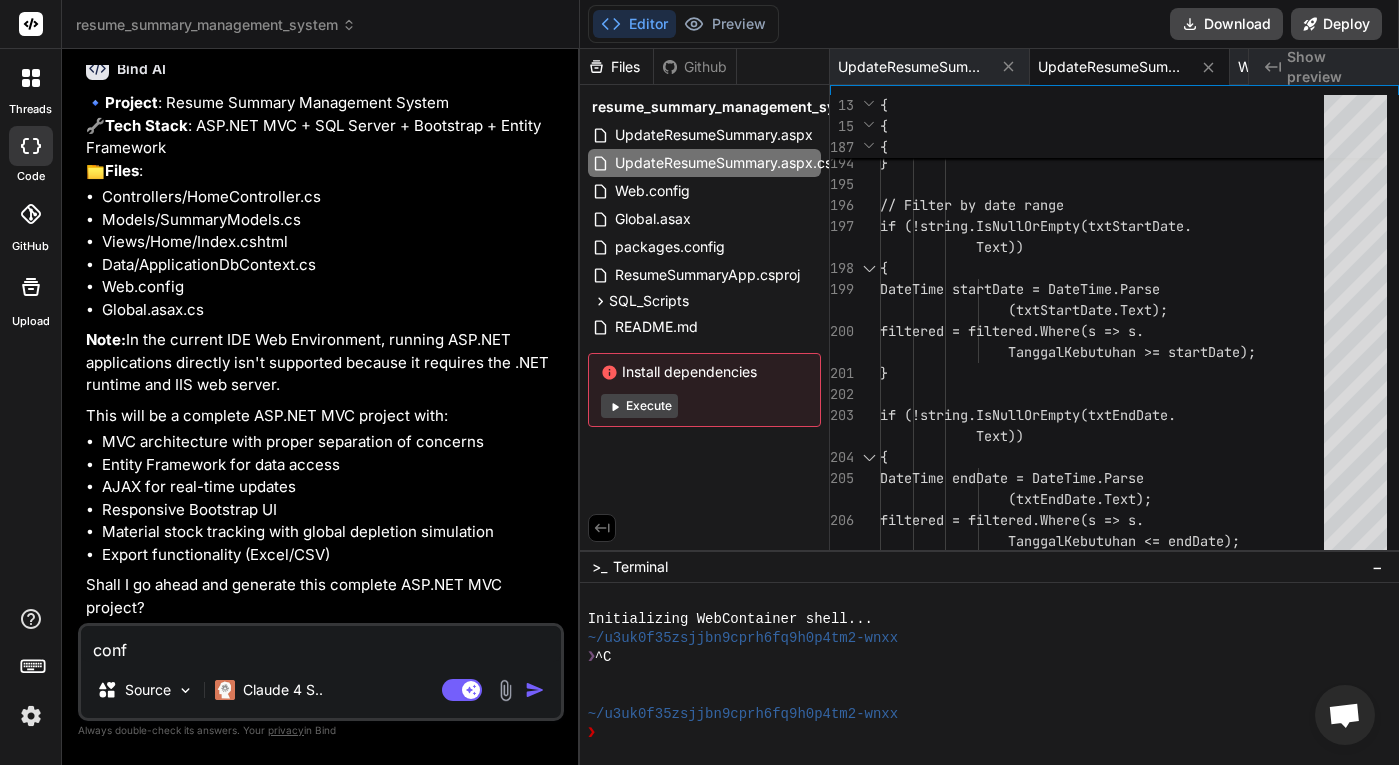 type on "confi" 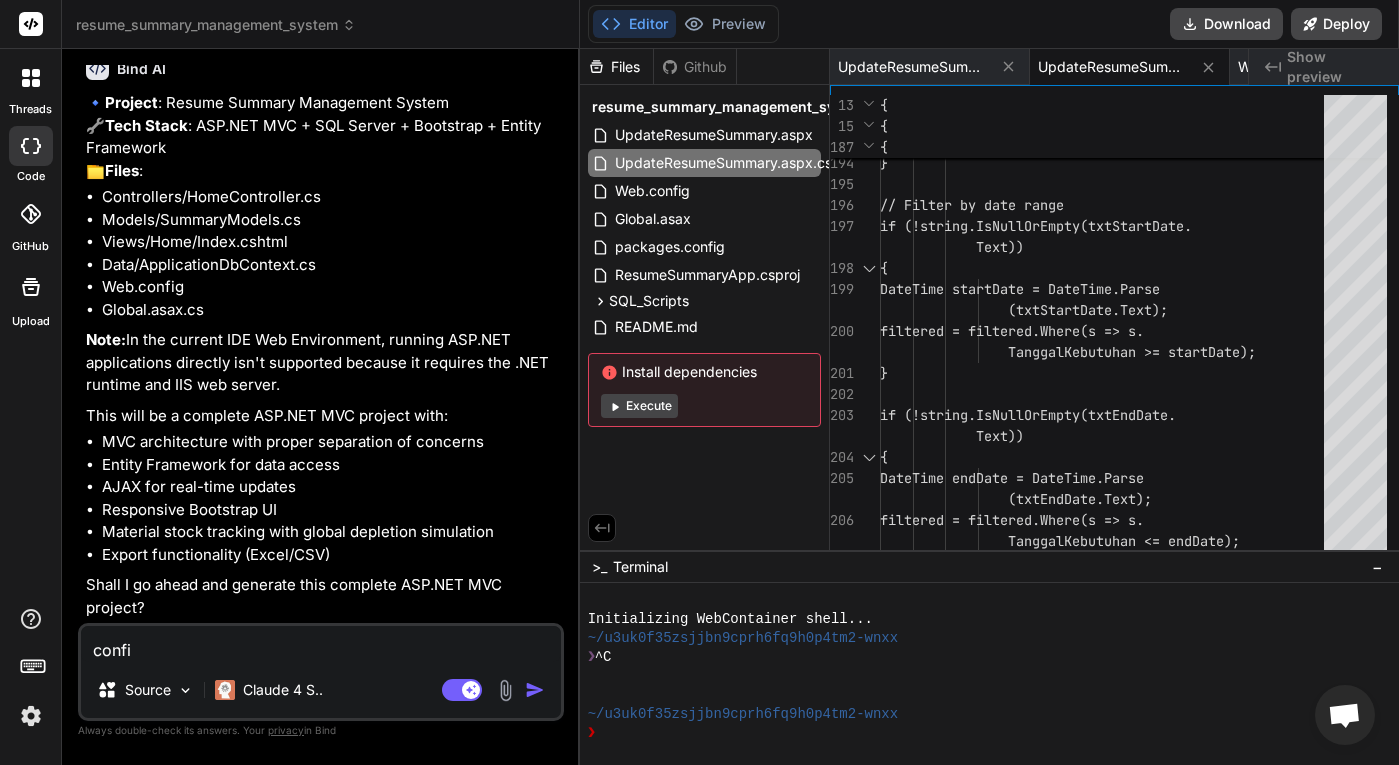 type on "confir" 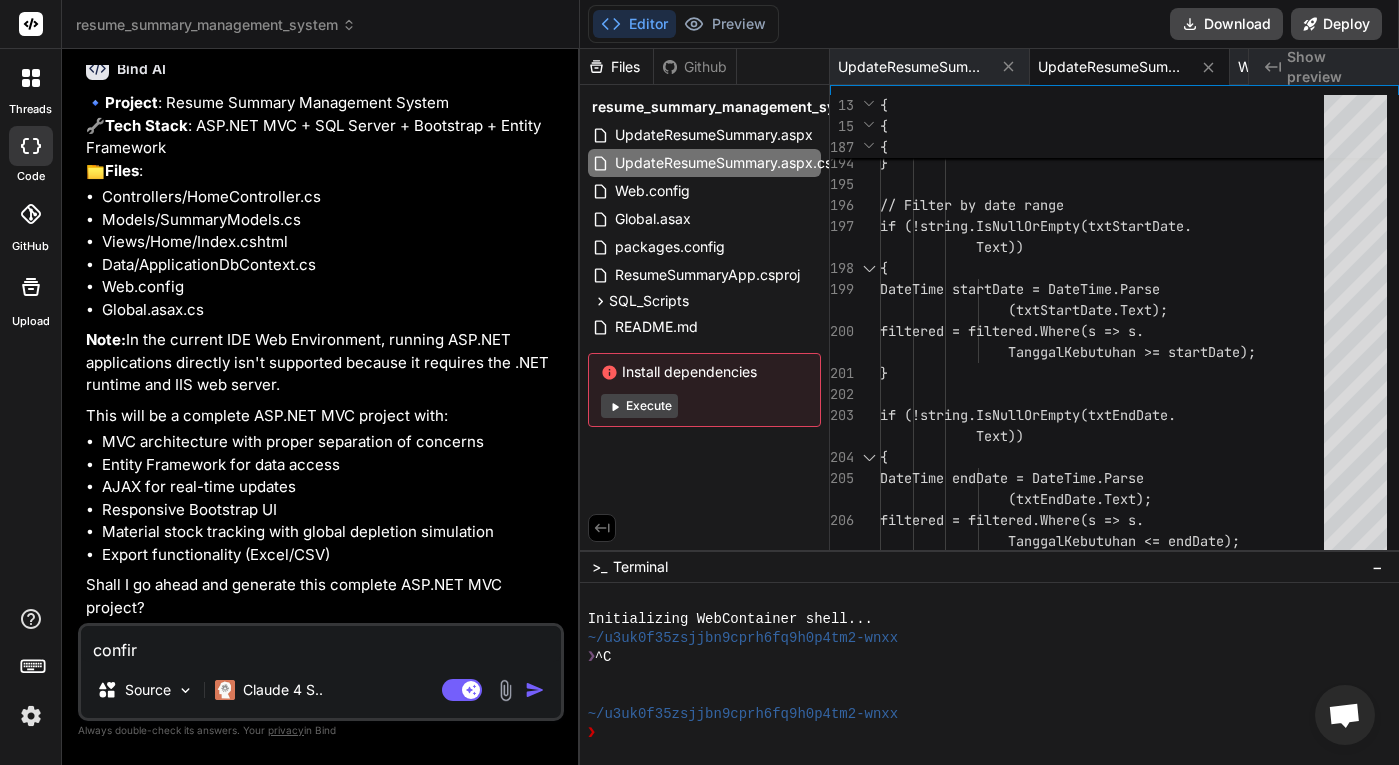 type on "confirm" 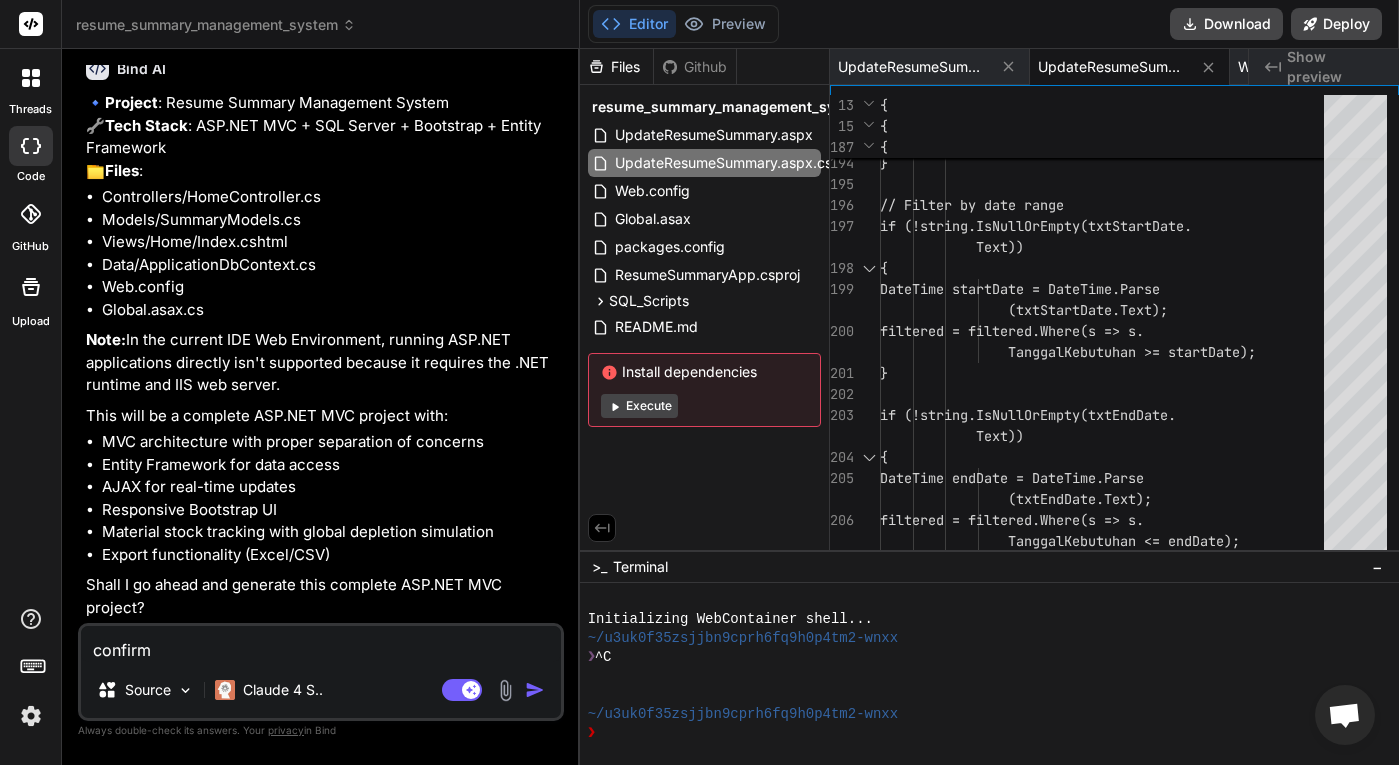 type on "x" 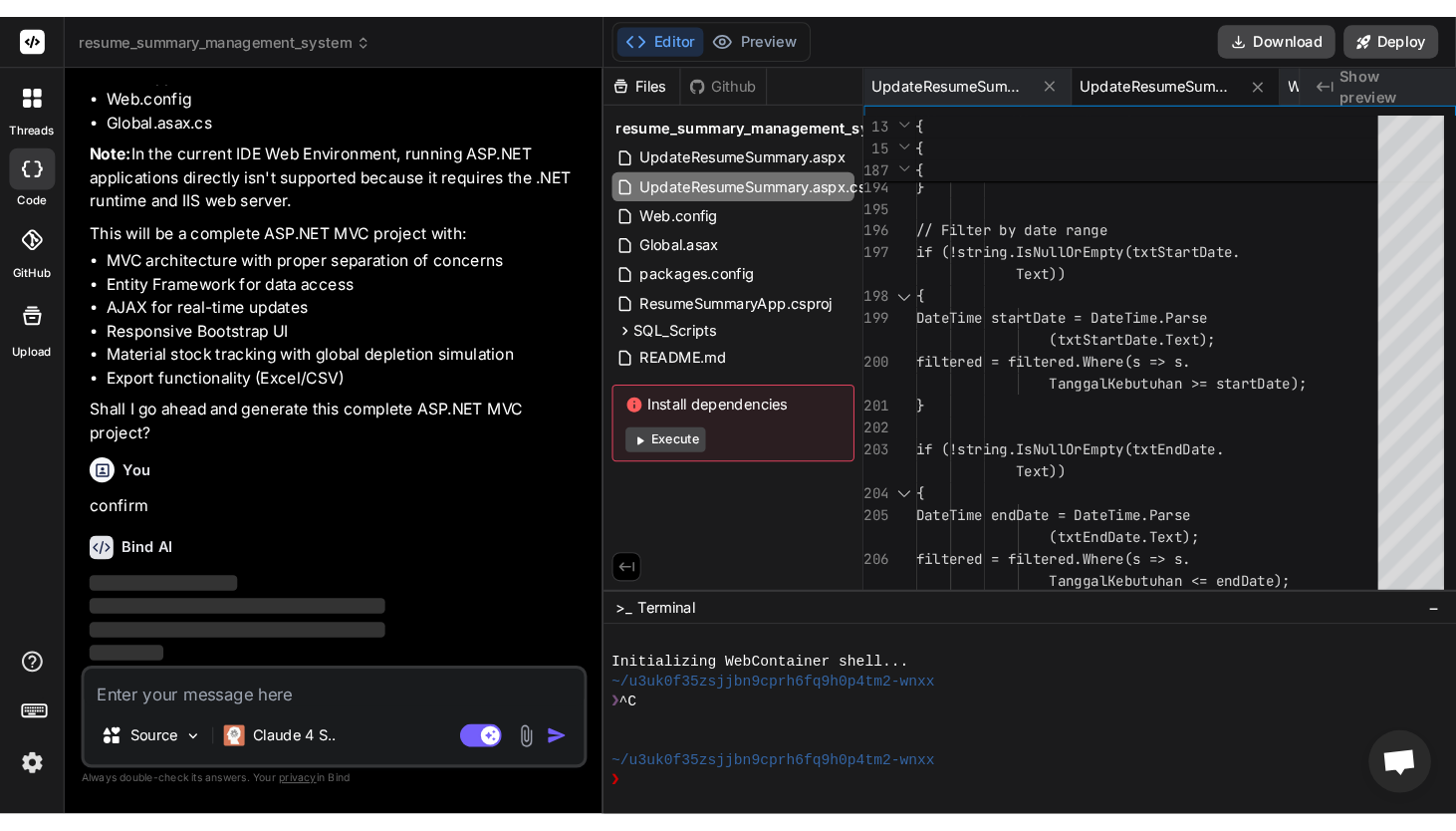 scroll, scrollTop: 10469, scrollLeft: 0, axis: vertical 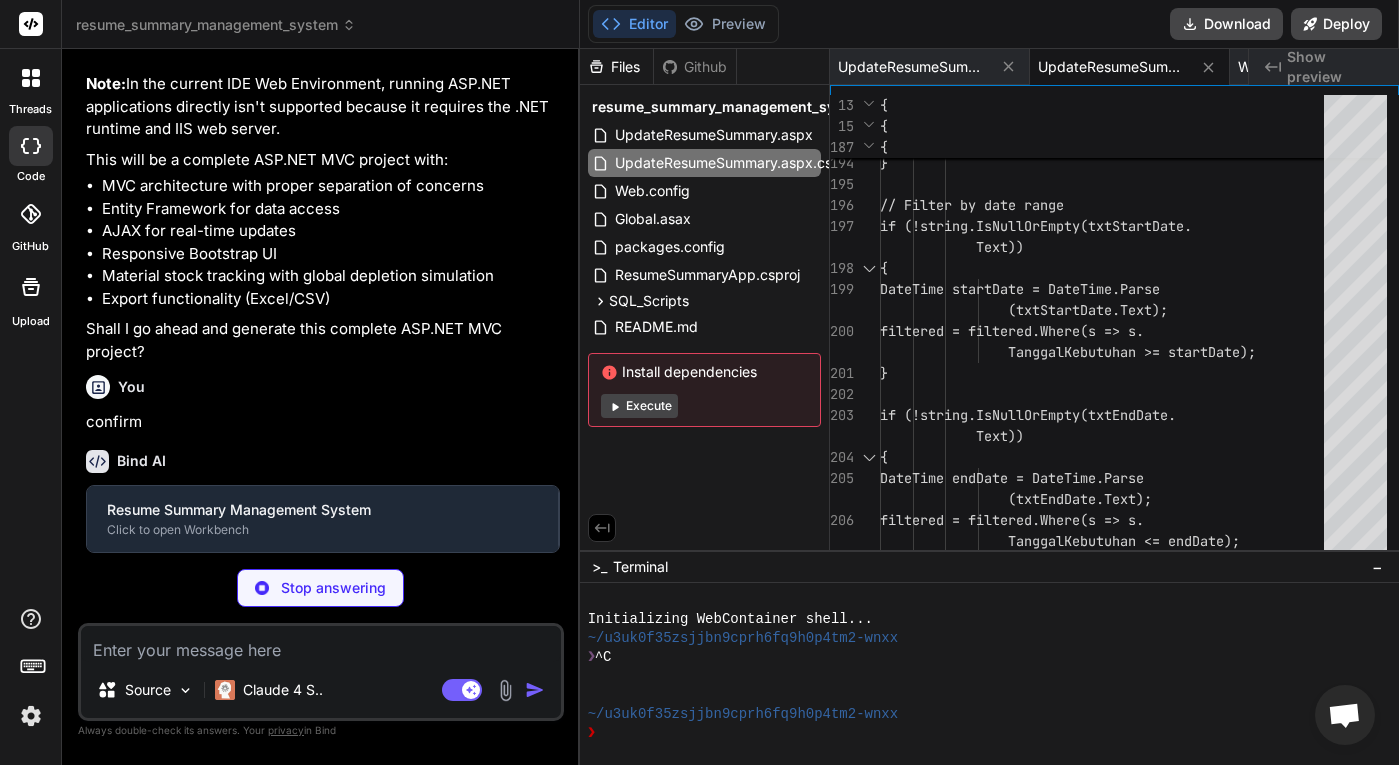 type on "x" 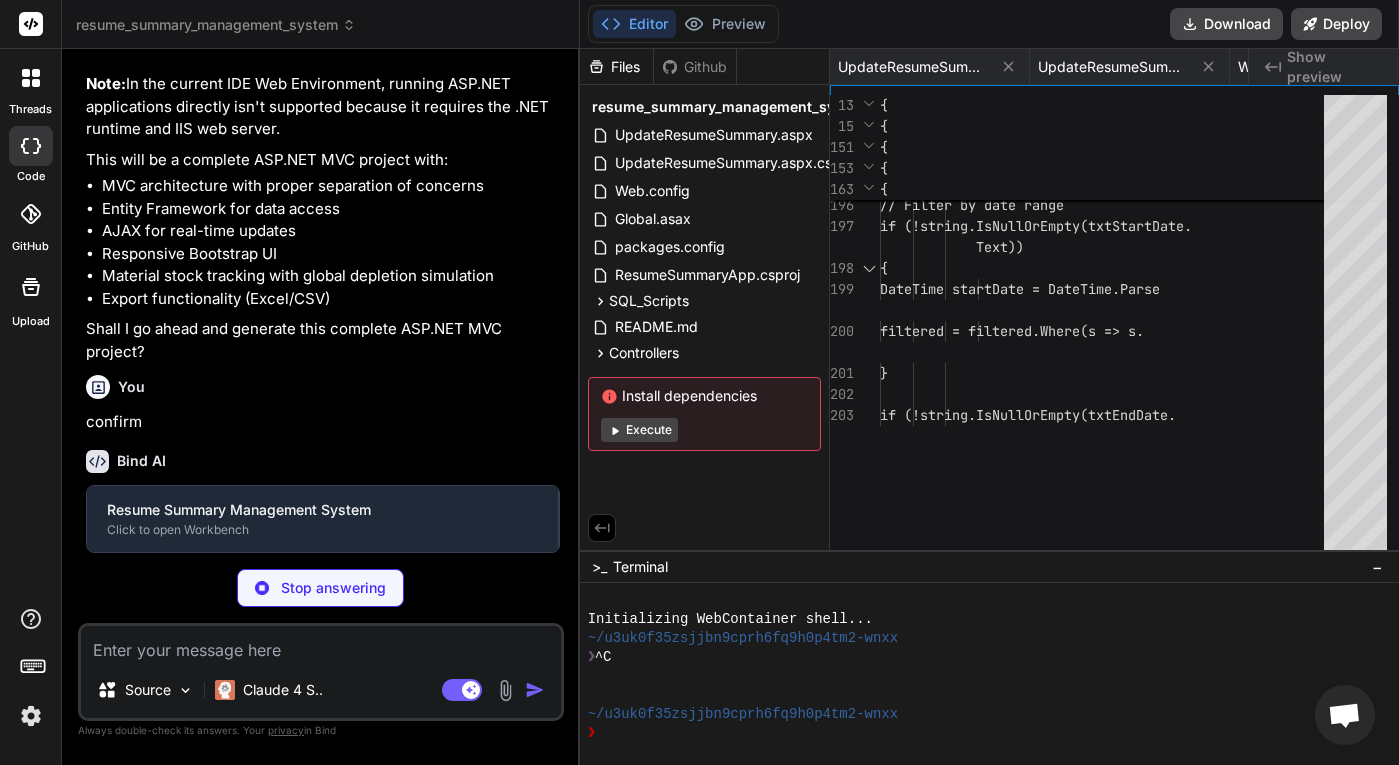 type on "x" 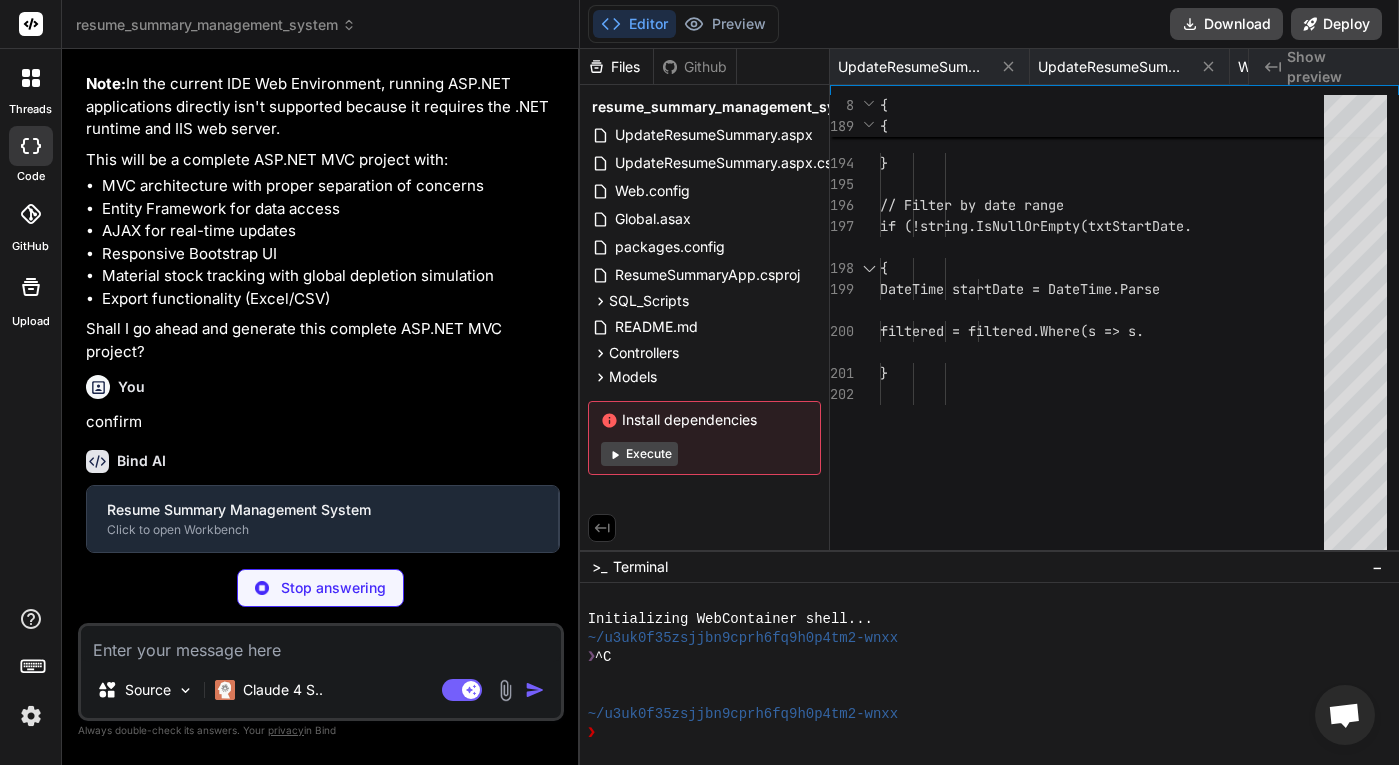 type on "x" 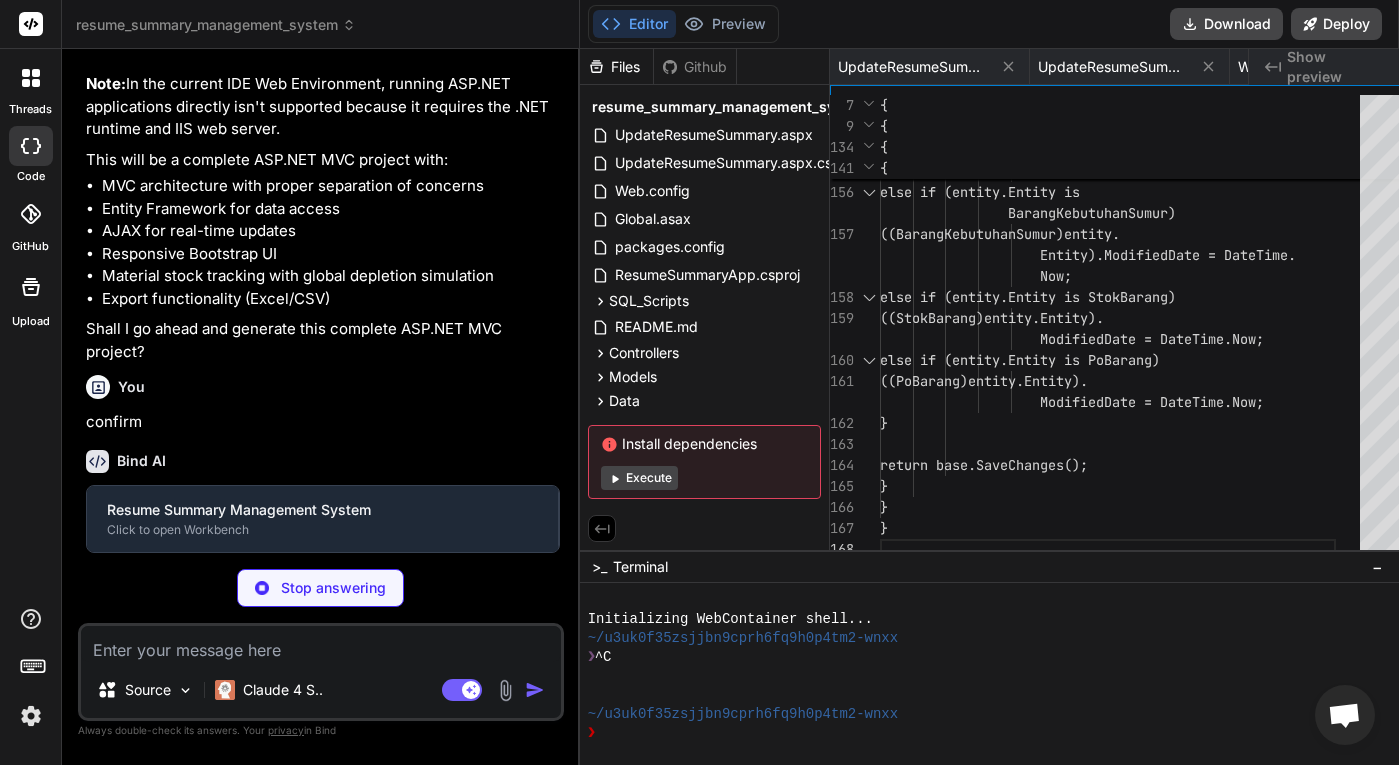 type on "x" 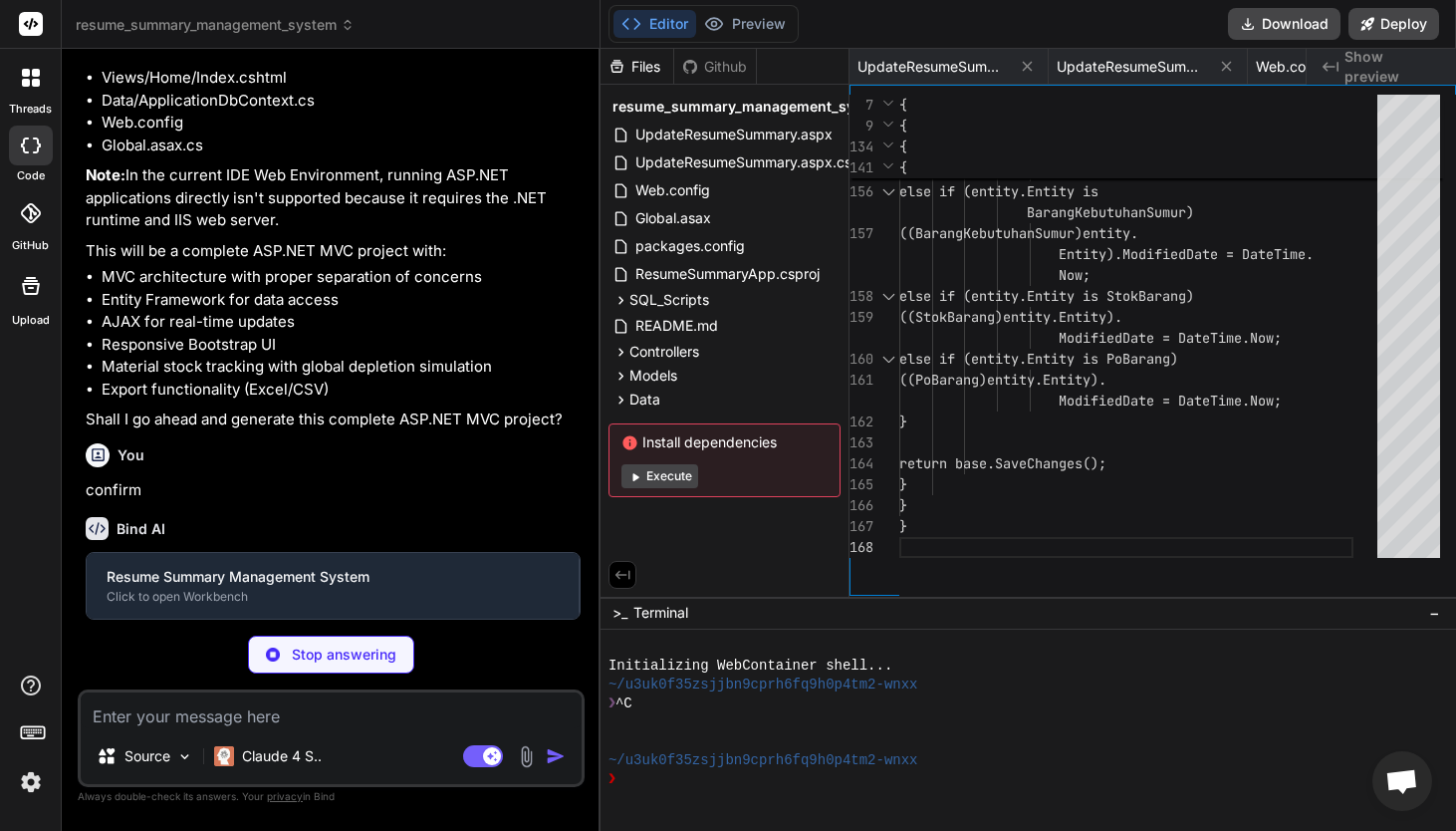 scroll, scrollTop: 0, scrollLeft: 1395, axis: horizontal 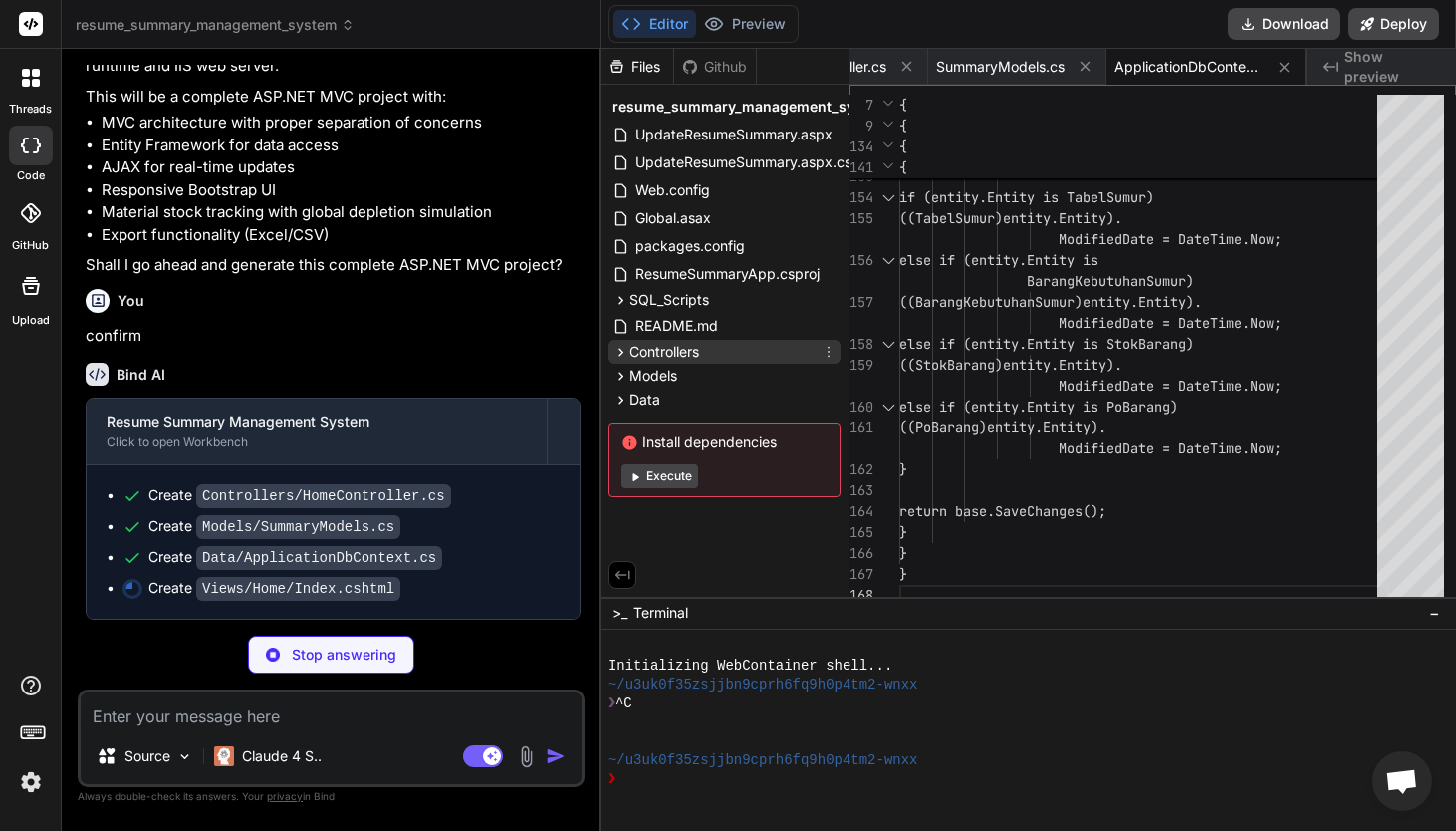 click on "Controllers" at bounding box center [664, 352] 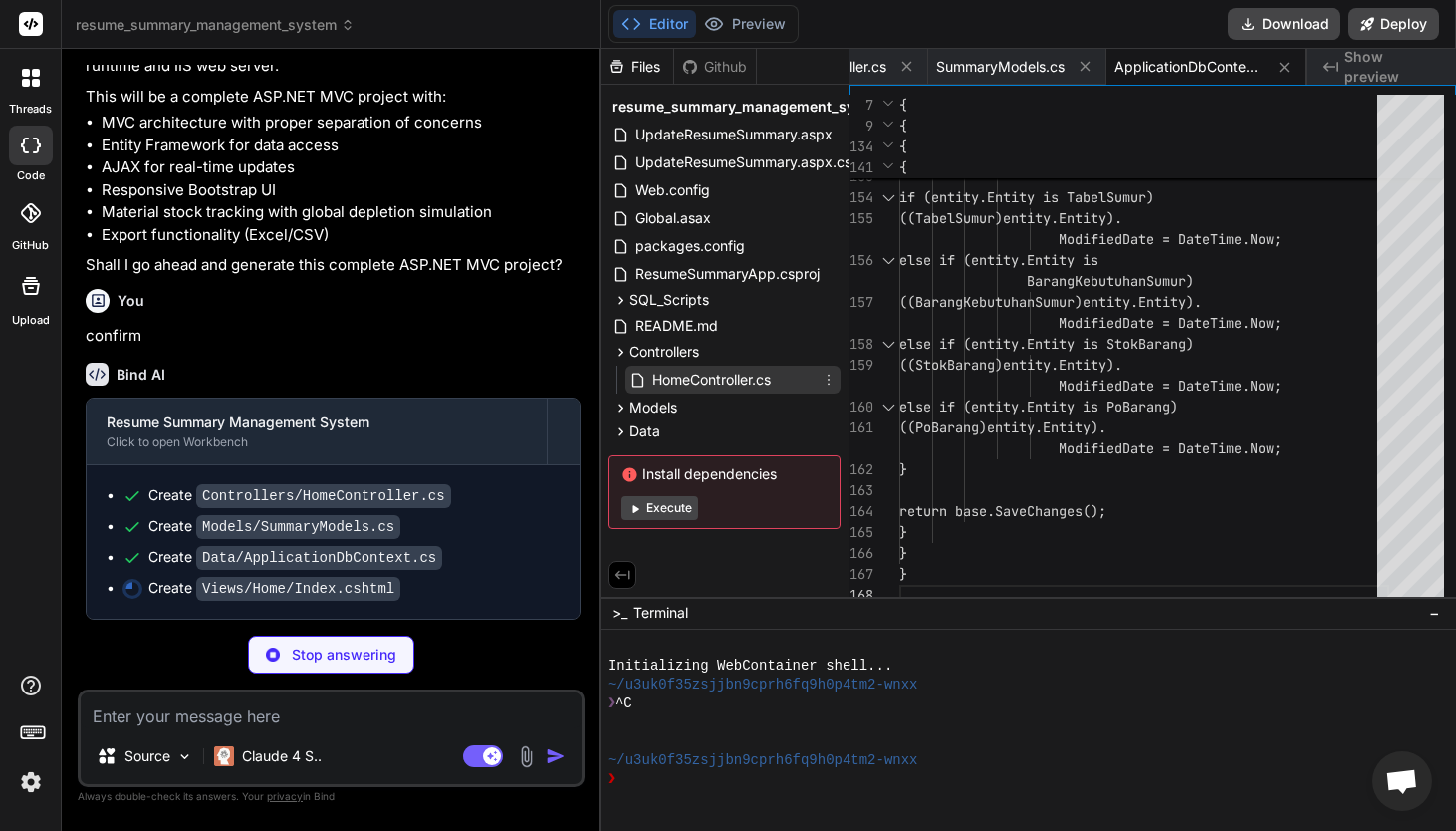 type on "x" 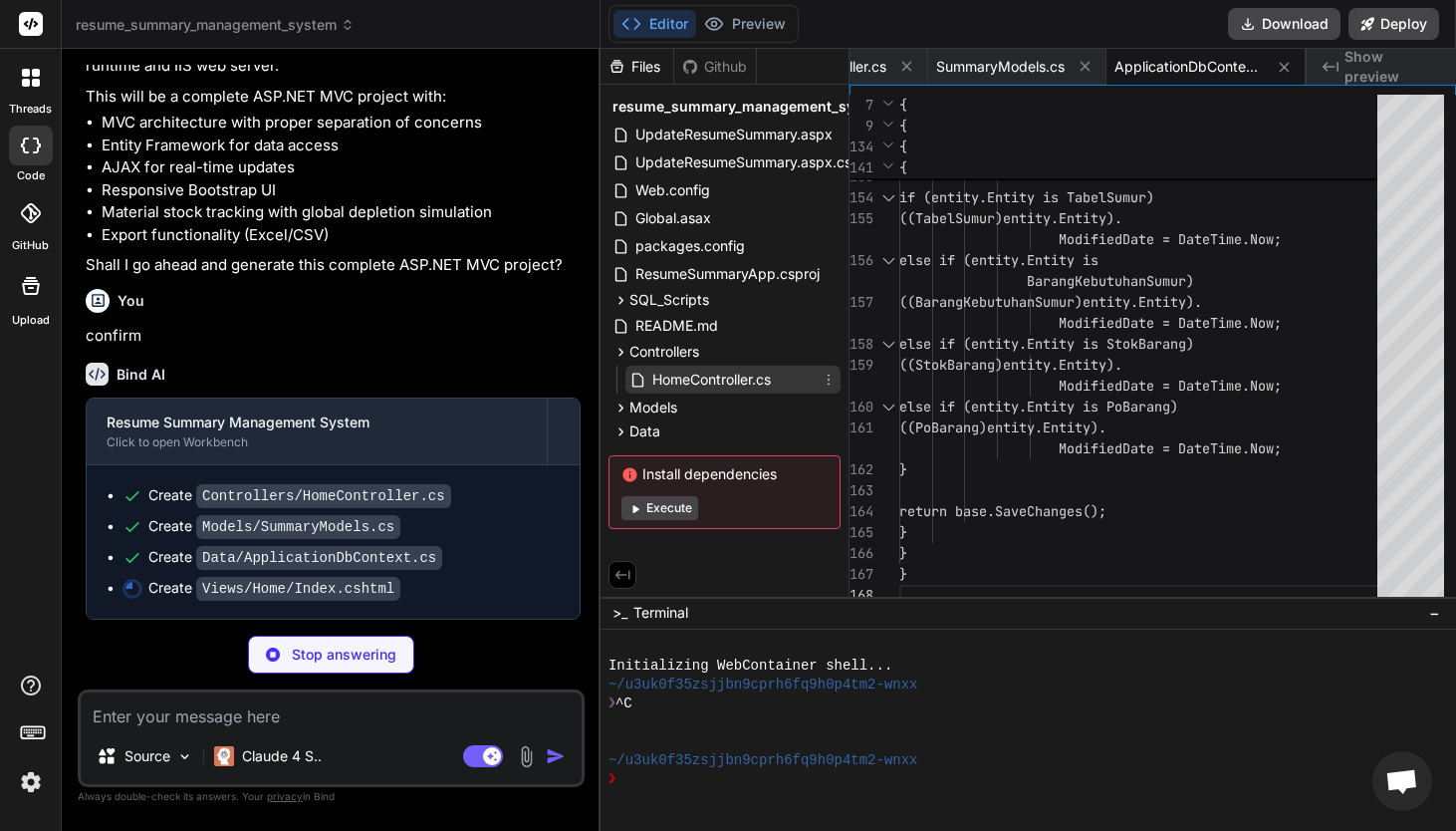 click on "HomeController.cs" at bounding box center (711, 380) 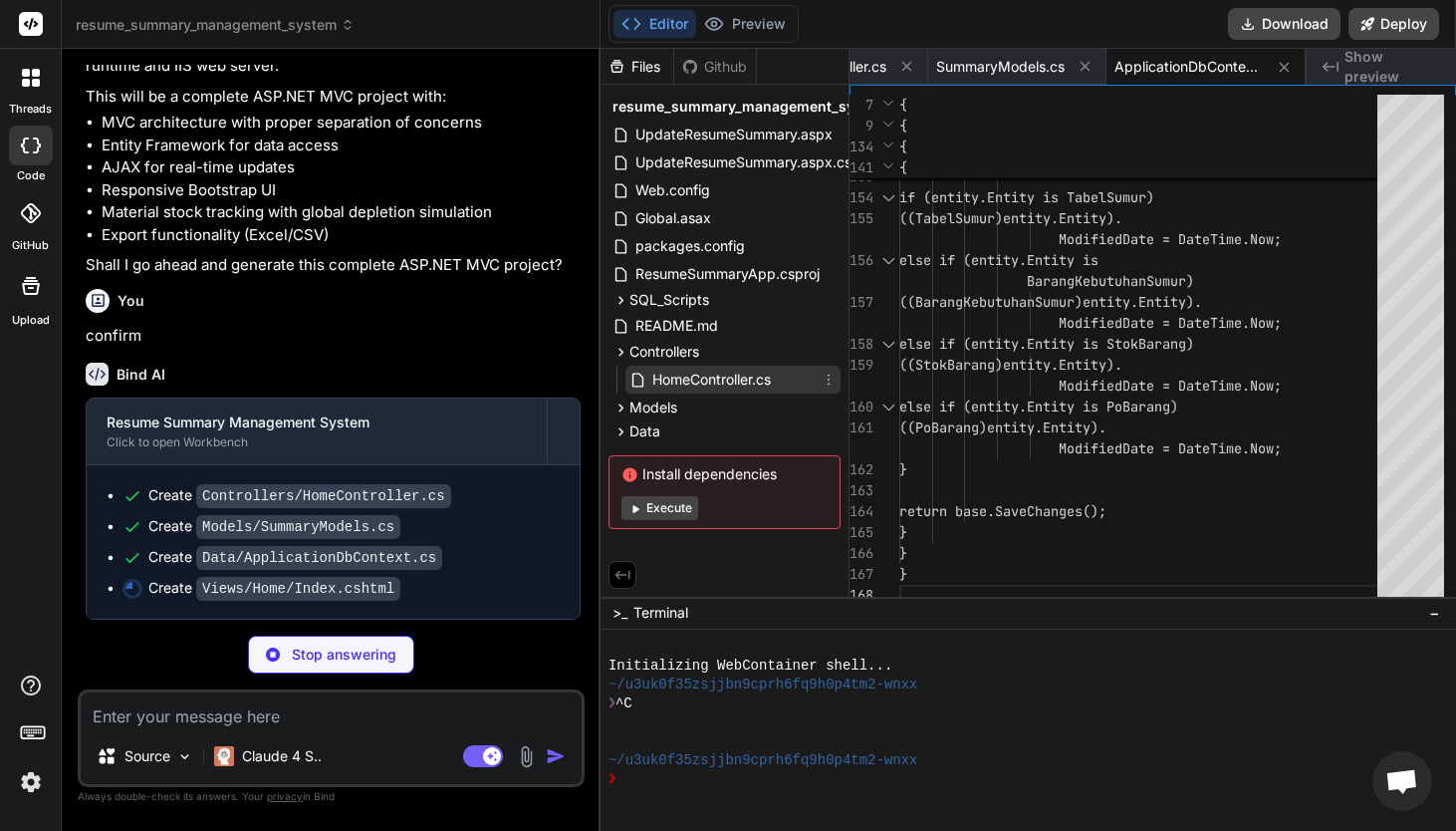 scroll, scrollTop: 0, scrollLeft: 1300, axis: horizontal 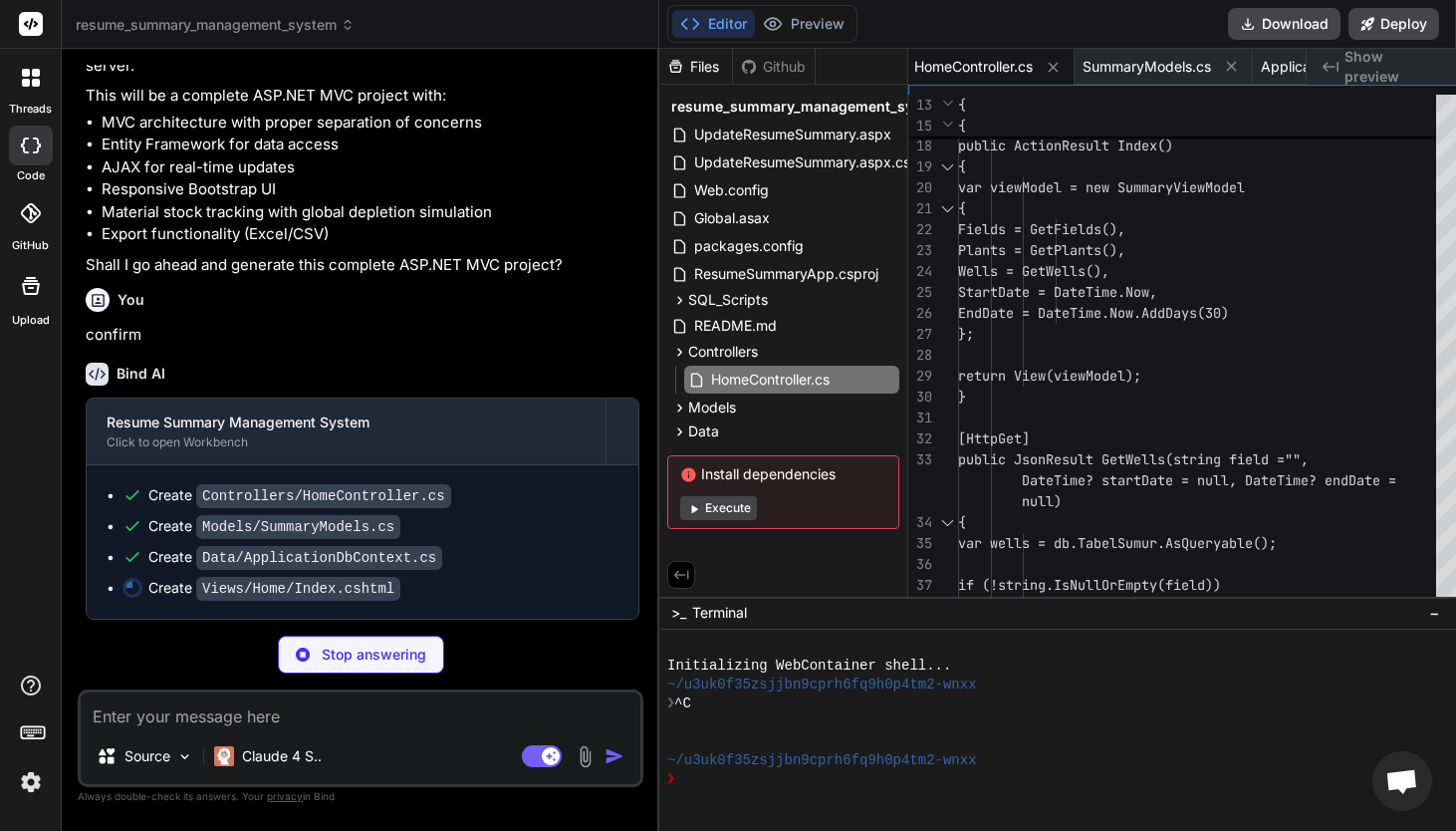 type on "x" 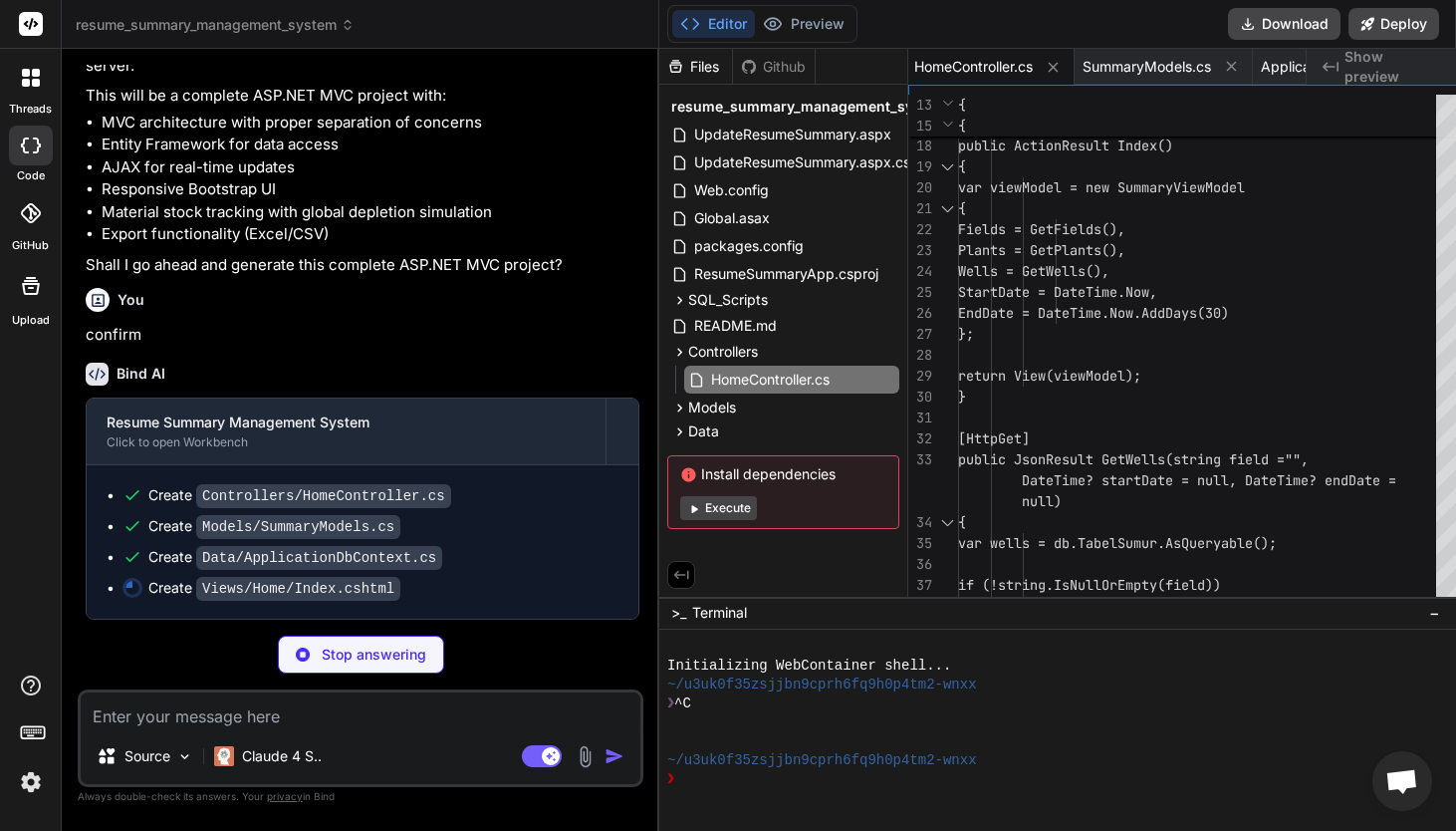 type on "}
}
}" 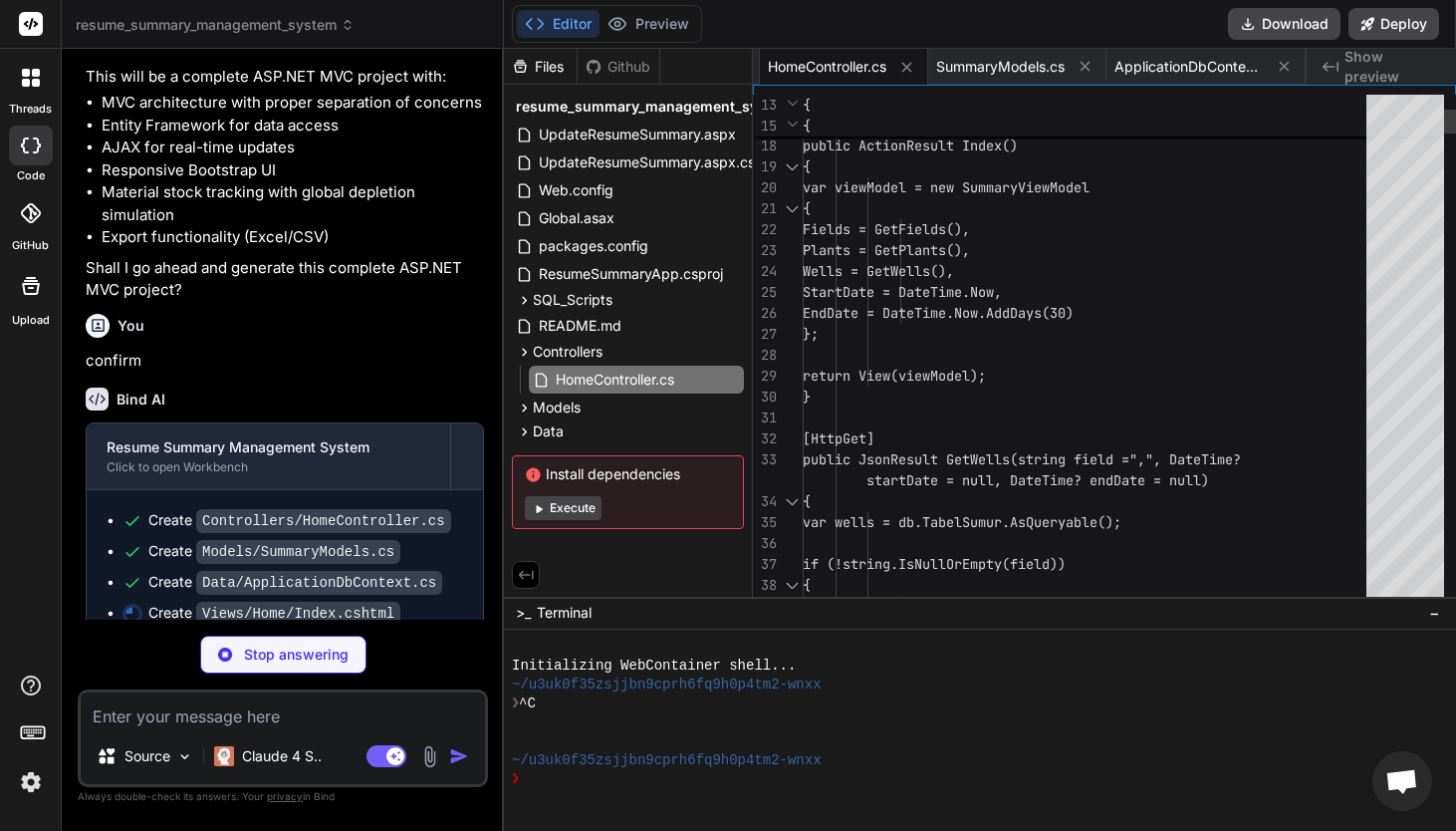 scroll, scrollTop: 0, scrollLeft: 1299, axis: horizontal 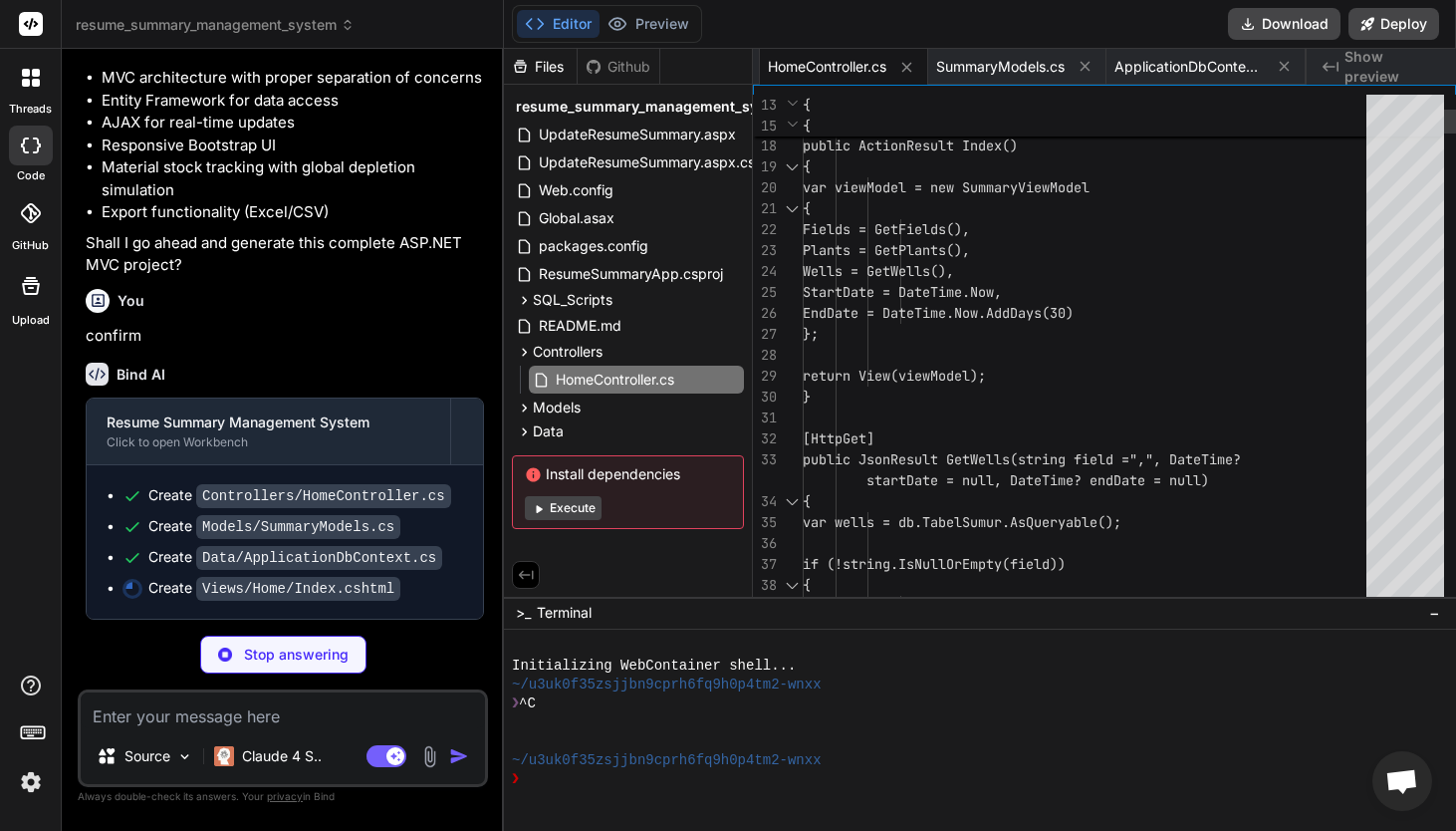 type on "x" 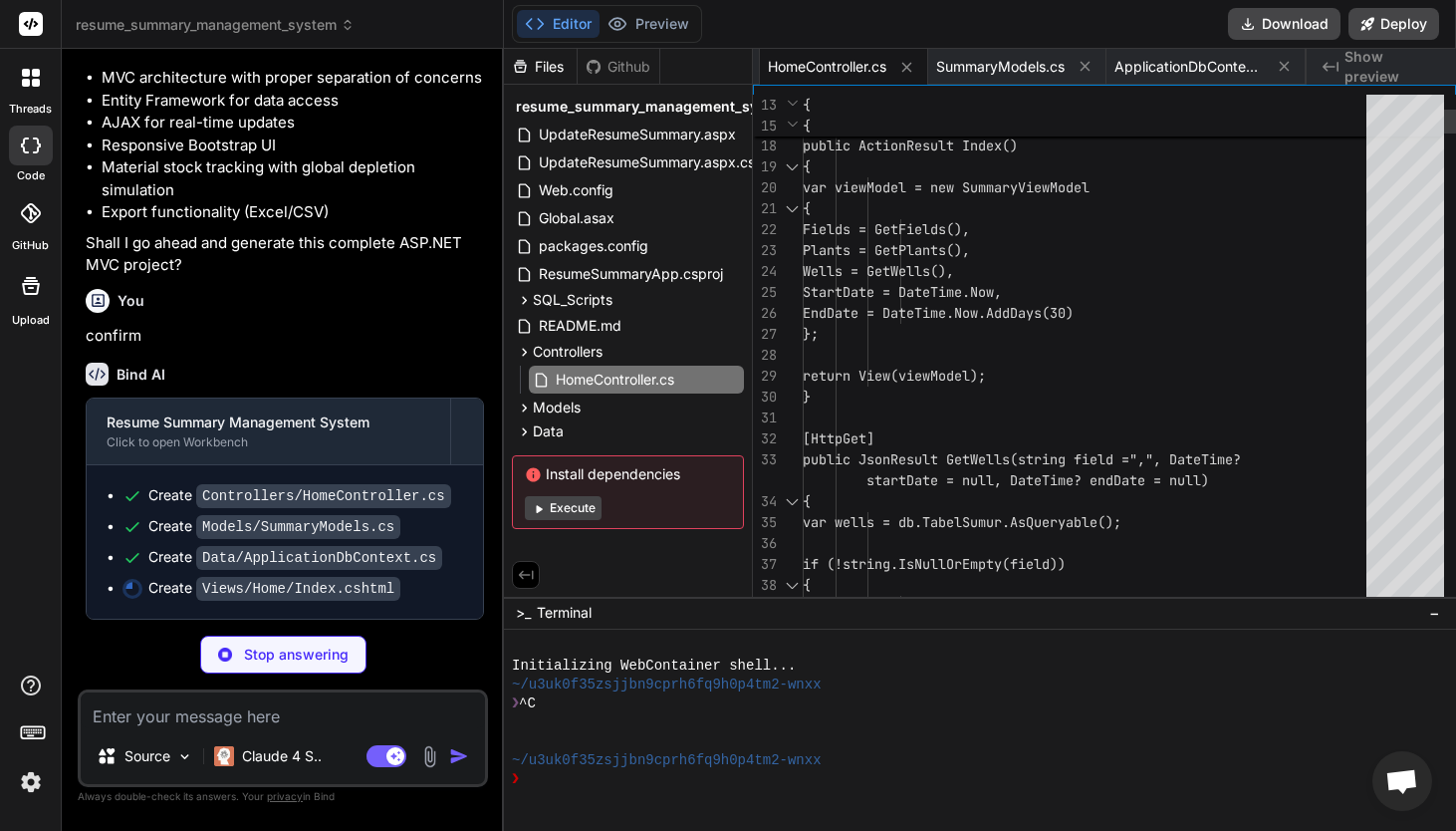 type on "}" 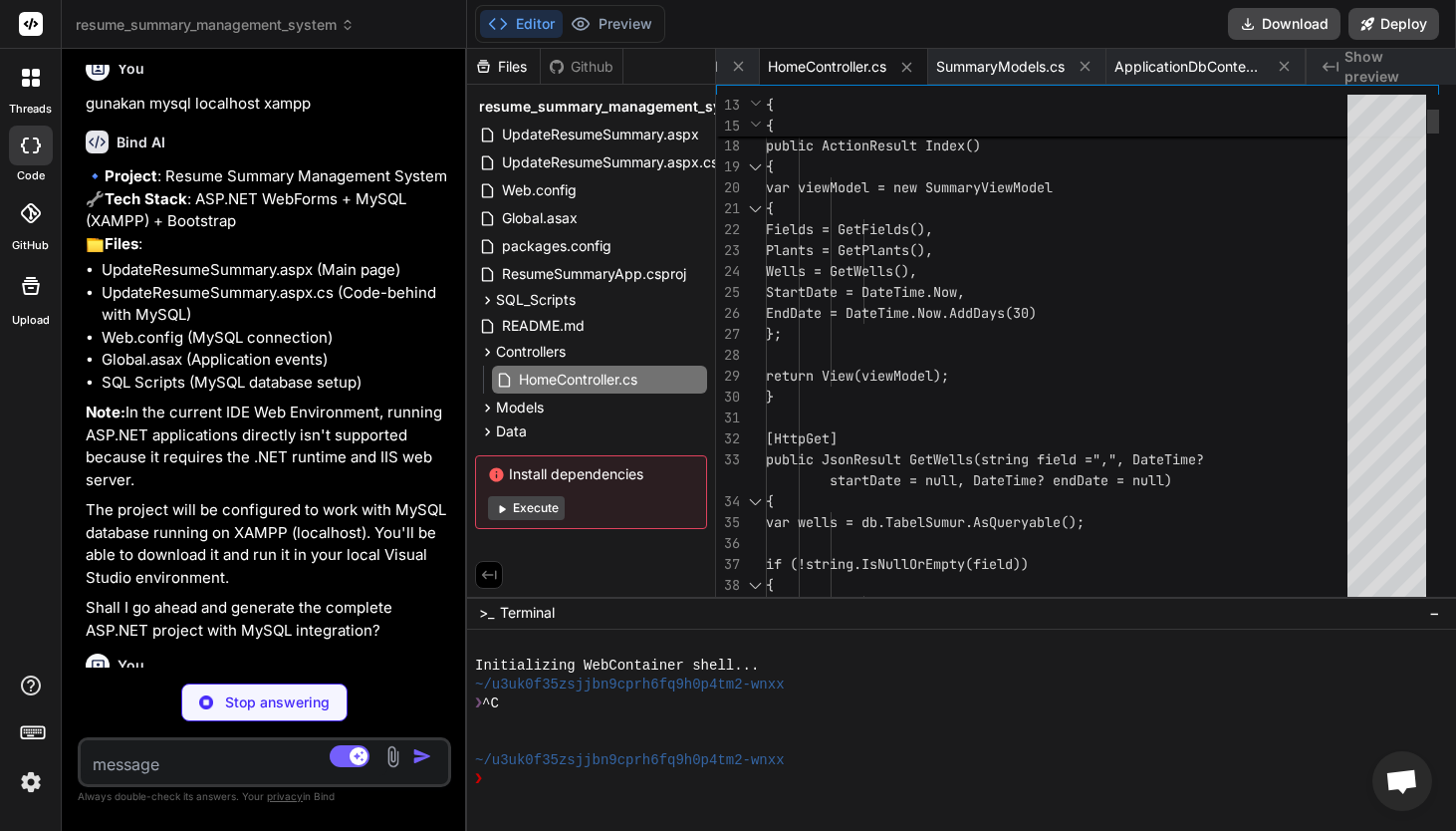 type on "x" 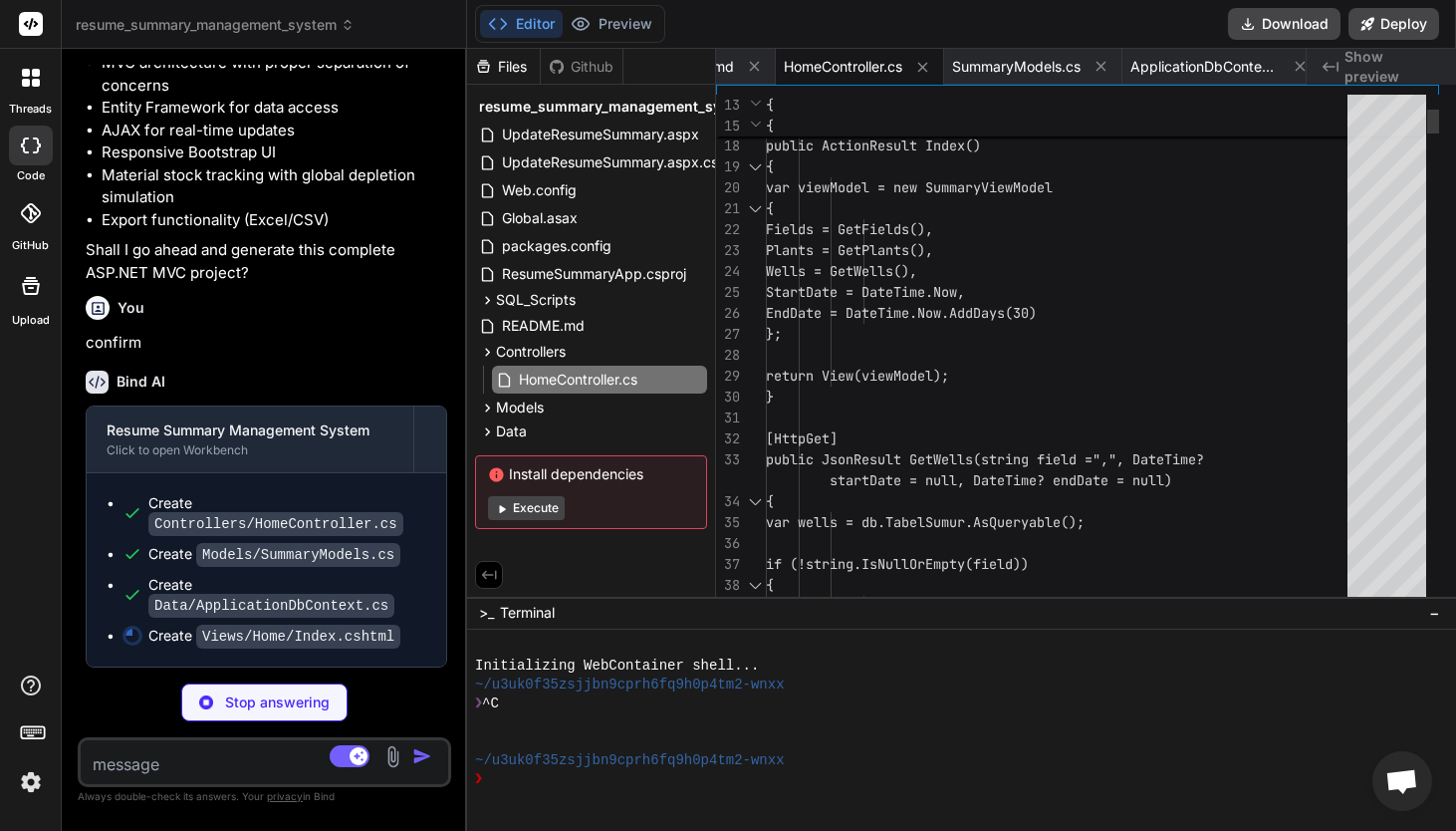 type on "x" 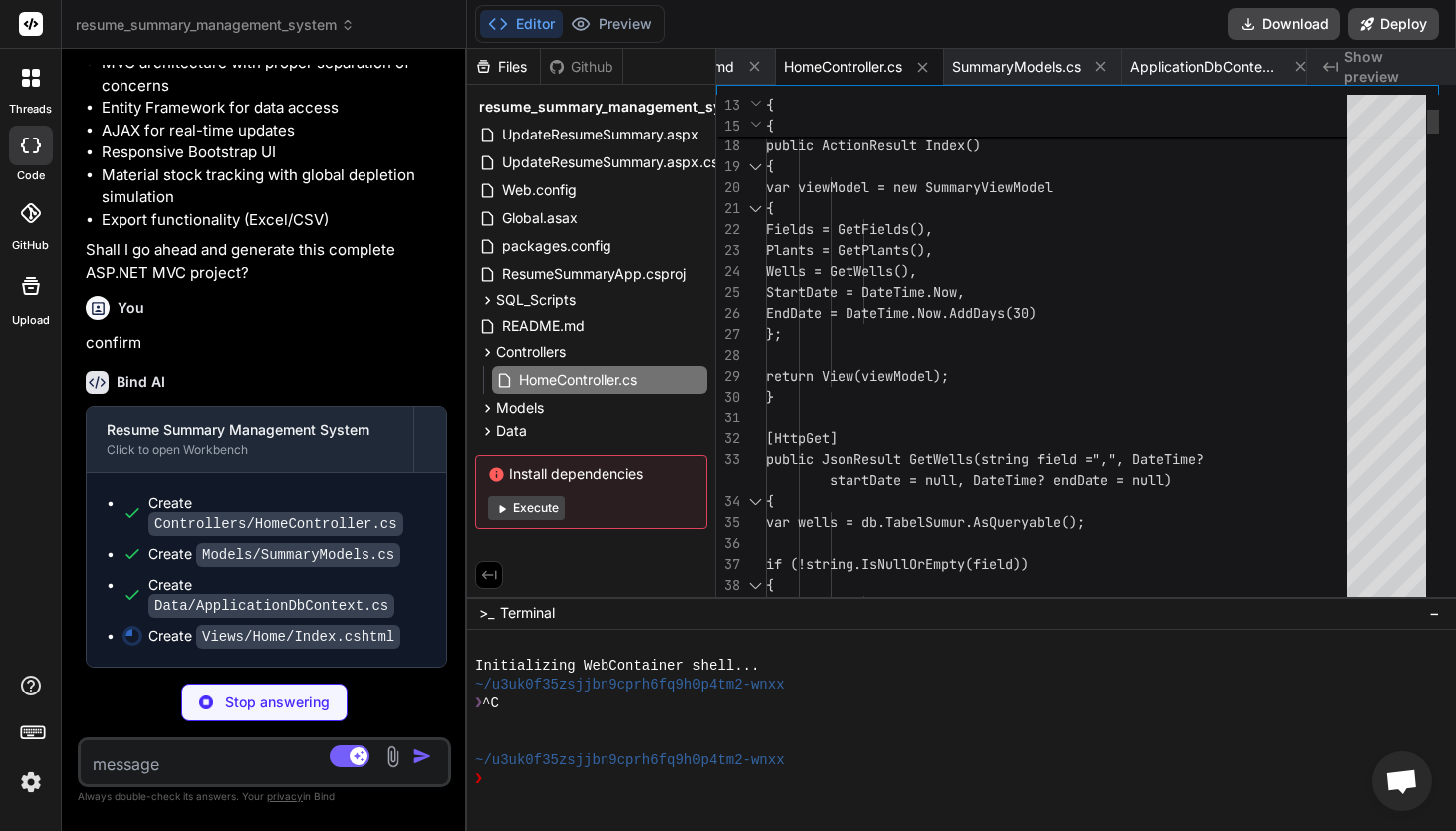 type on "base.Dispose(disposing);
}
}
}" 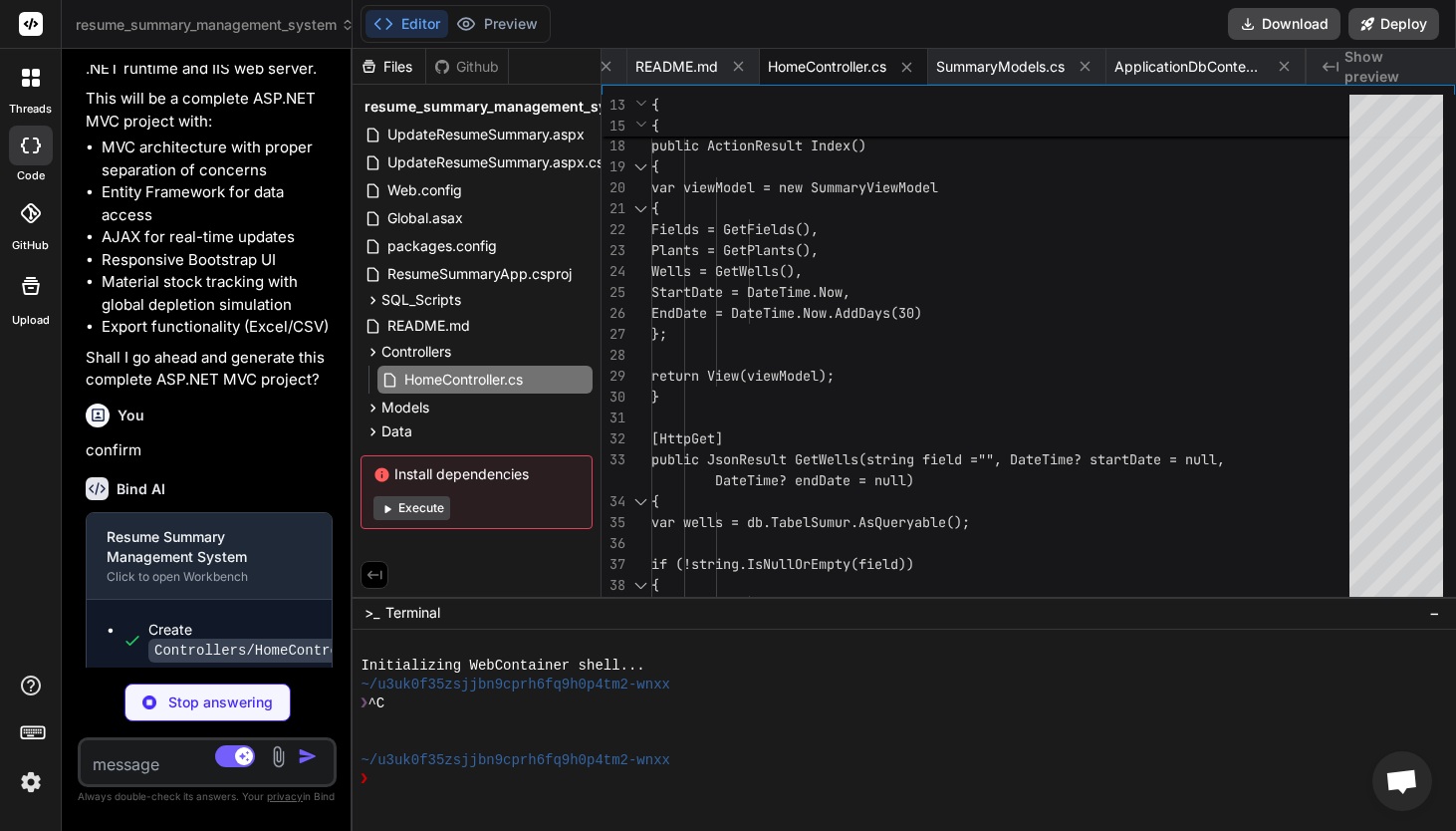 drag, startPoint x: 598, startPoint y: 383, endPoint x: 147, endPoint y: 358, distance: 451.69237 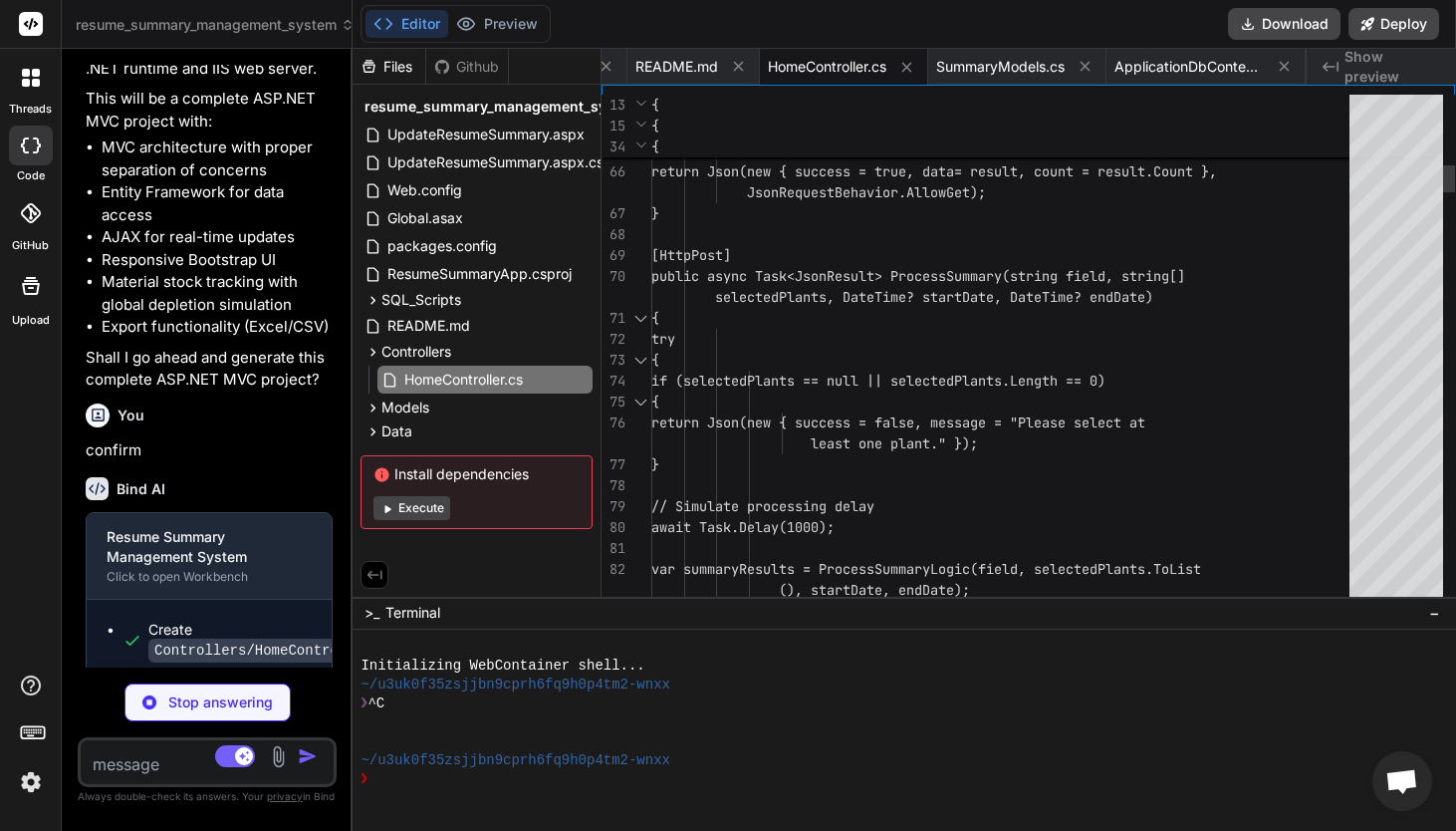 type on "x" 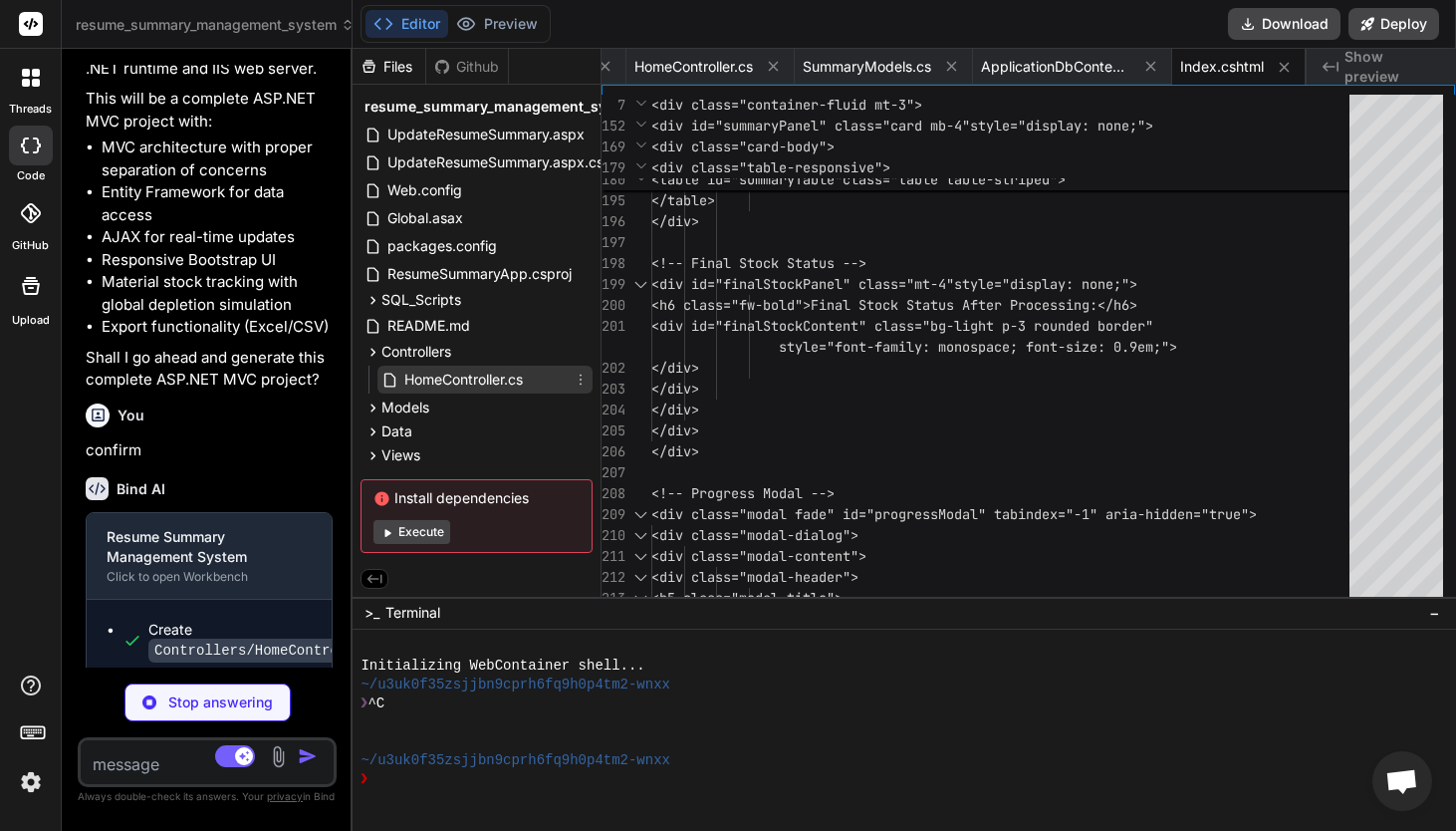 click on "HomeController.cs" at bounding box center [485, 380] 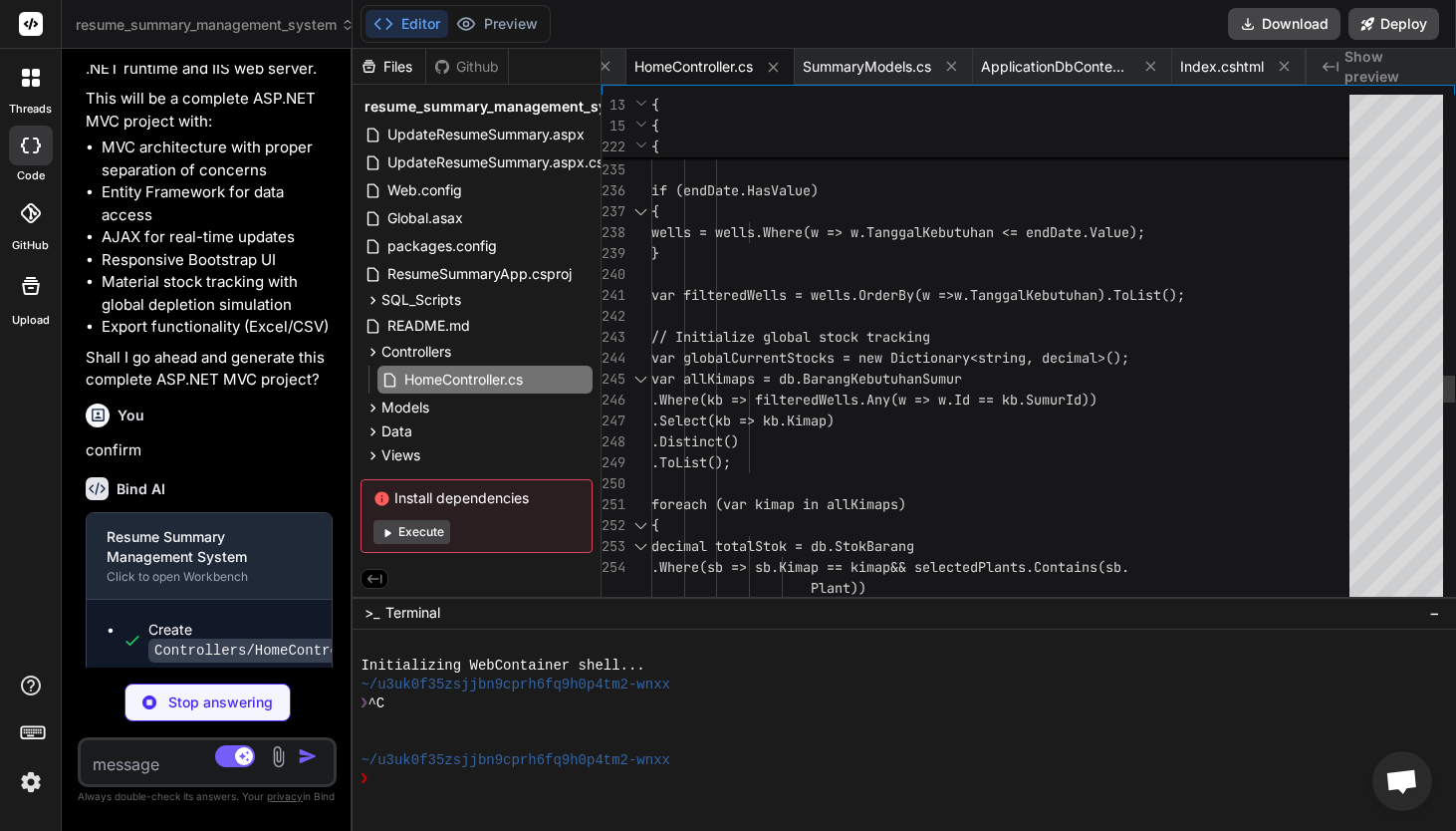 scroll, scrollTop: 0, scrollLeft: 1430, axis: horizontal 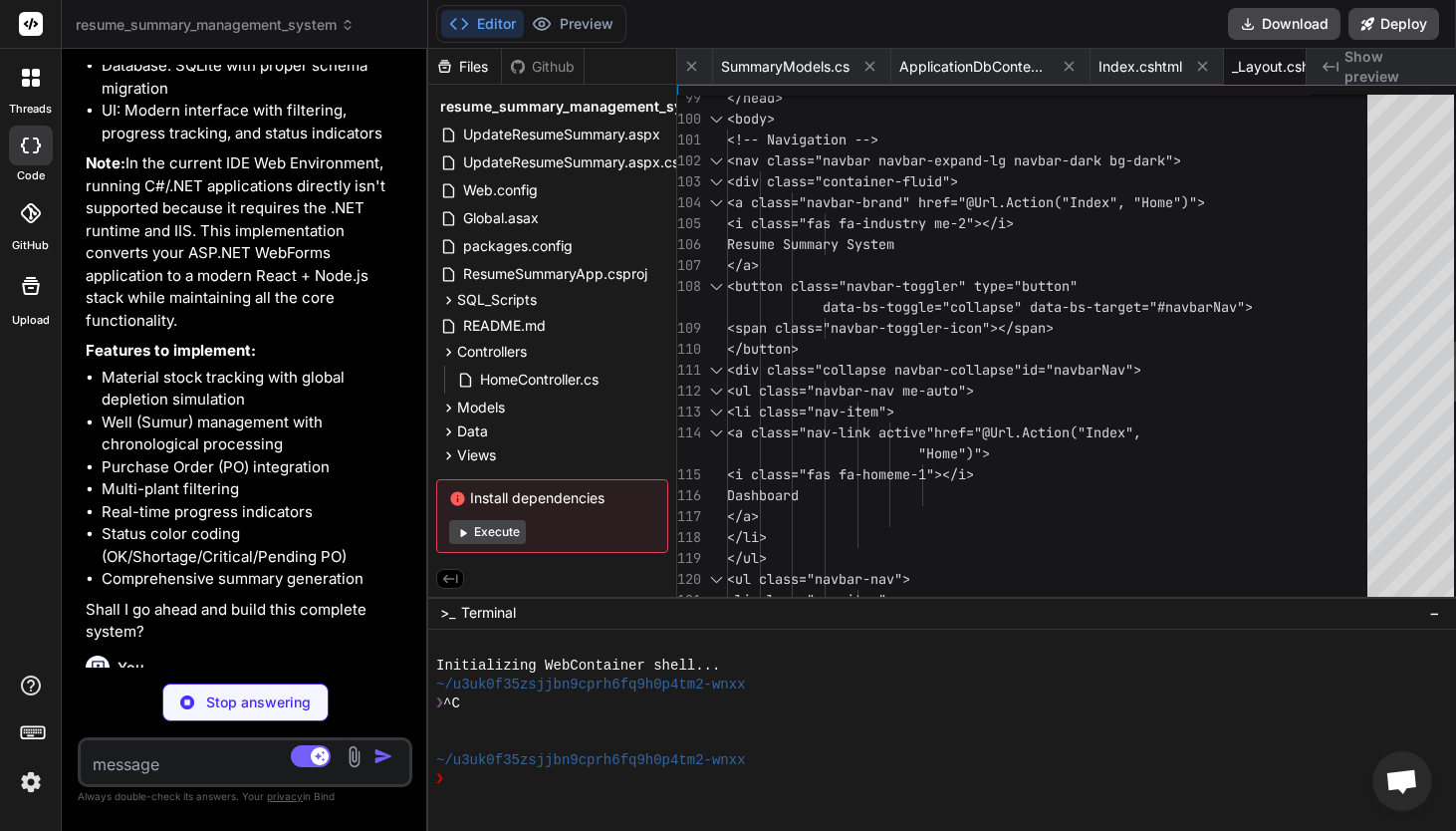 drag, startPoint x: 352, startPoint y: 364, endPoint x: 590, endPoint y: 399, distance: 240.55976 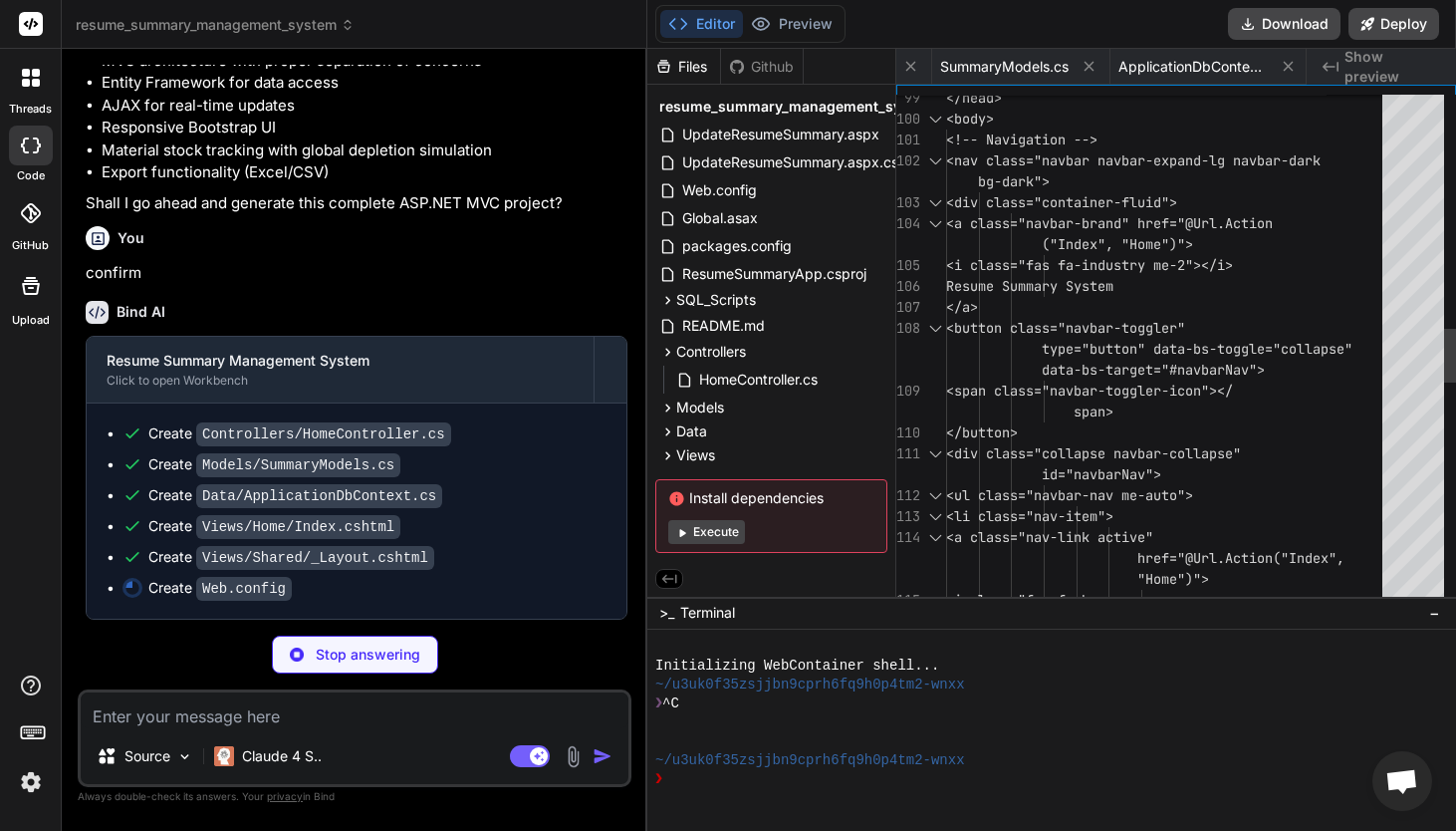 scroll, scrollTop: 9205, scrollLeft: 0, axis: vertical 